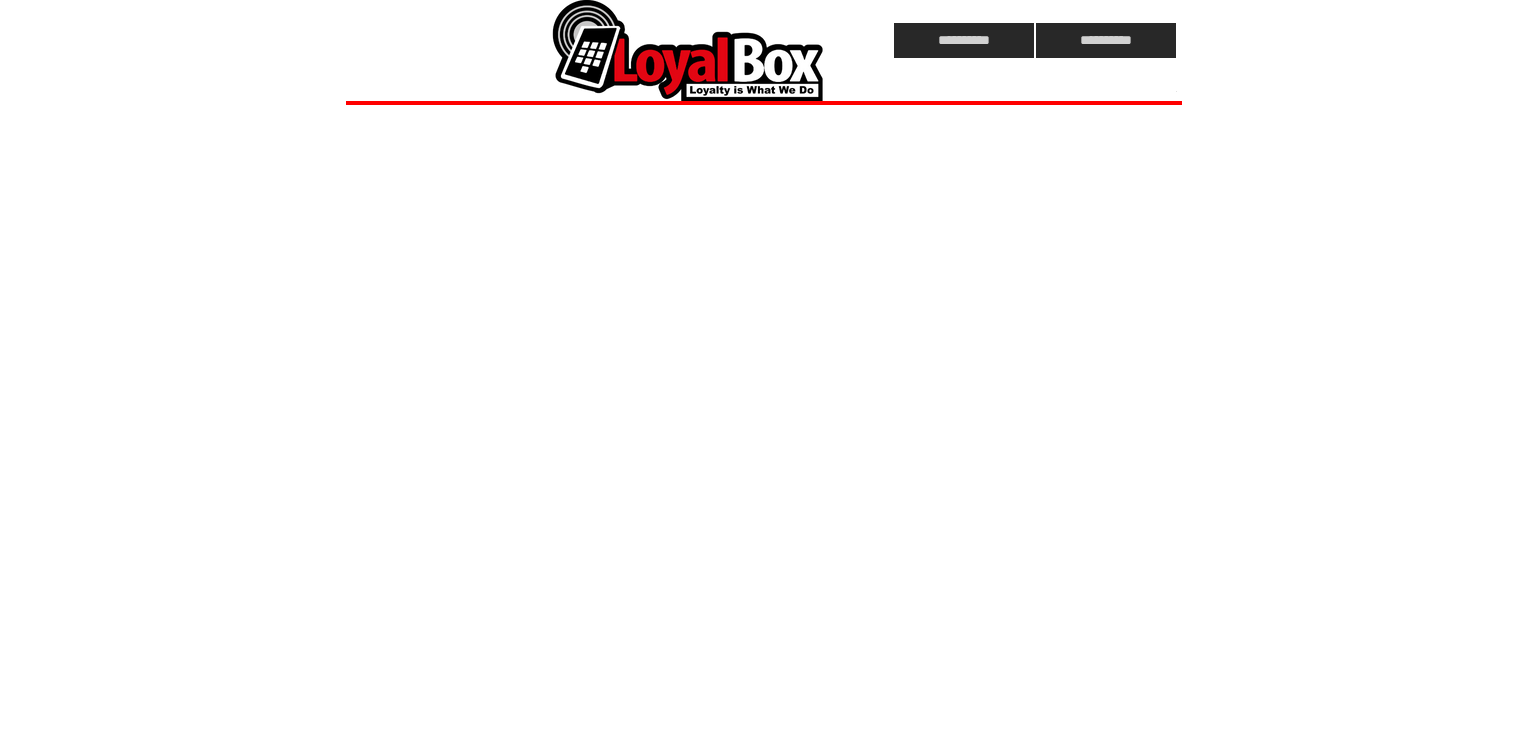 scroll, scrollTop: 0, scrollLeft: 0, axis: both 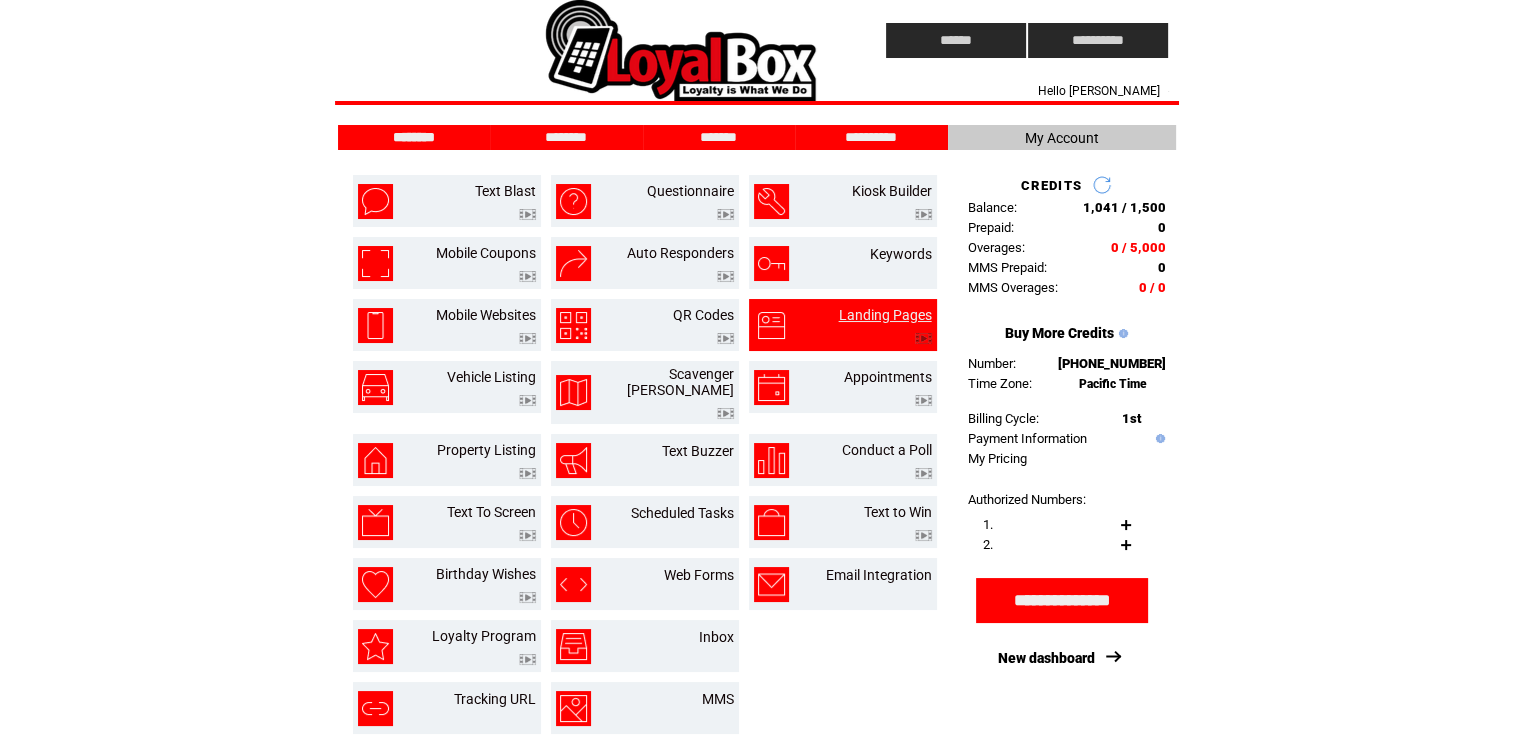 click on "Landing Pages" at bounding box center [885, 315] 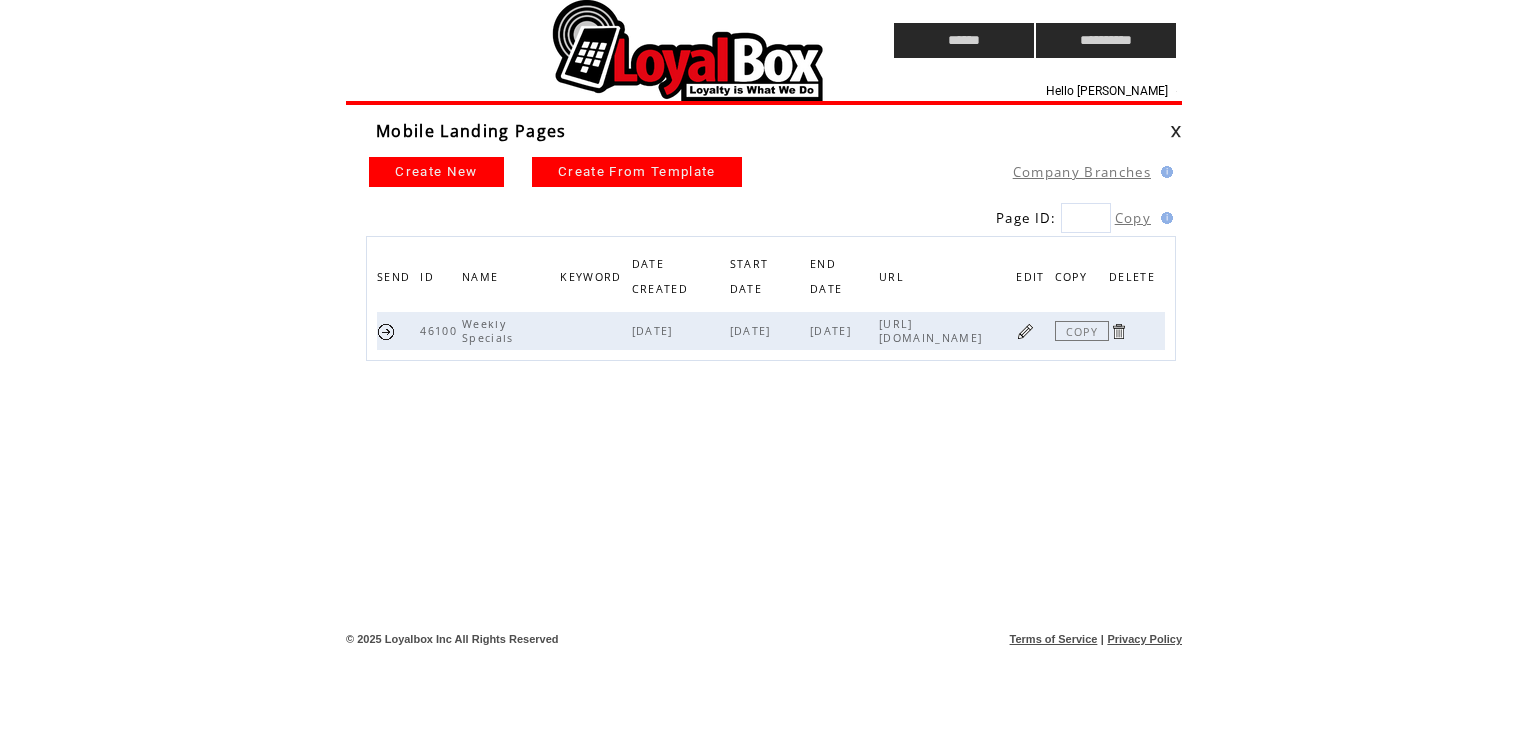 scroll, scrollTop: 0, scrollLeft: 0, axis: both 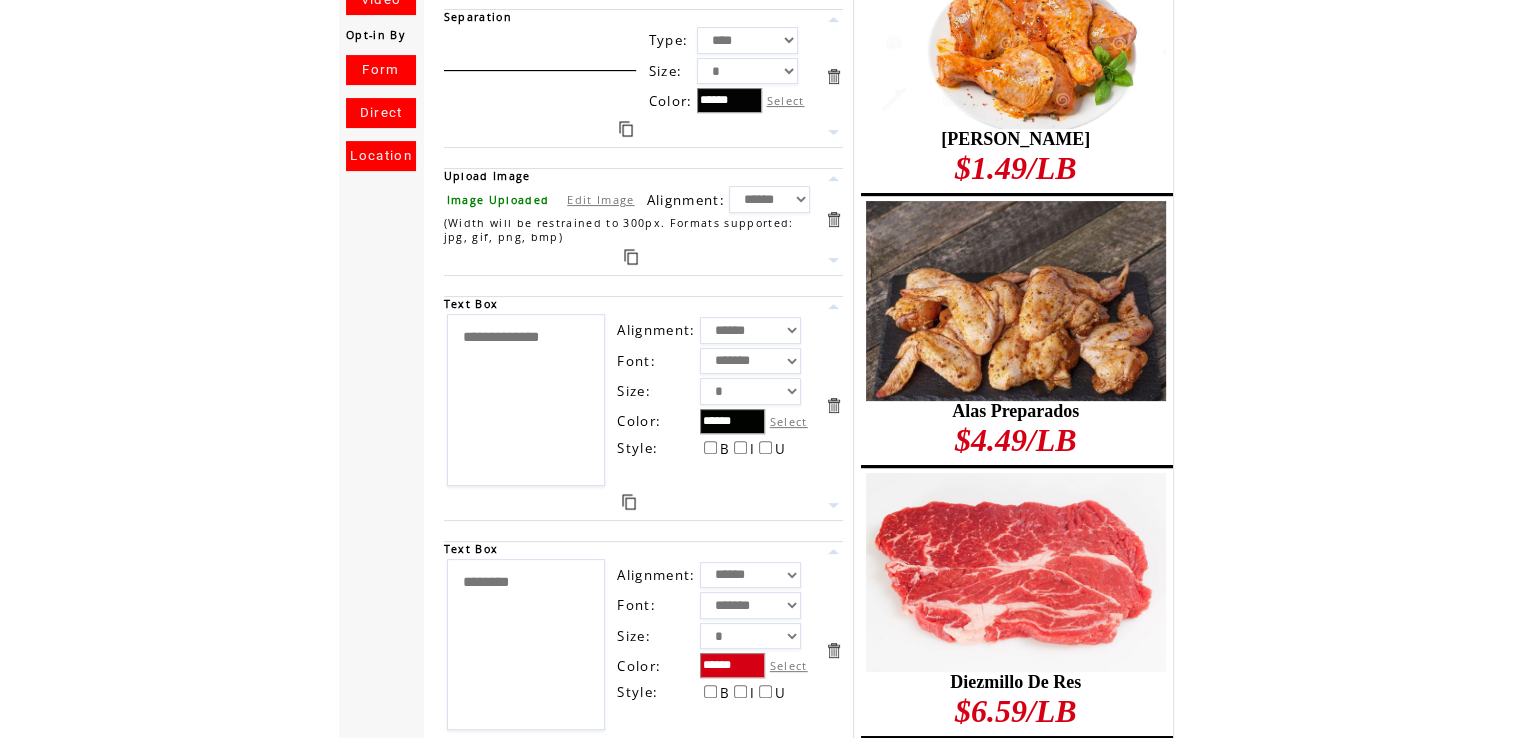 drag, startPoint x: 582, startPoint y: 345, endPoint x: 294, endPoint y: 306, distance: 290.62863 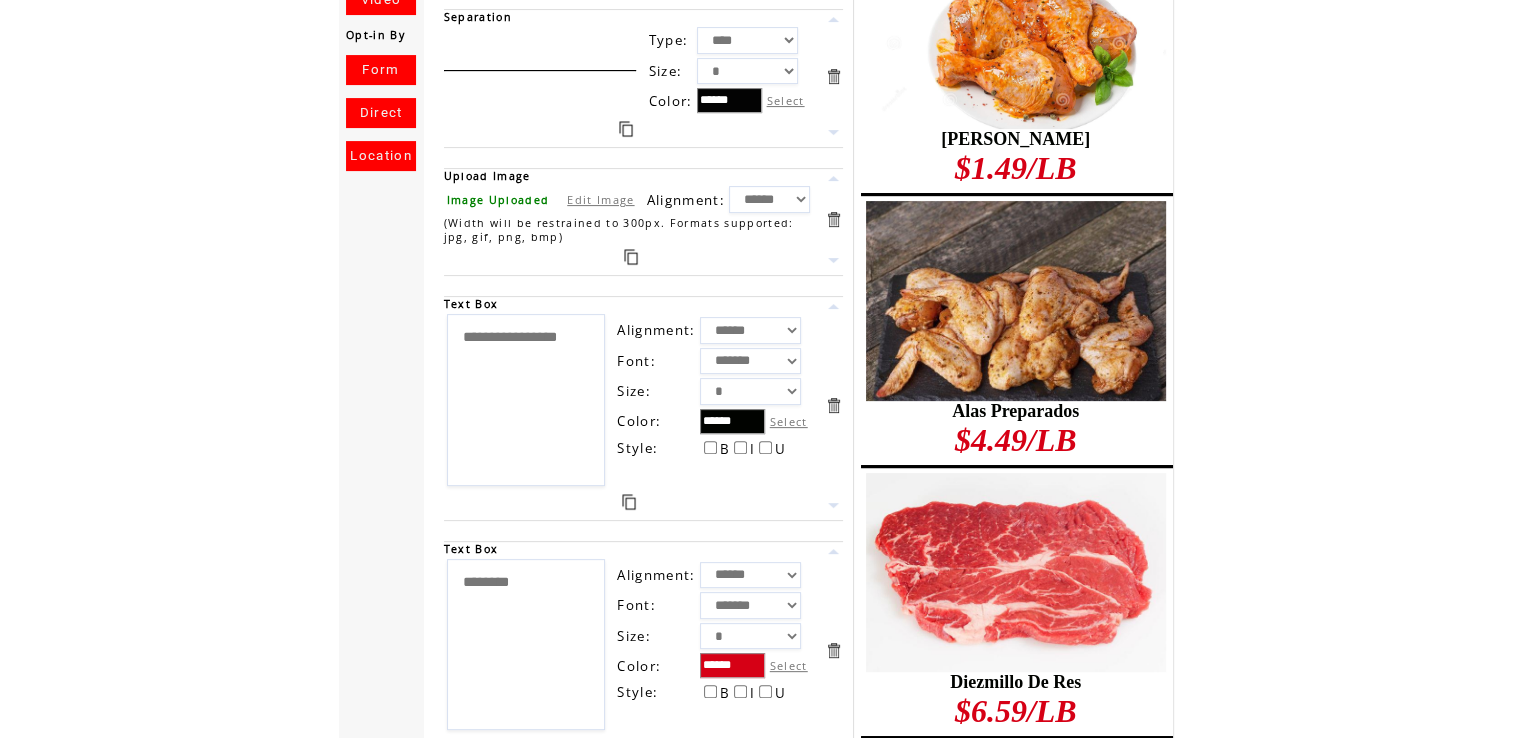 type on "**********" 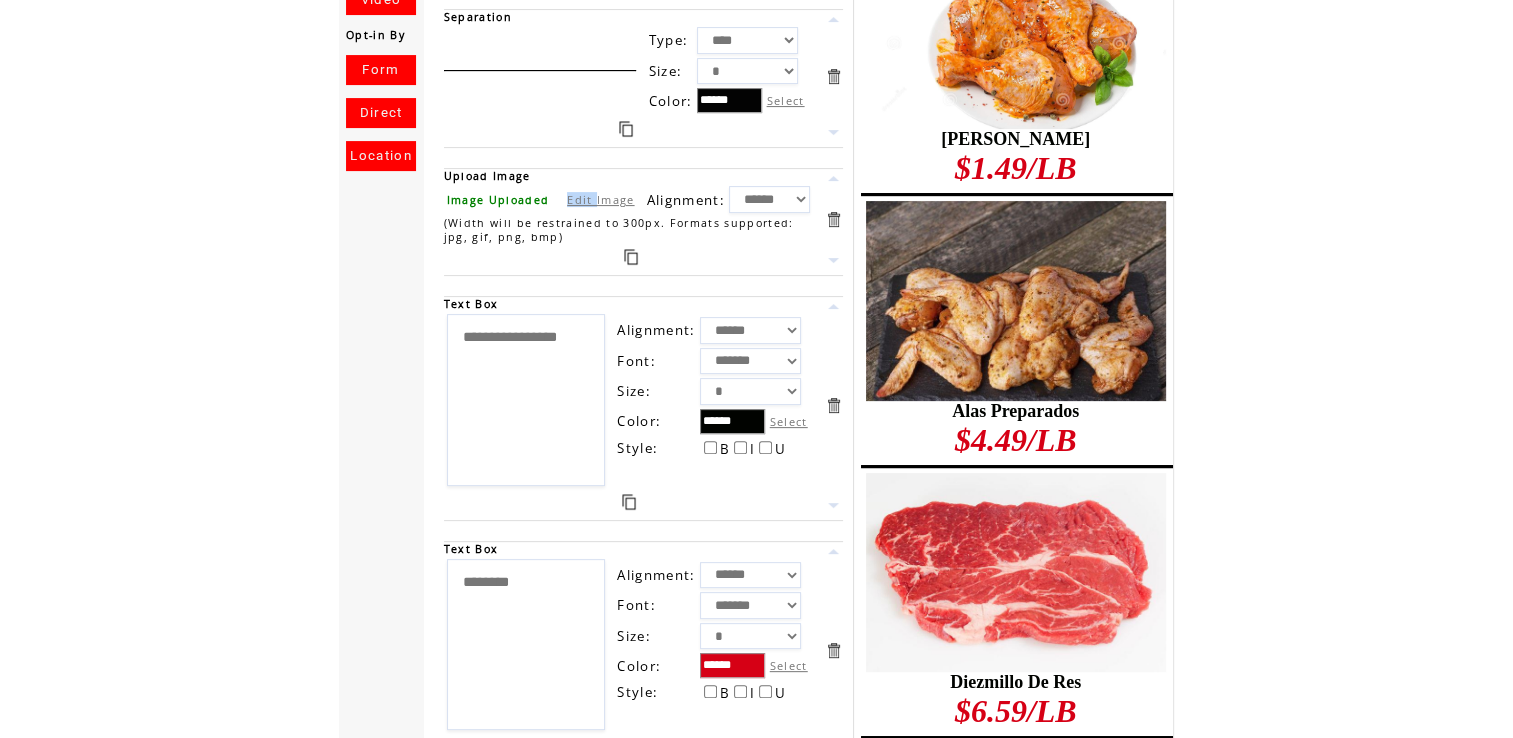 click on "Image Uploaded Edit Image" at bounding box center [541, 199] 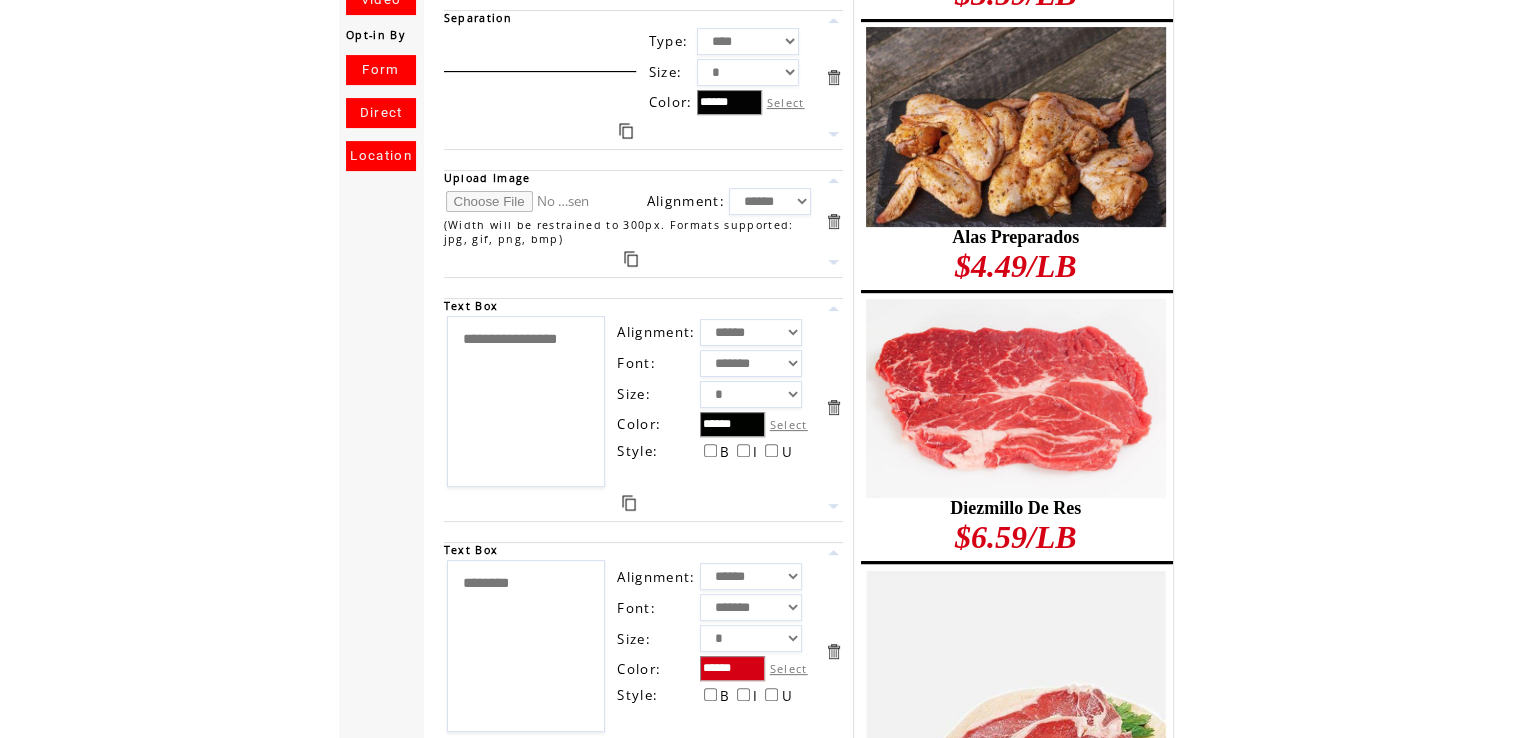 click at bounding box center (521, 201) 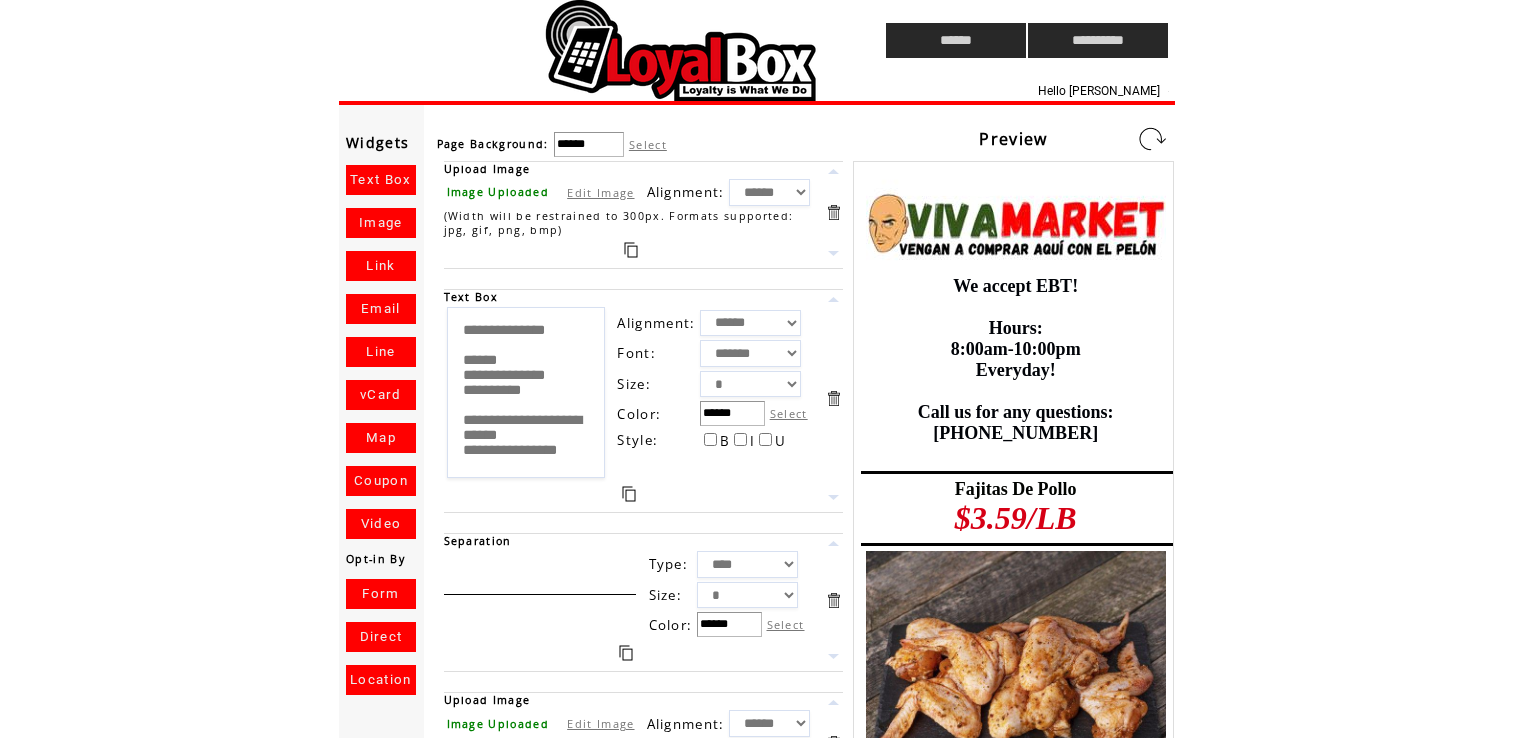 scroll, scrollTop: 0, scrollLeft: 0, axis: both 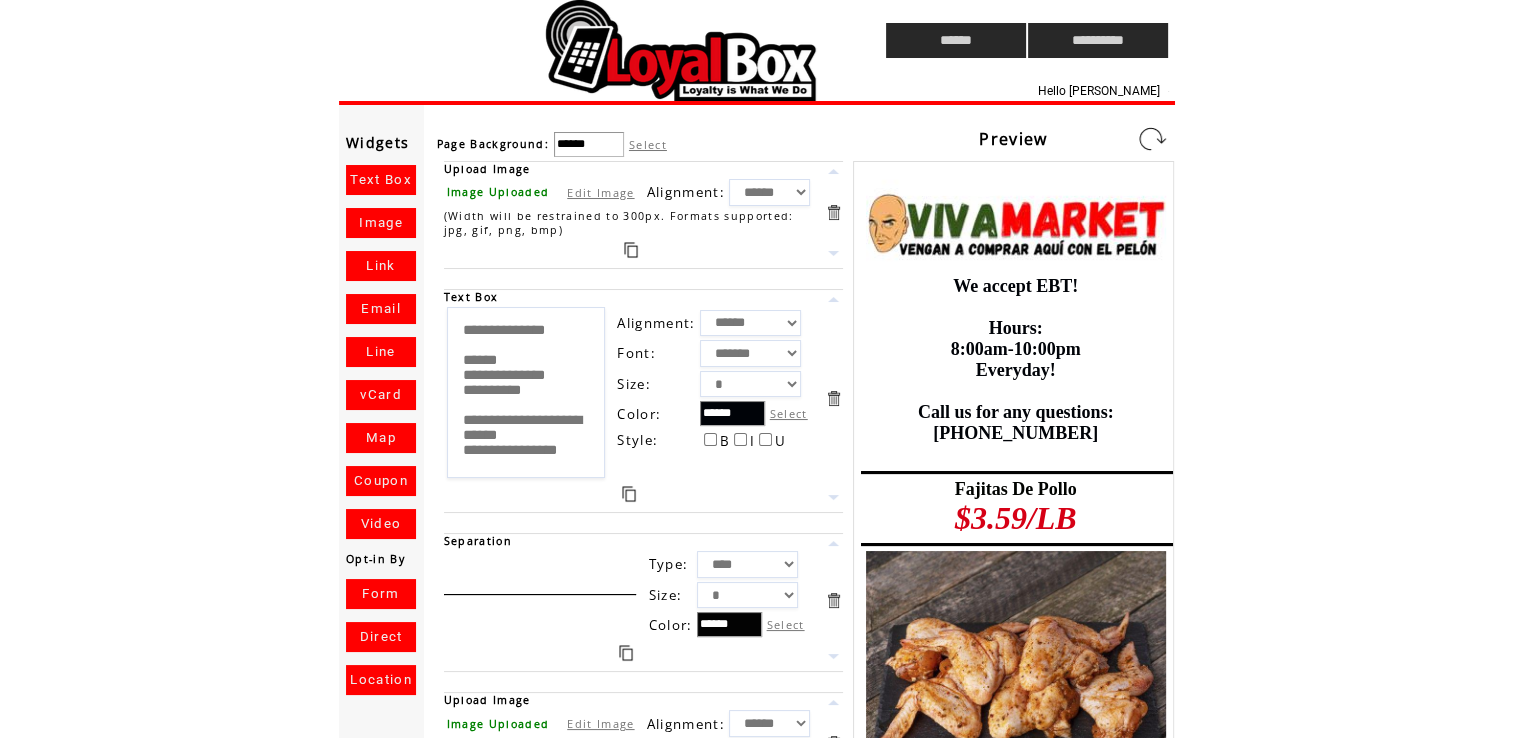 click at bounding box center [1152, 139] 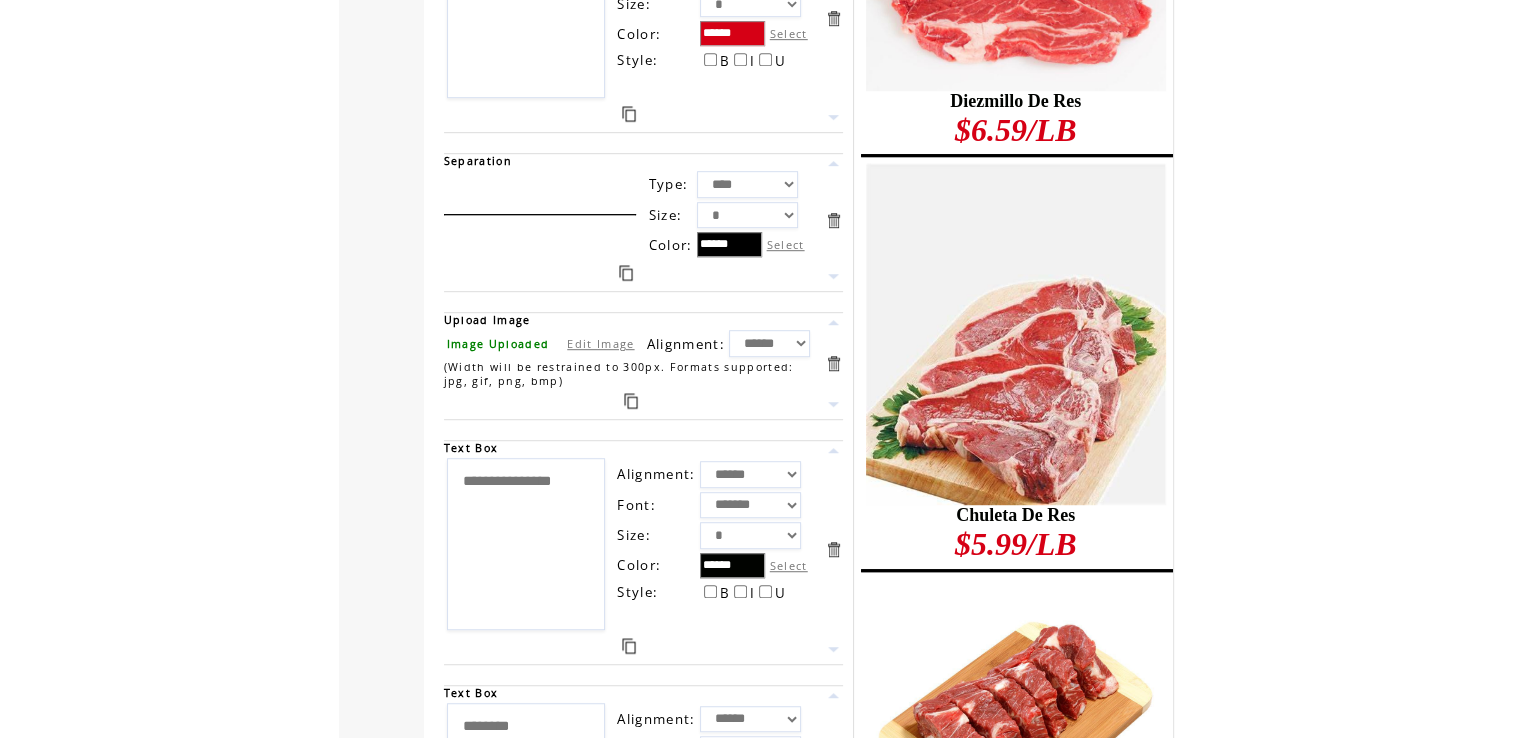scroll, scrollTop: 1158, scrollLeft: 0, axis: vertical 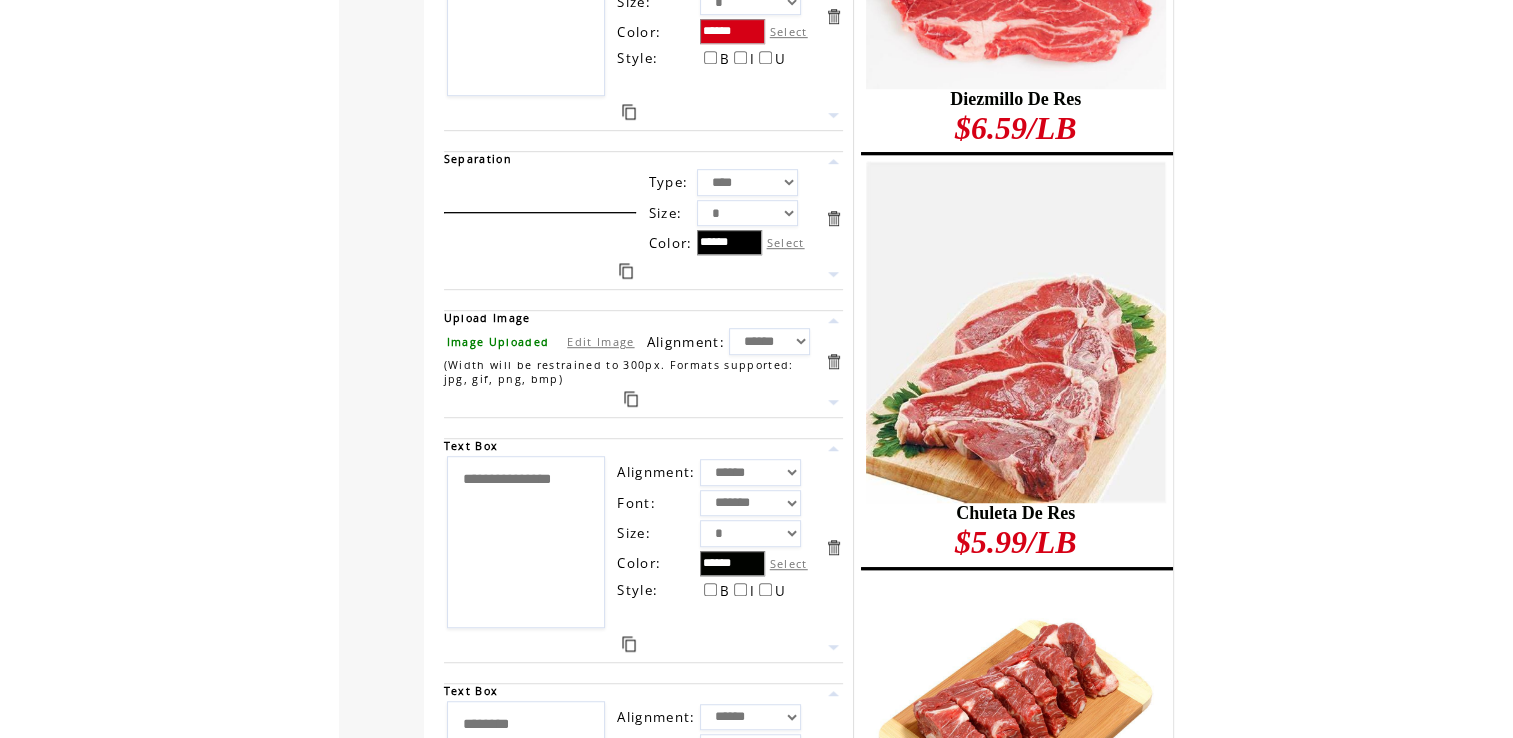 click on "**********" at bounding box center (526, 542) 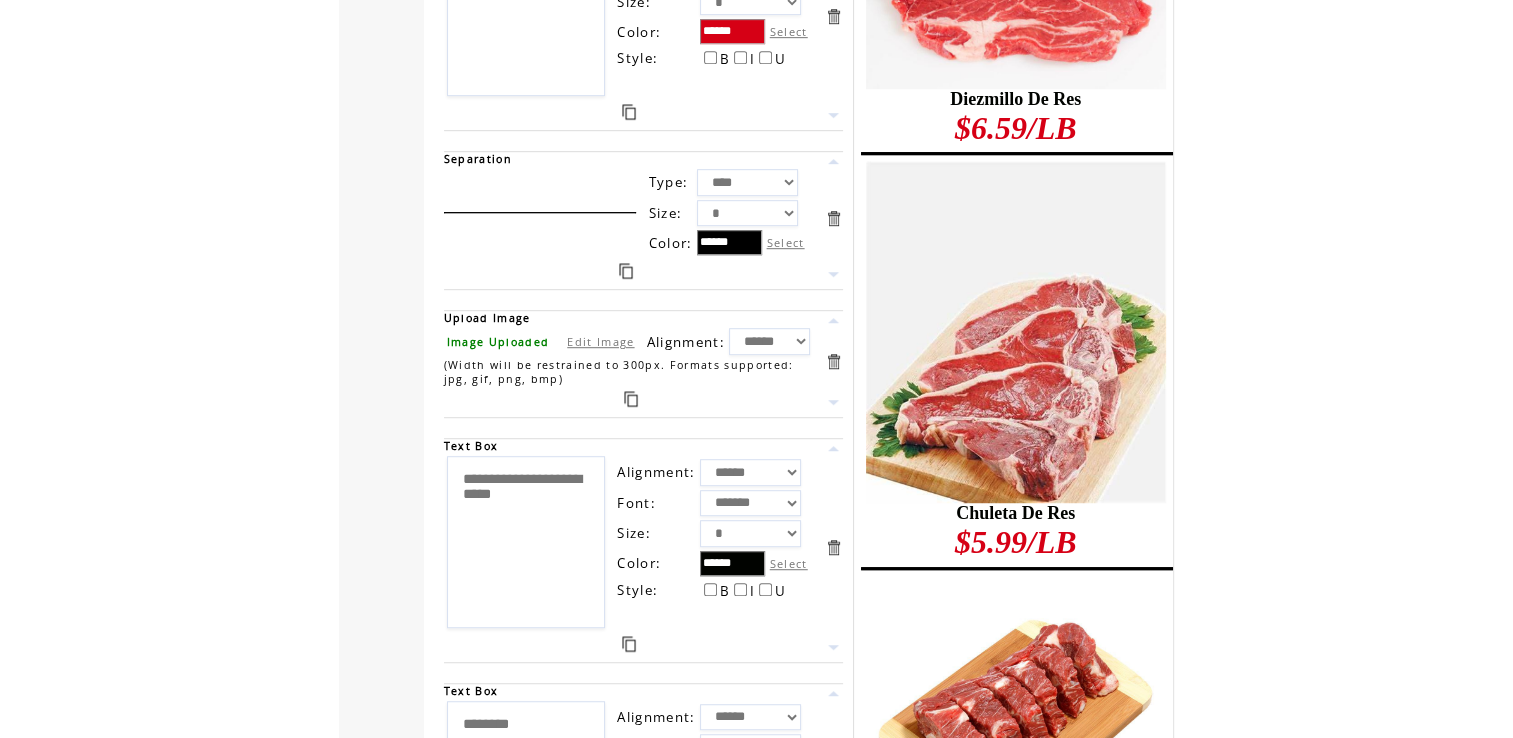 type on "**********" 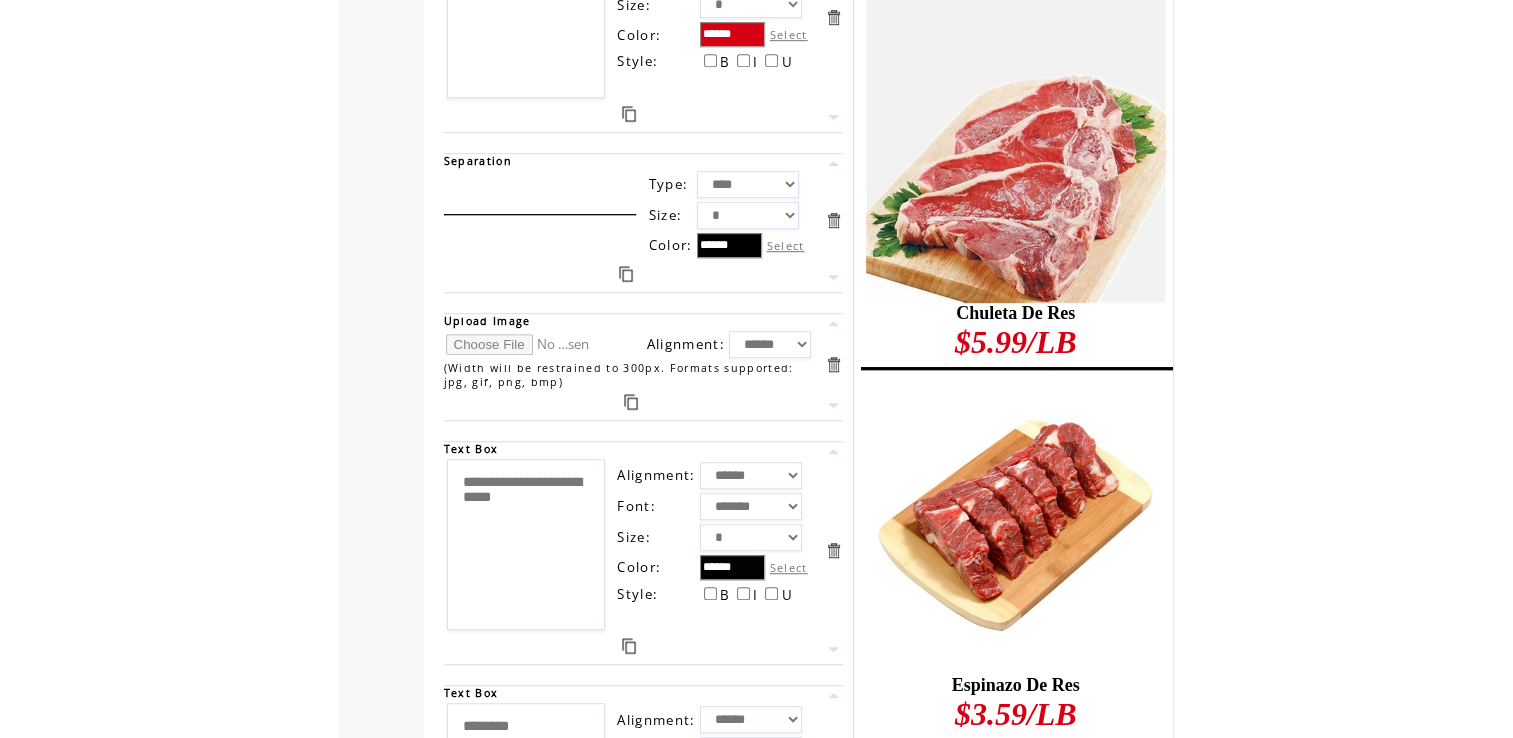 click at bounding box center (521, 344) 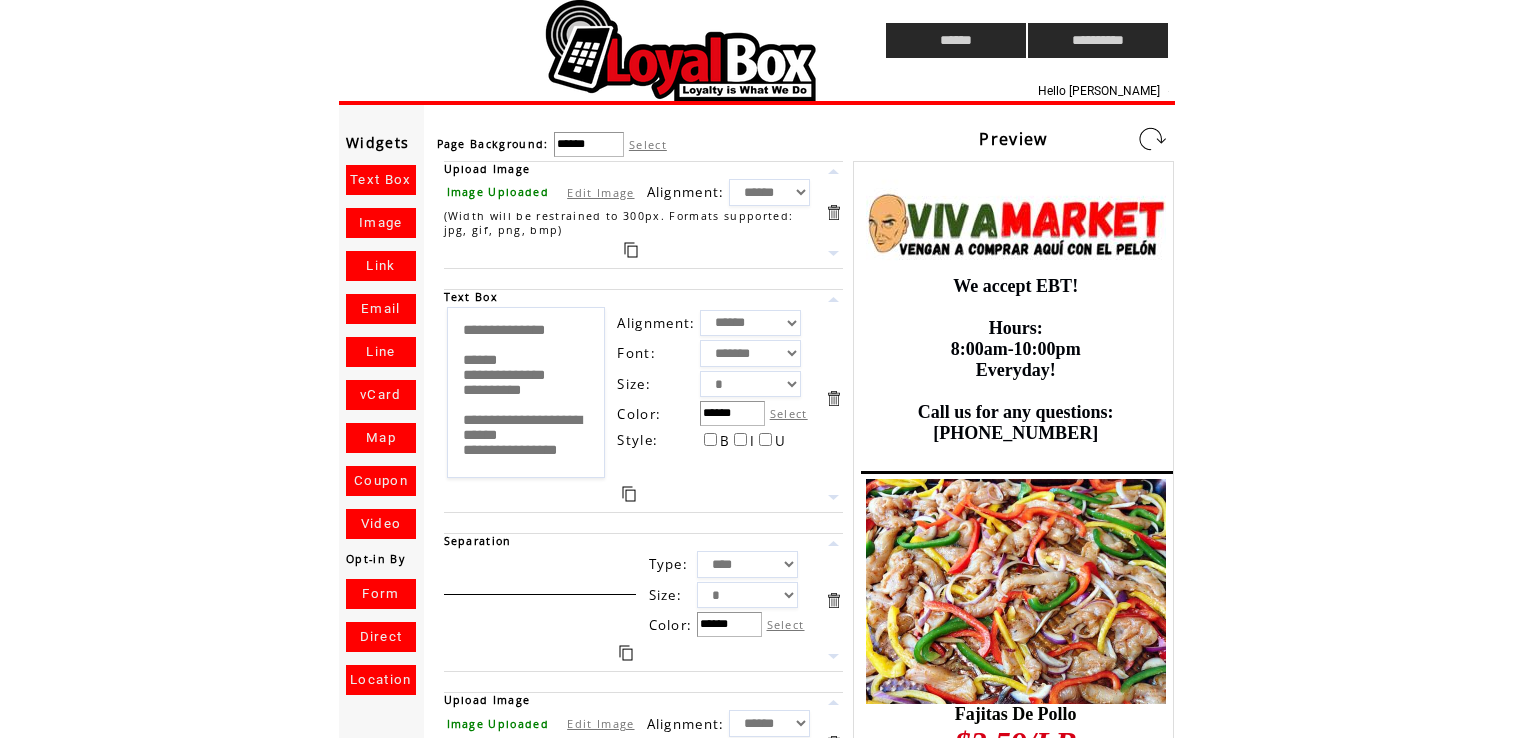 scroll, scrollTop: 0, scrollLeft: 0, axis: both 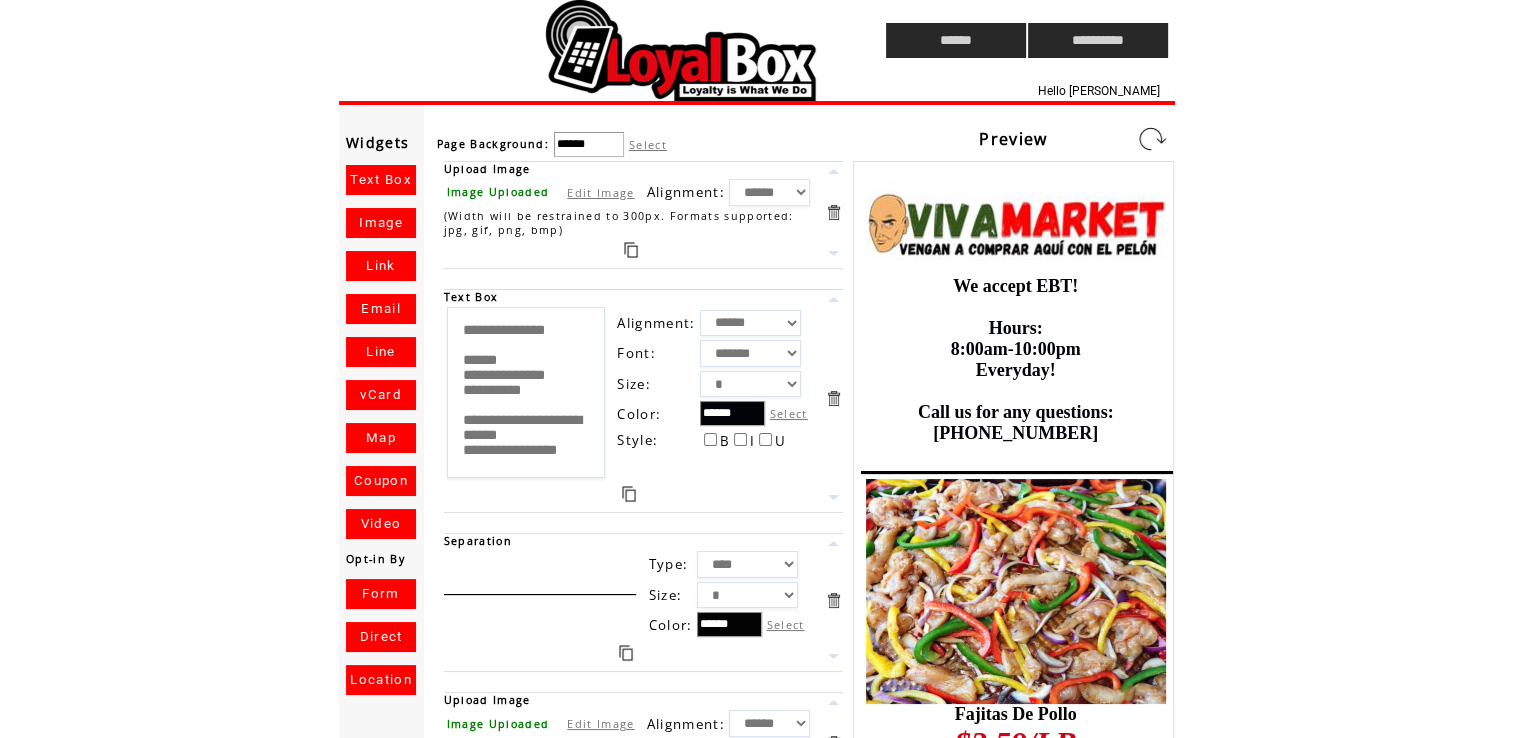 click at bounding box center (1152, 139) 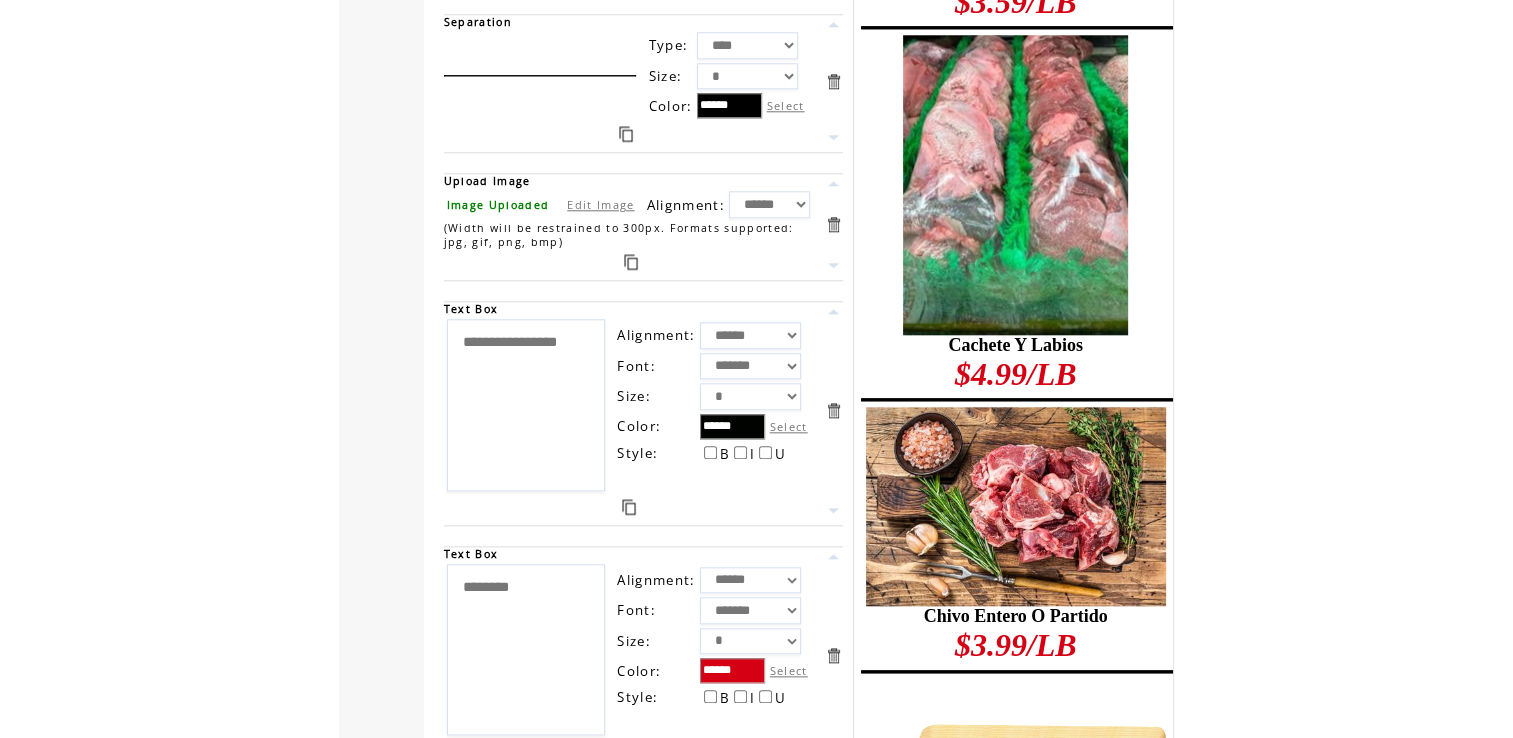 scroll, scrollTop: 2087, scrollLeft: 0, axis: vertical 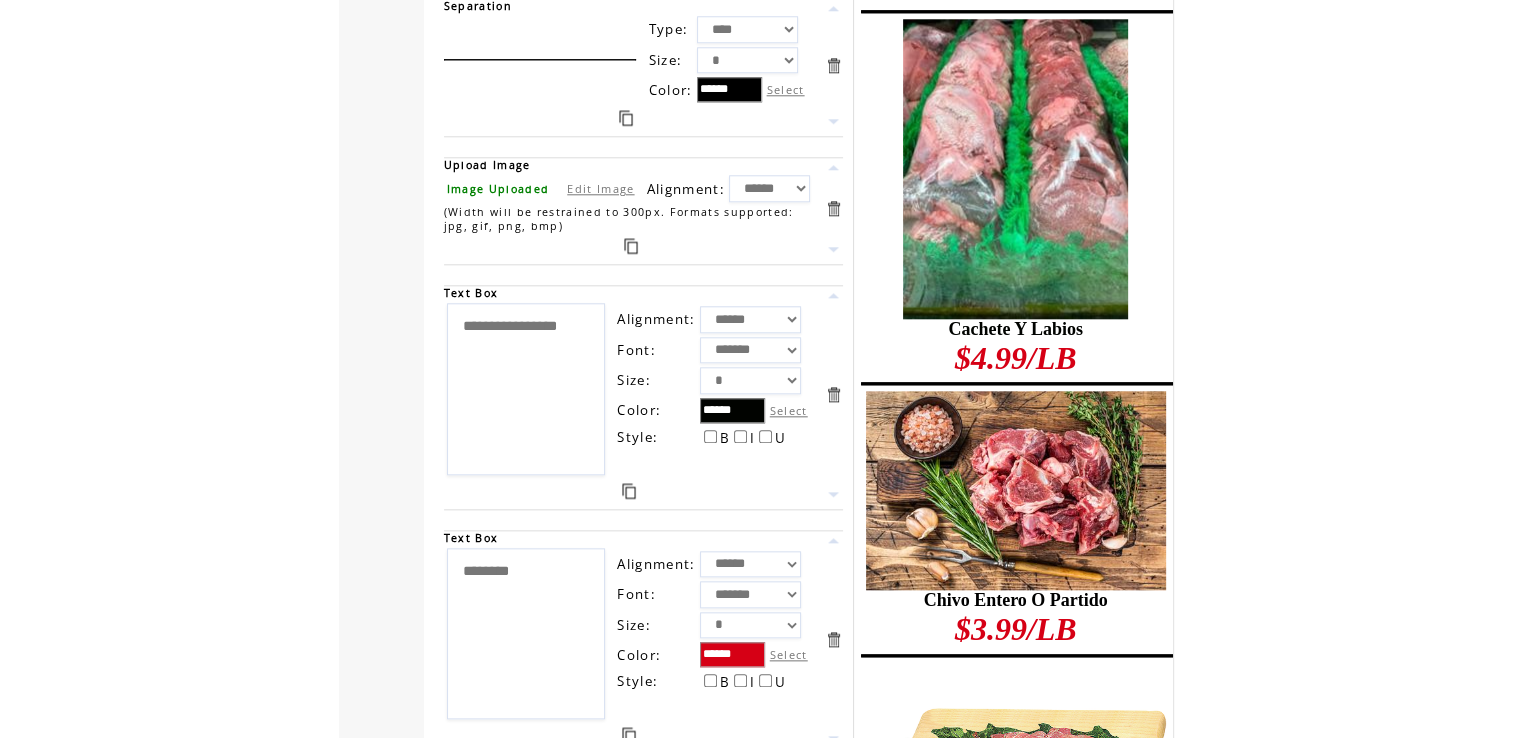 drag, startPoint x: 503, startPoint y: 341, endPoint x: 397, endPoint y: 245, distance: 143.01048 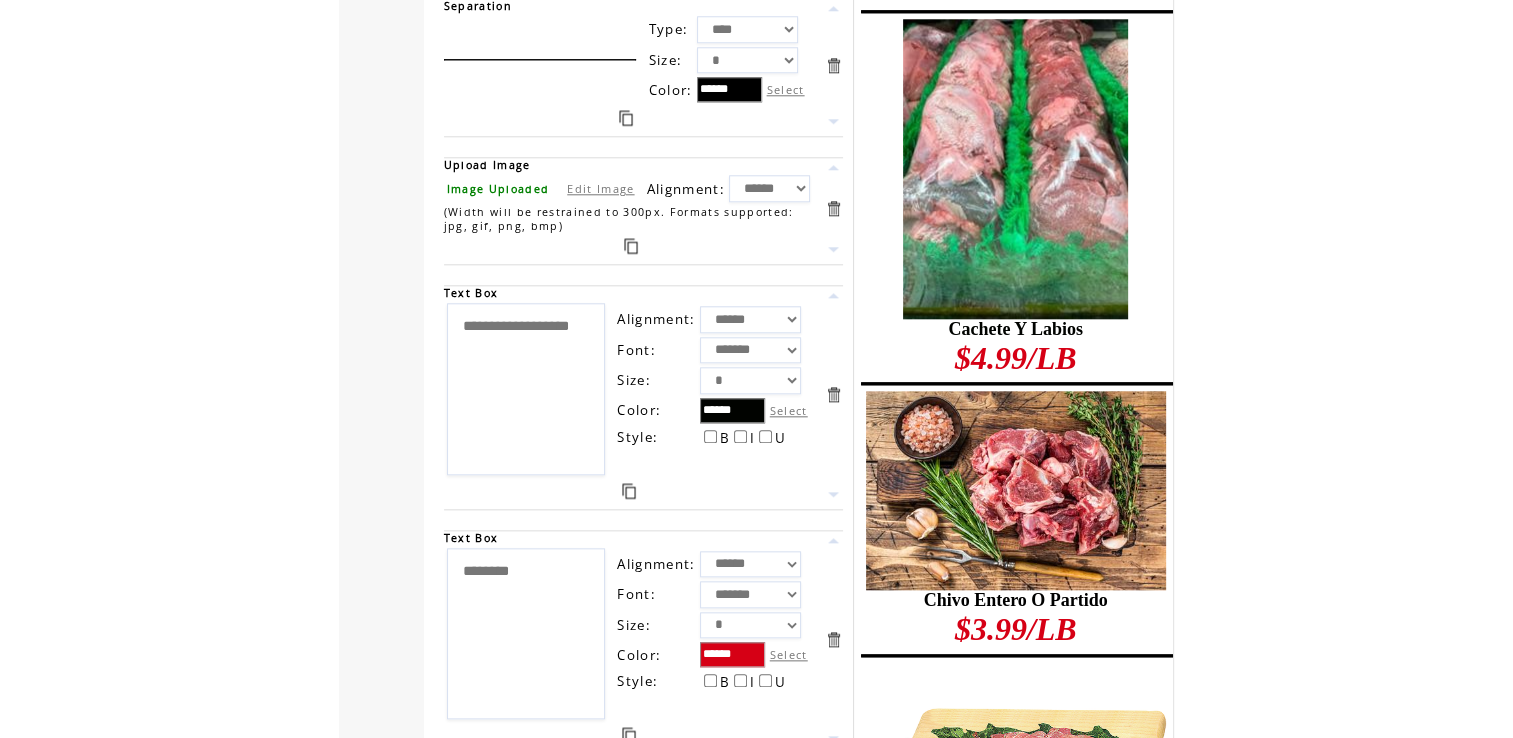type on "**********" 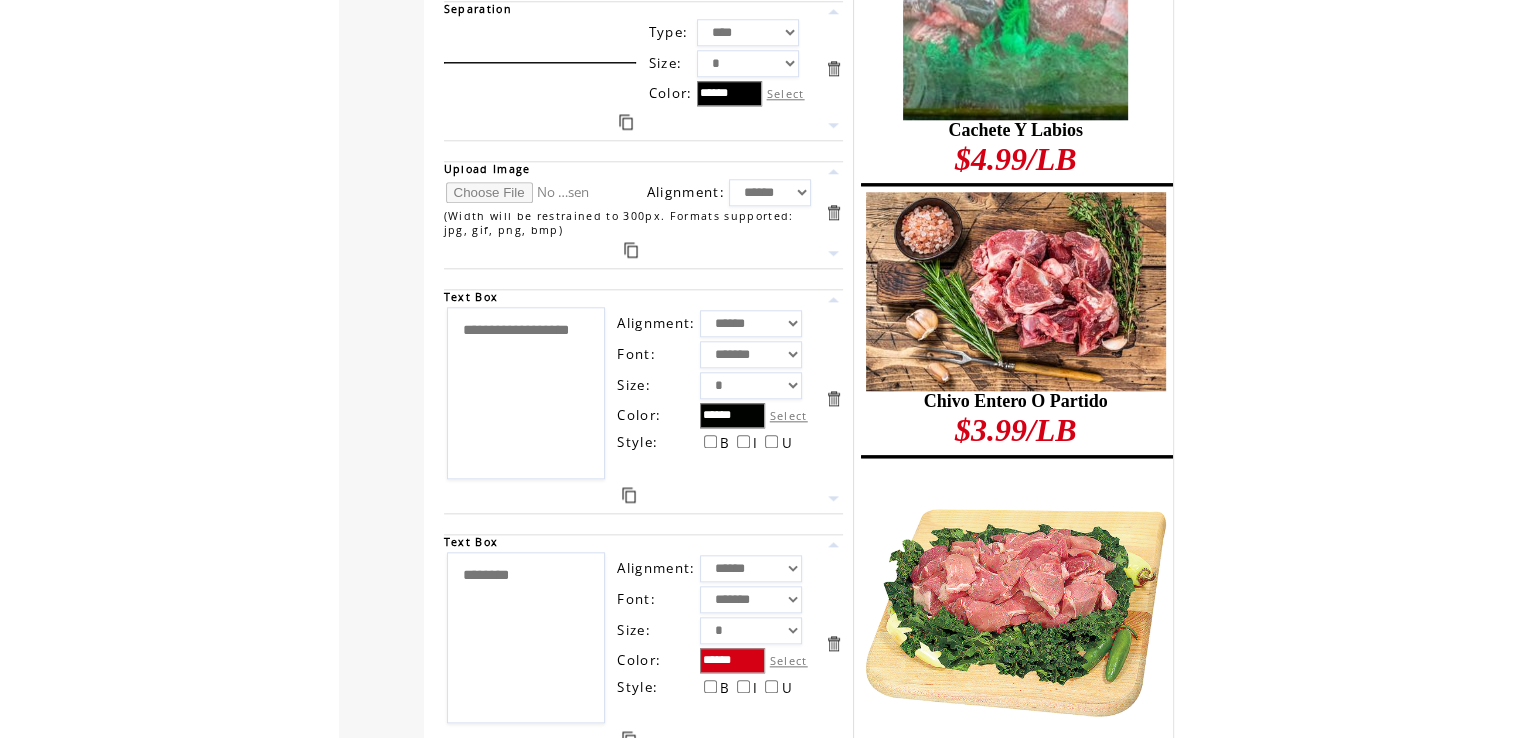 click at bounding box center (521, 192) 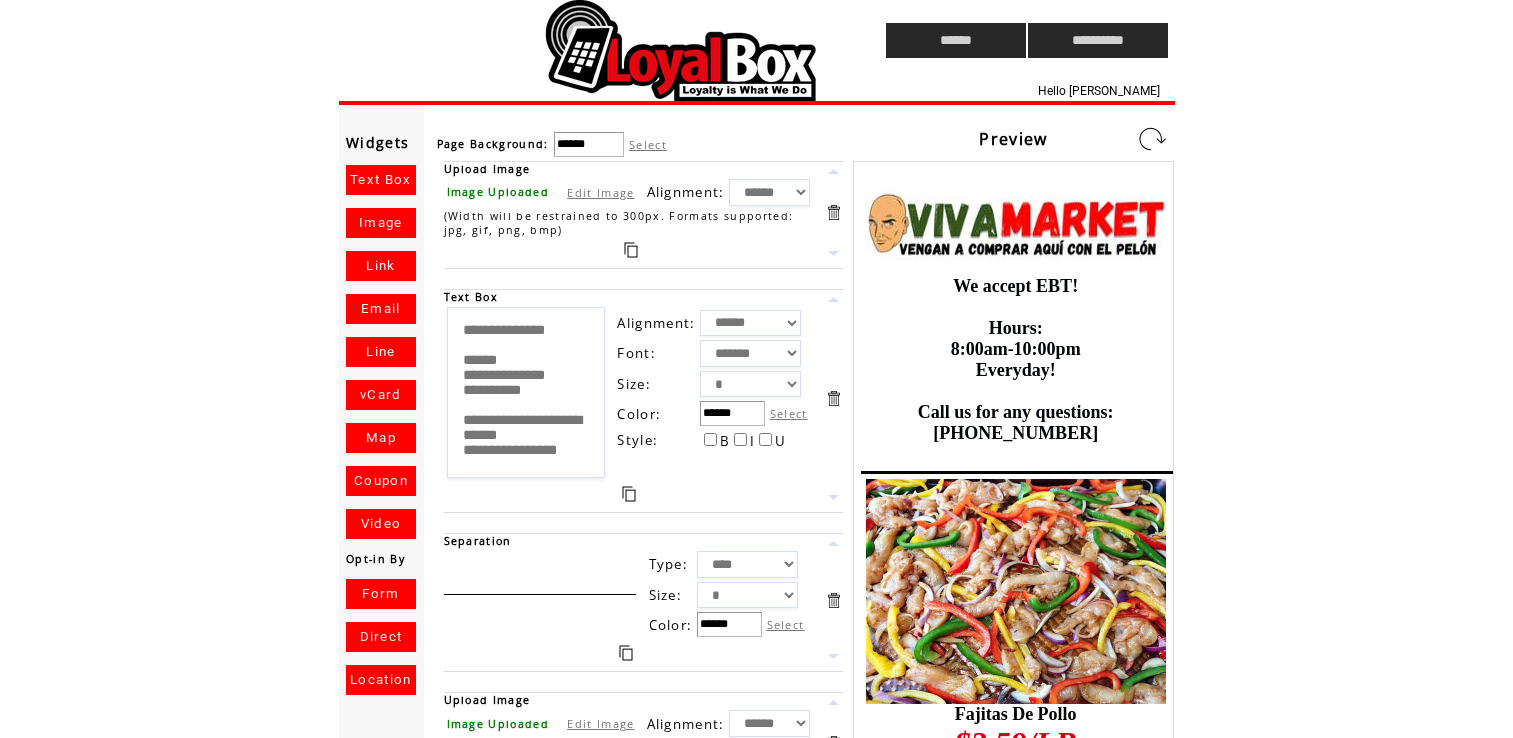 scroll, scrollTop: 0, scrollLeft: 0, axis: both 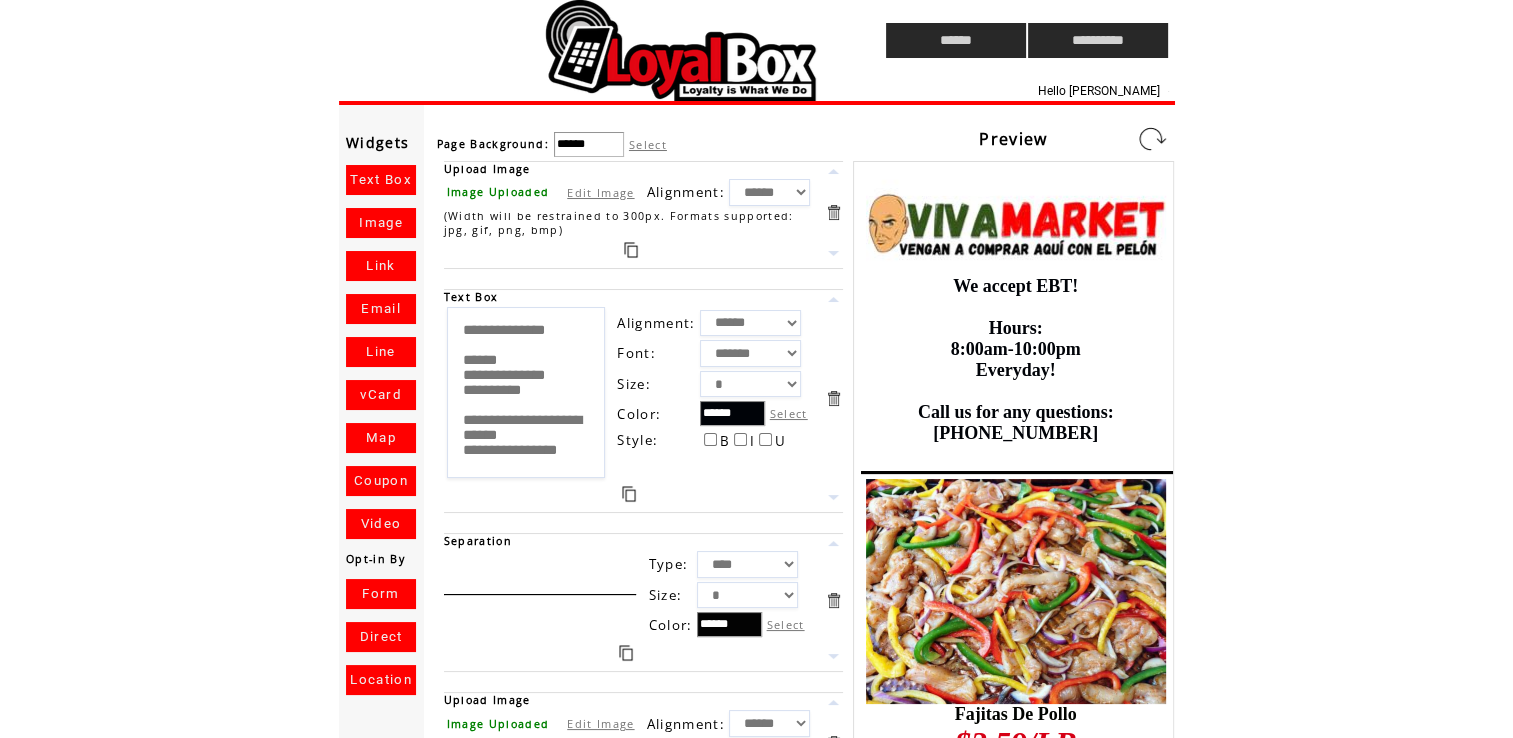 click at bounding box center (1152, 139) 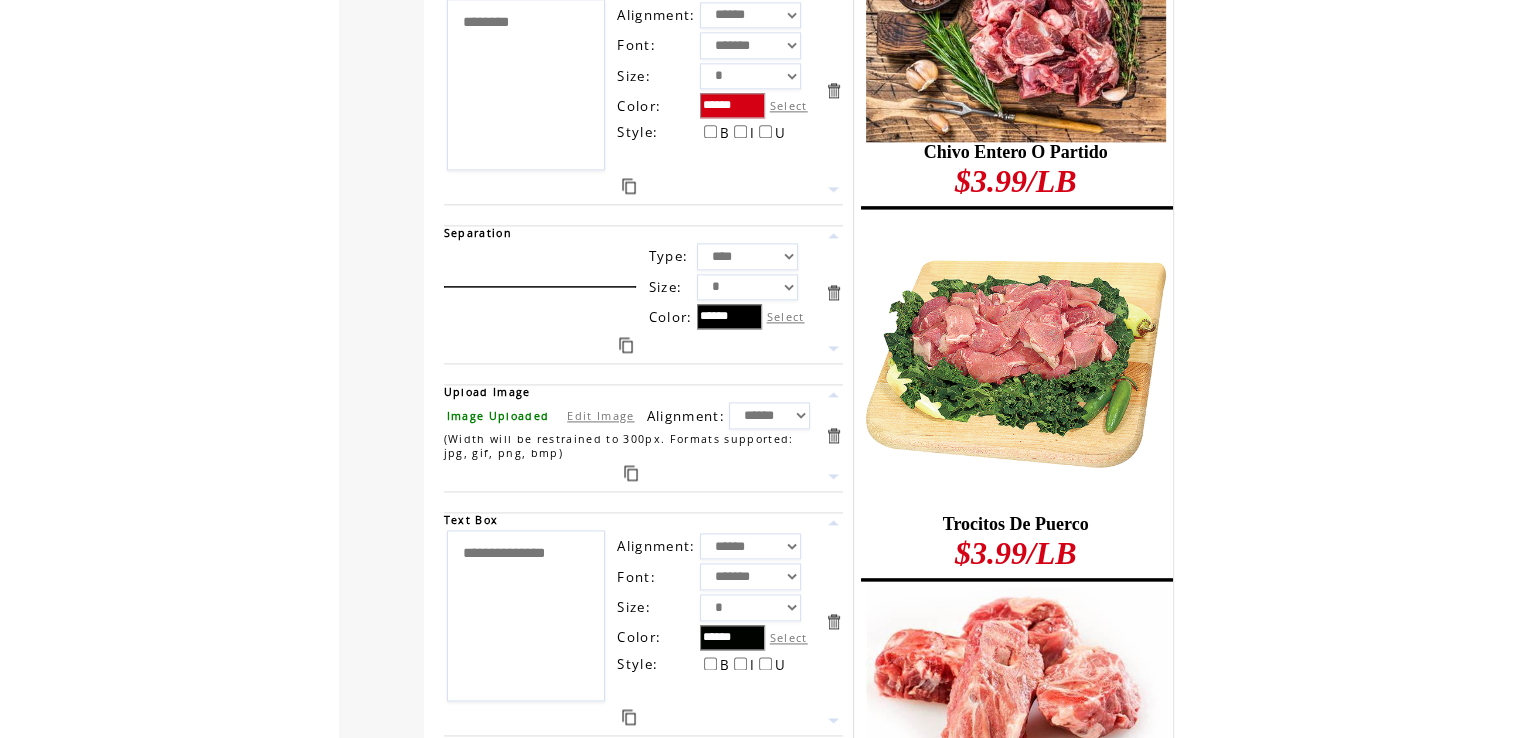 scroll, scrollTop: 2636, scrollLeft: 0, axis: vertical 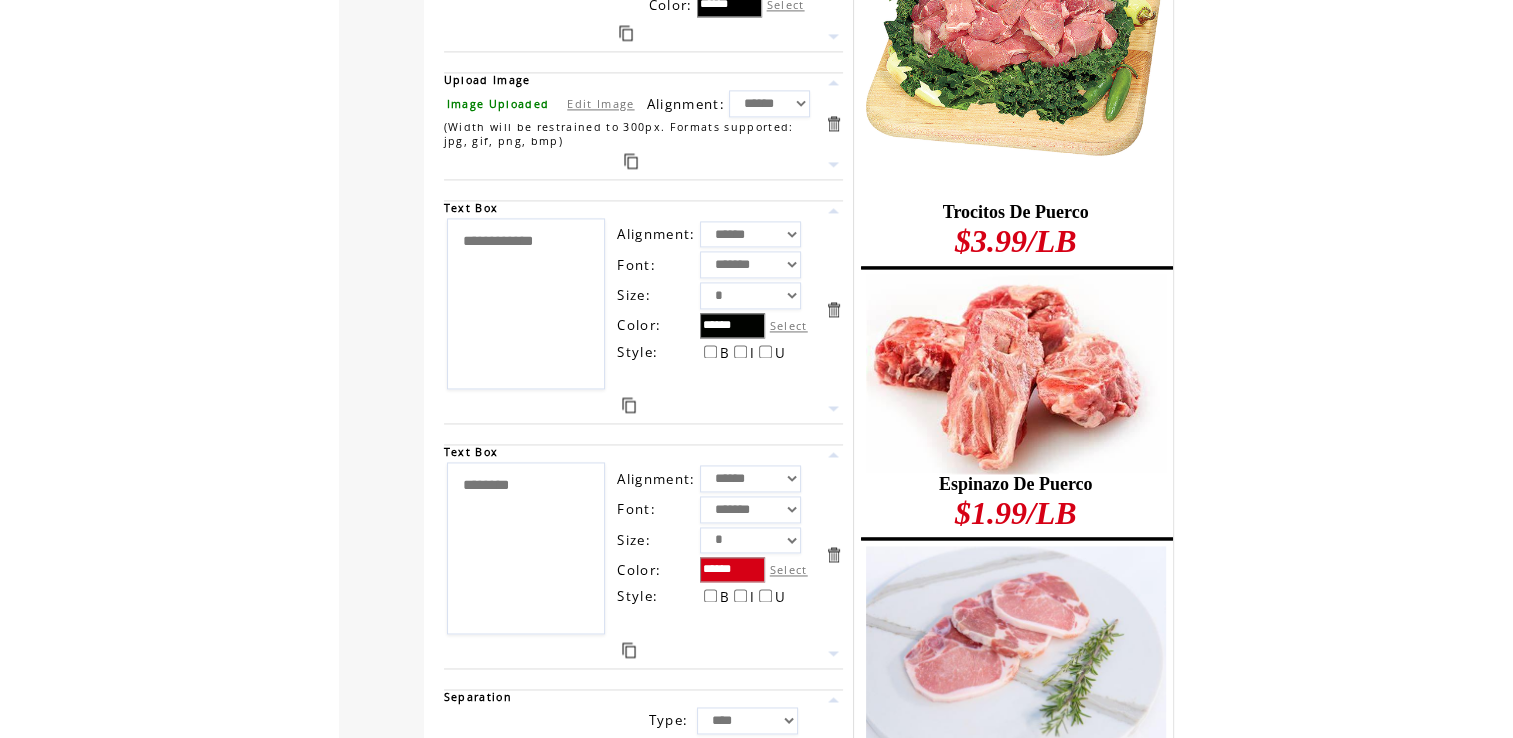 type on "**********" 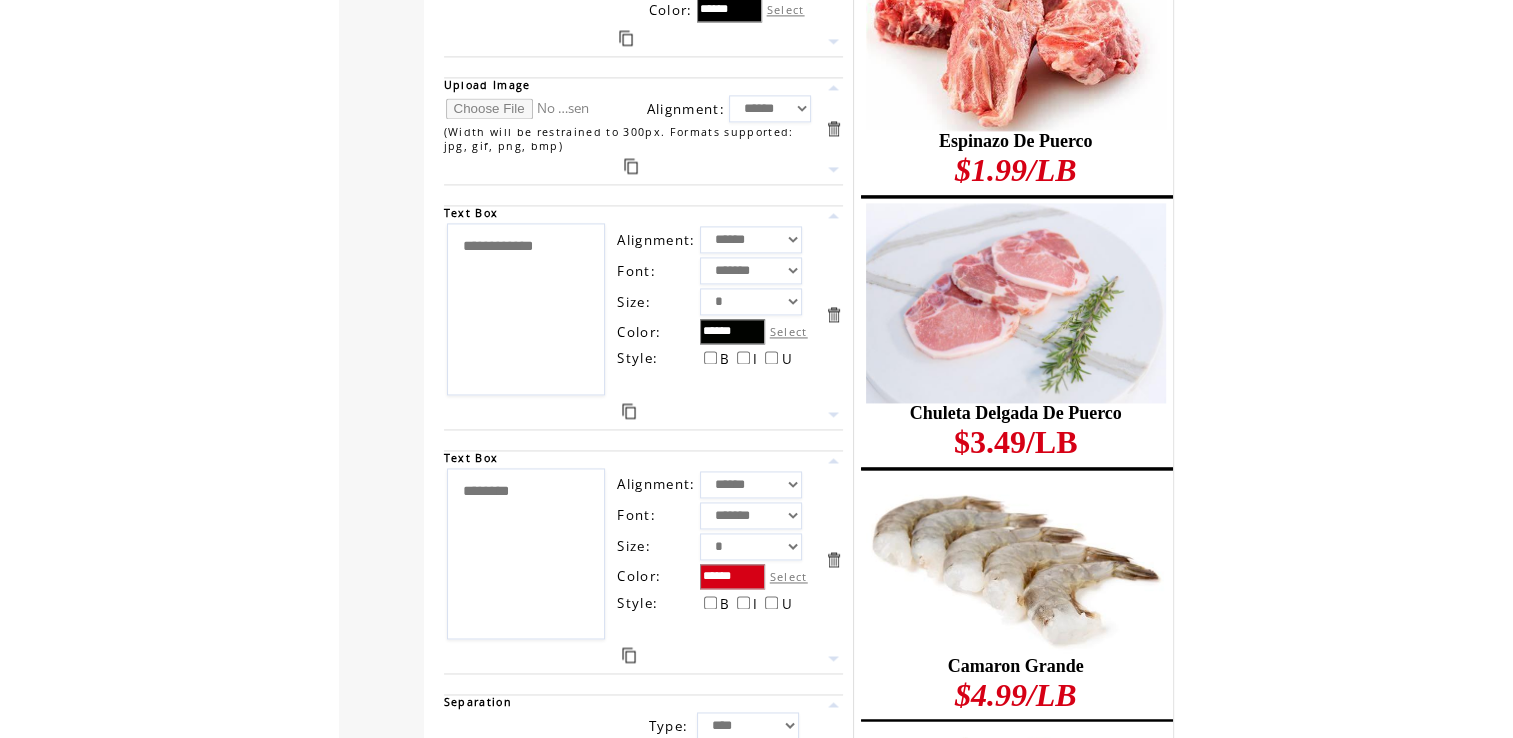 click at bounding box center [521, 108] 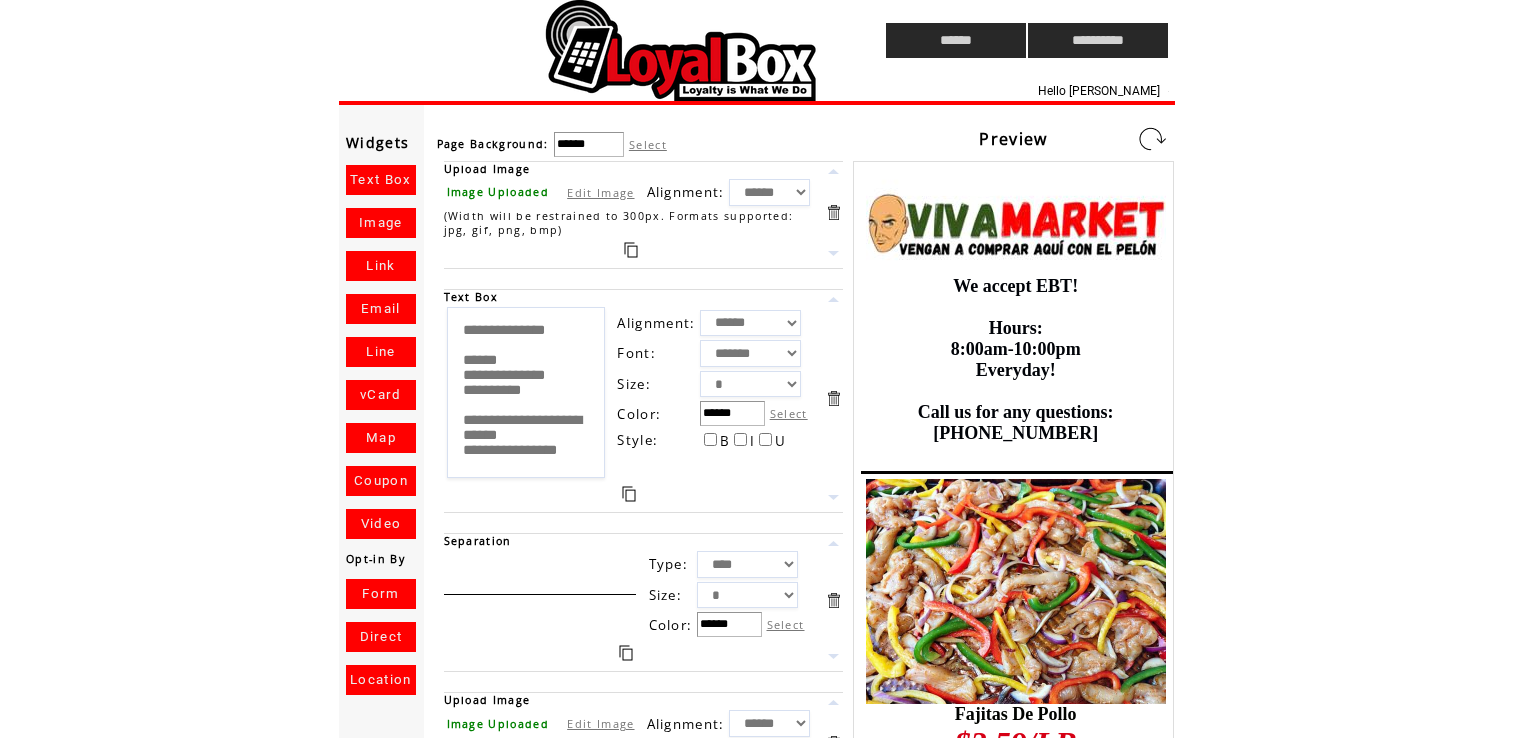 scroll, scrollTop: 0, scrollLeft: 0, axis: both 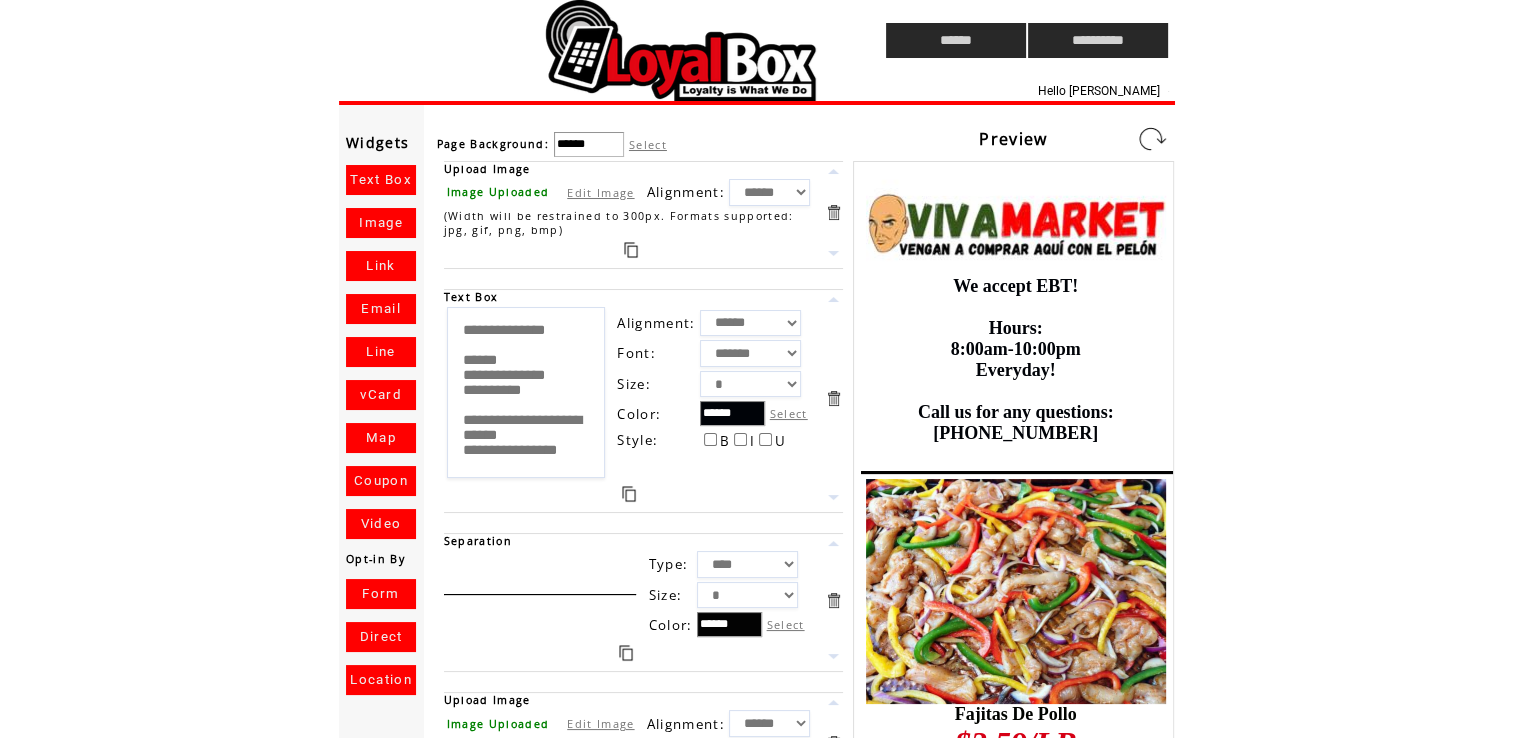 click at bounding box center (1152, 139) 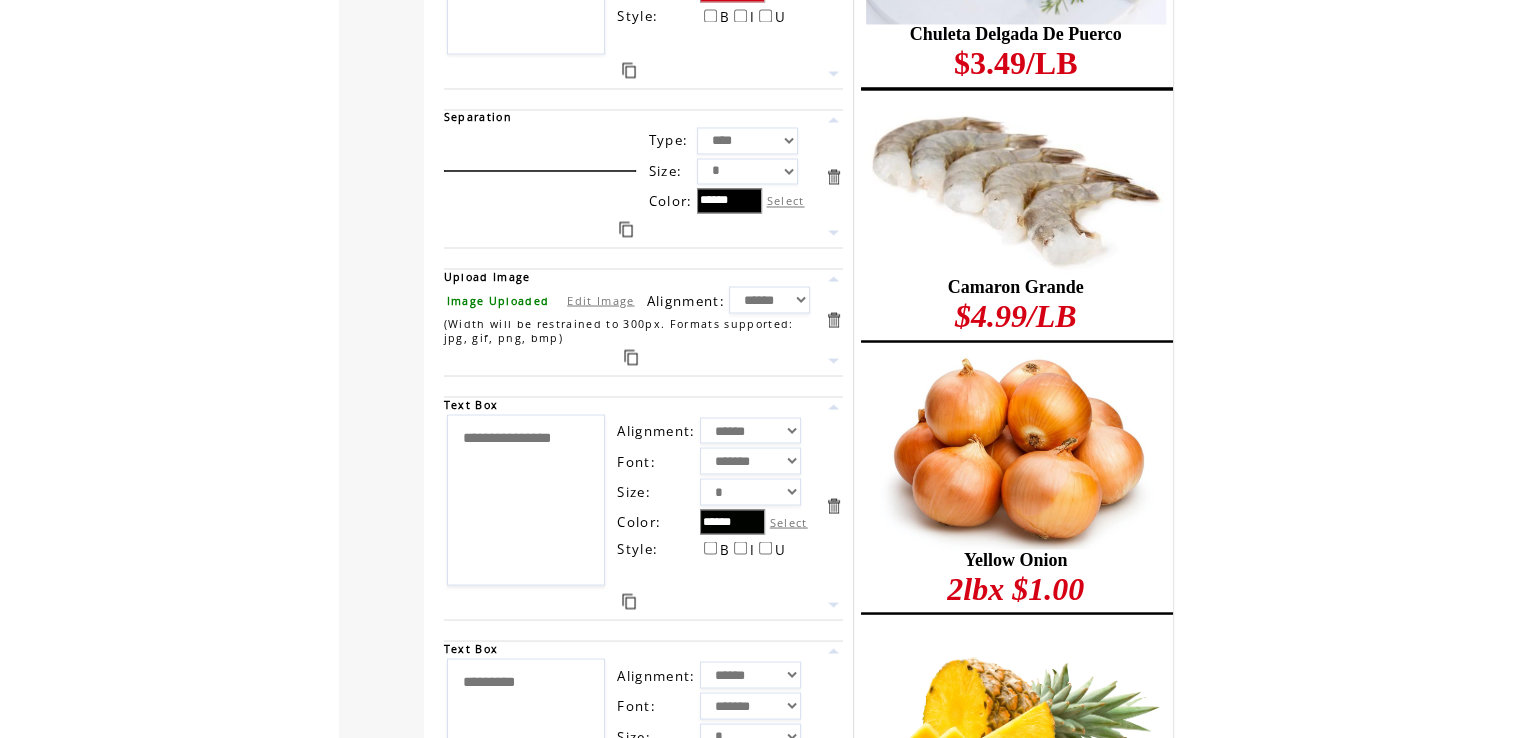 scroll, scrollTop: 3531, scrollLeft: 0, axis: vertical 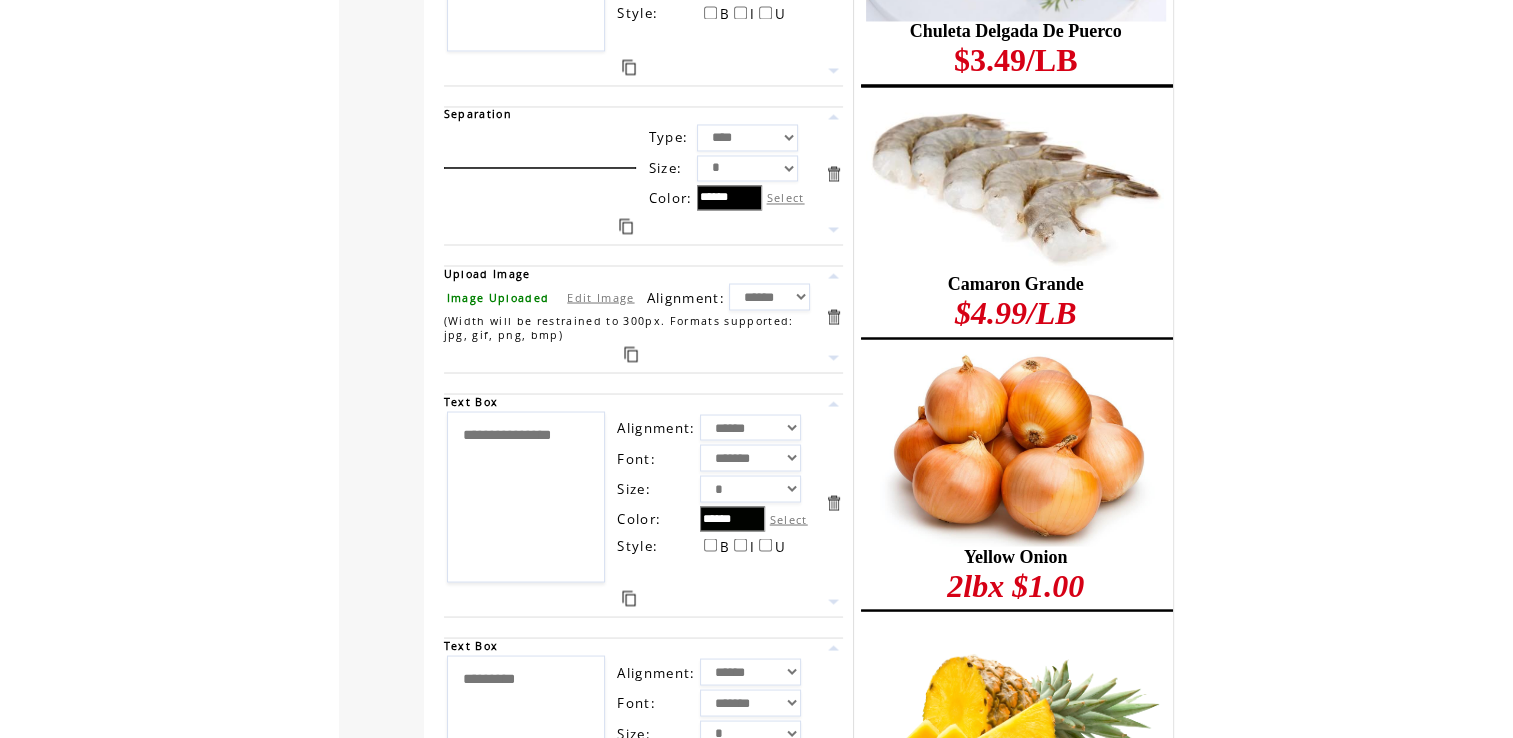 drag, startPoint x: 516, startPoint y: 451, endPoint x: 416, endPoint y: 365, distance: 131.89389 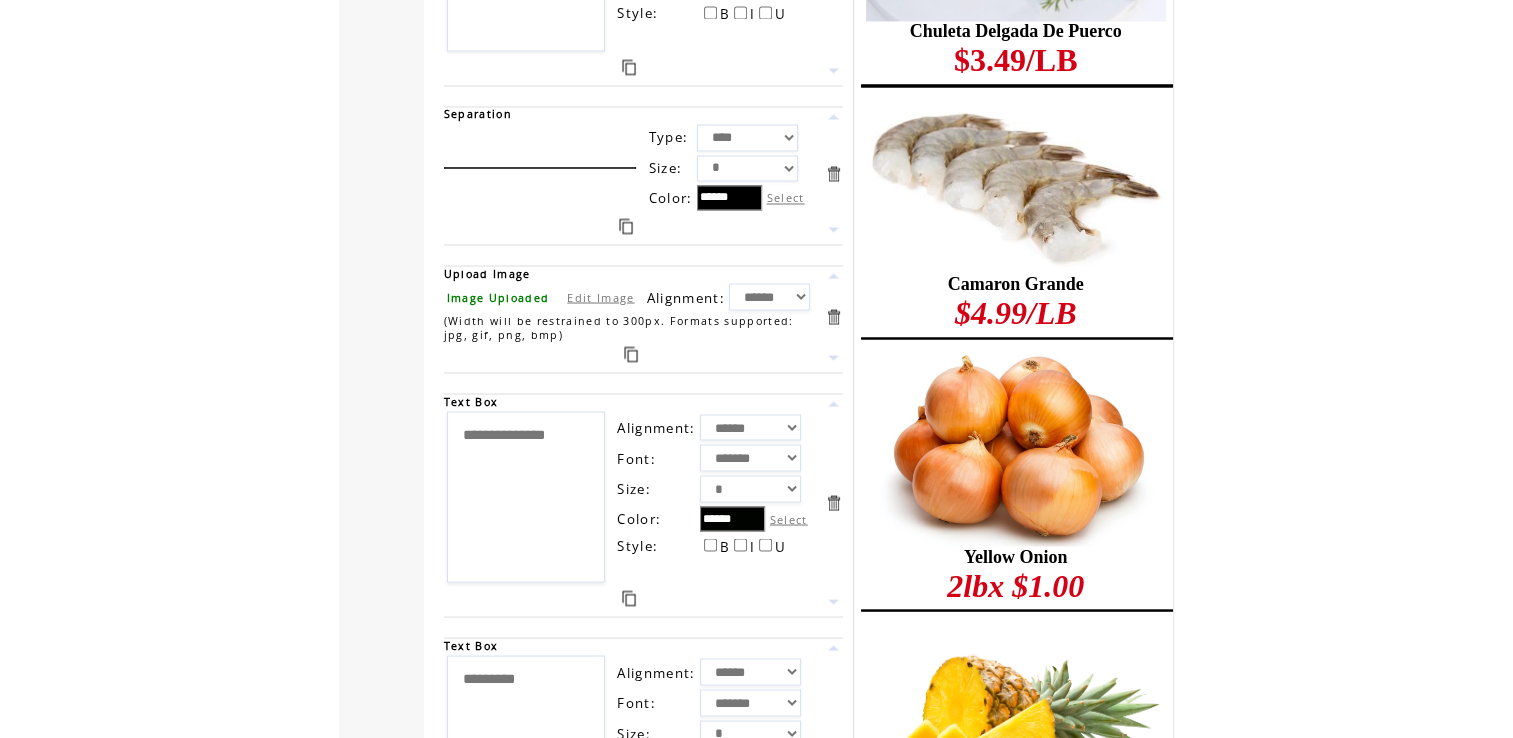 type on "**********" 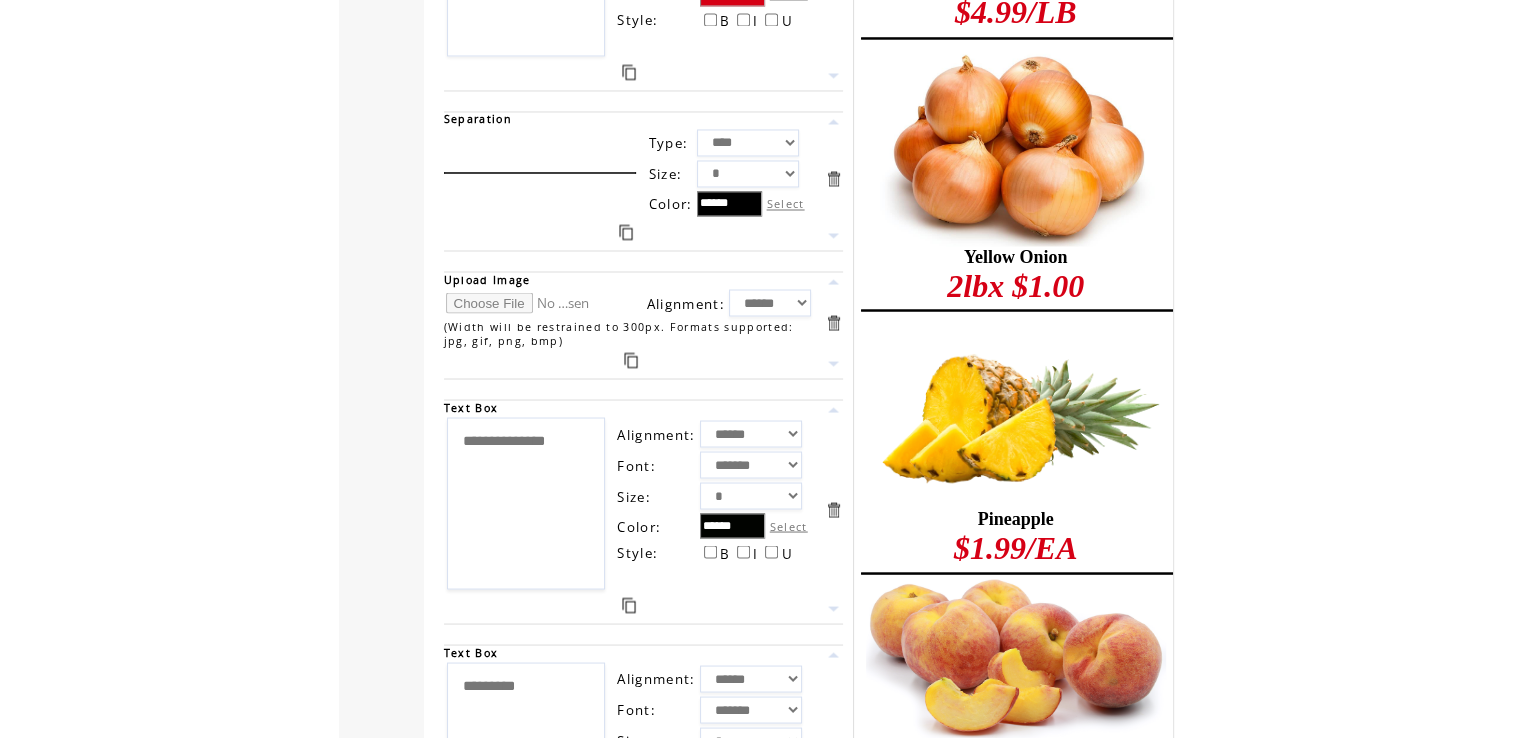 click at bounding box center (521, 302) 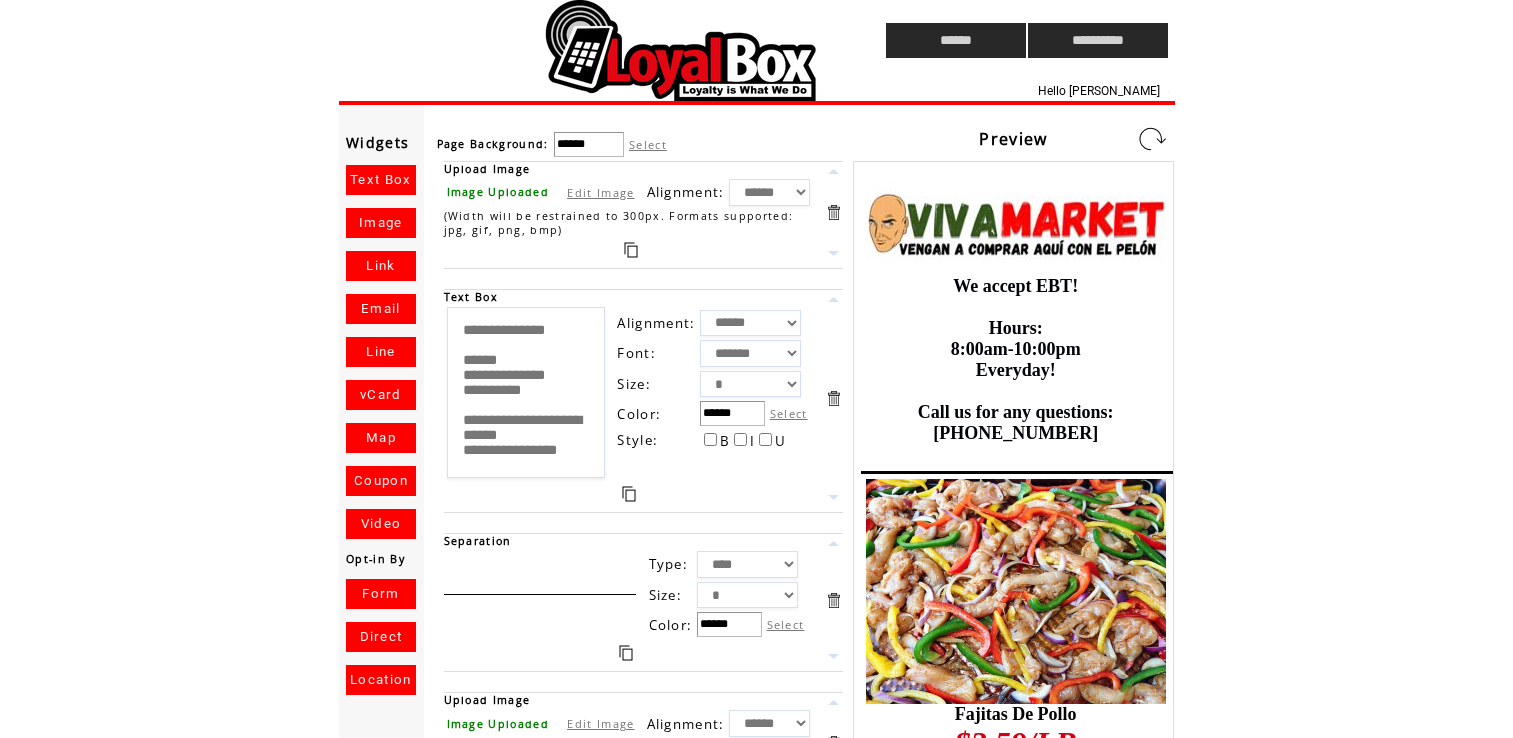 scroll, scrollTop: 0, scrollLeft: 0, axis: both 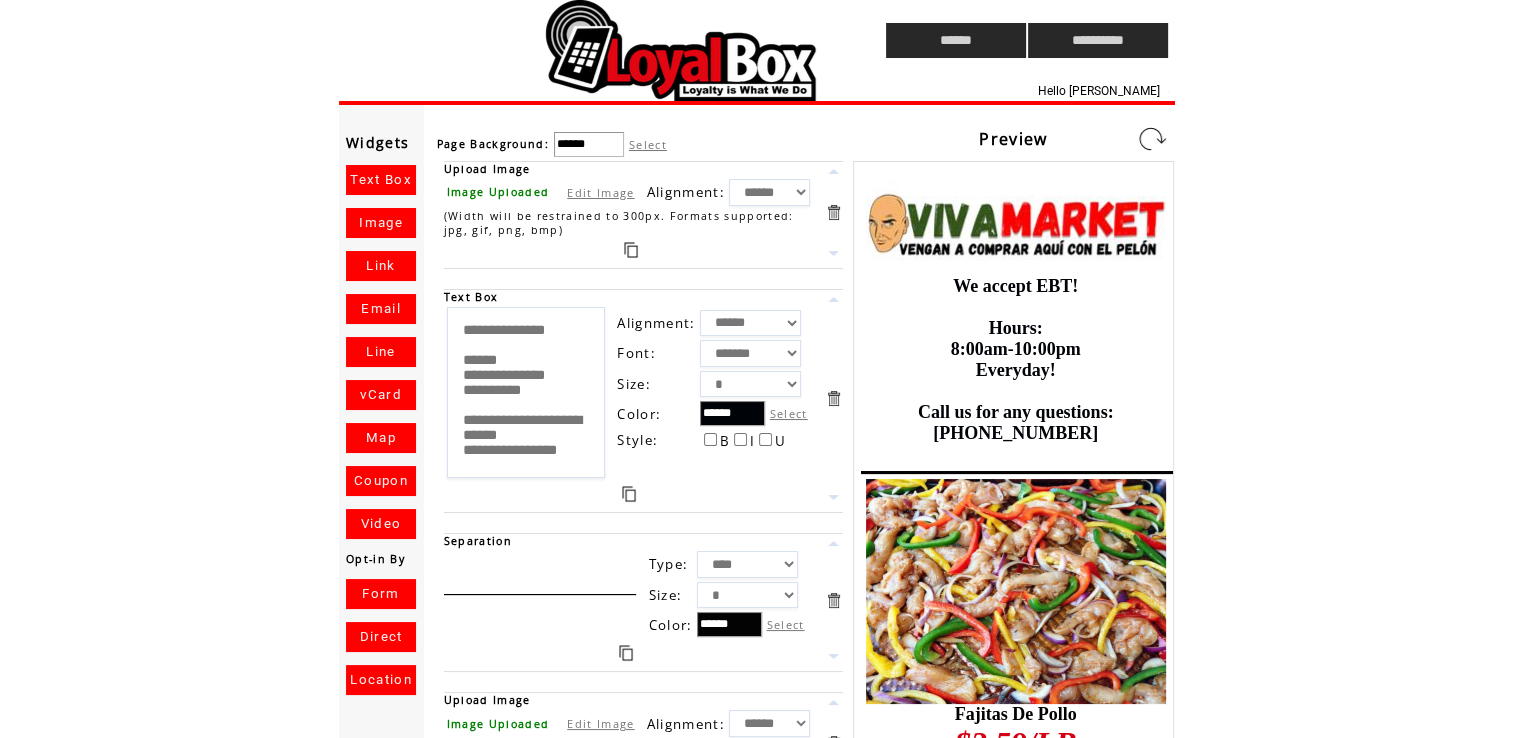 click at bounding box center (1152, 139) 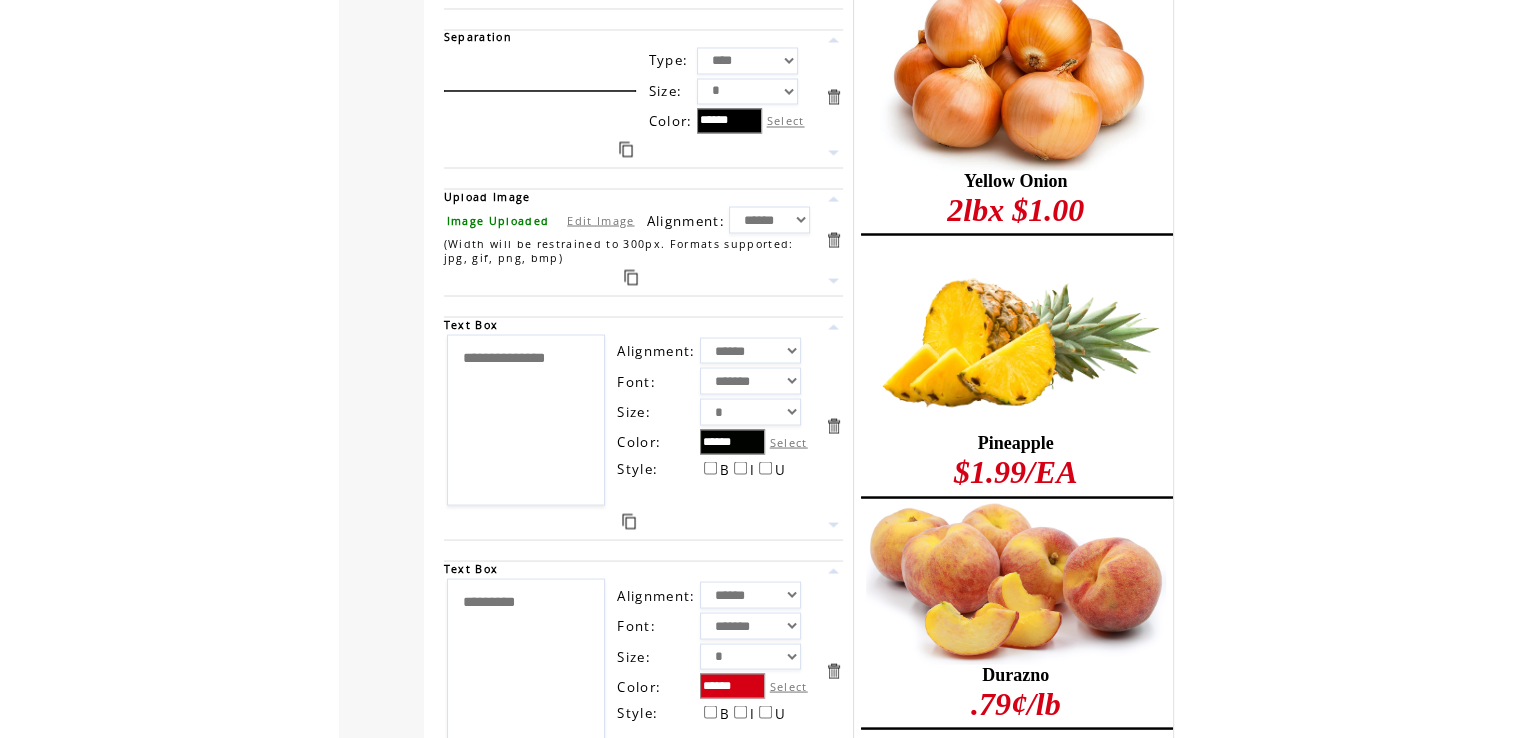 scroll, scrollTop: 3618, scrollLeft: 0, axis: vertical 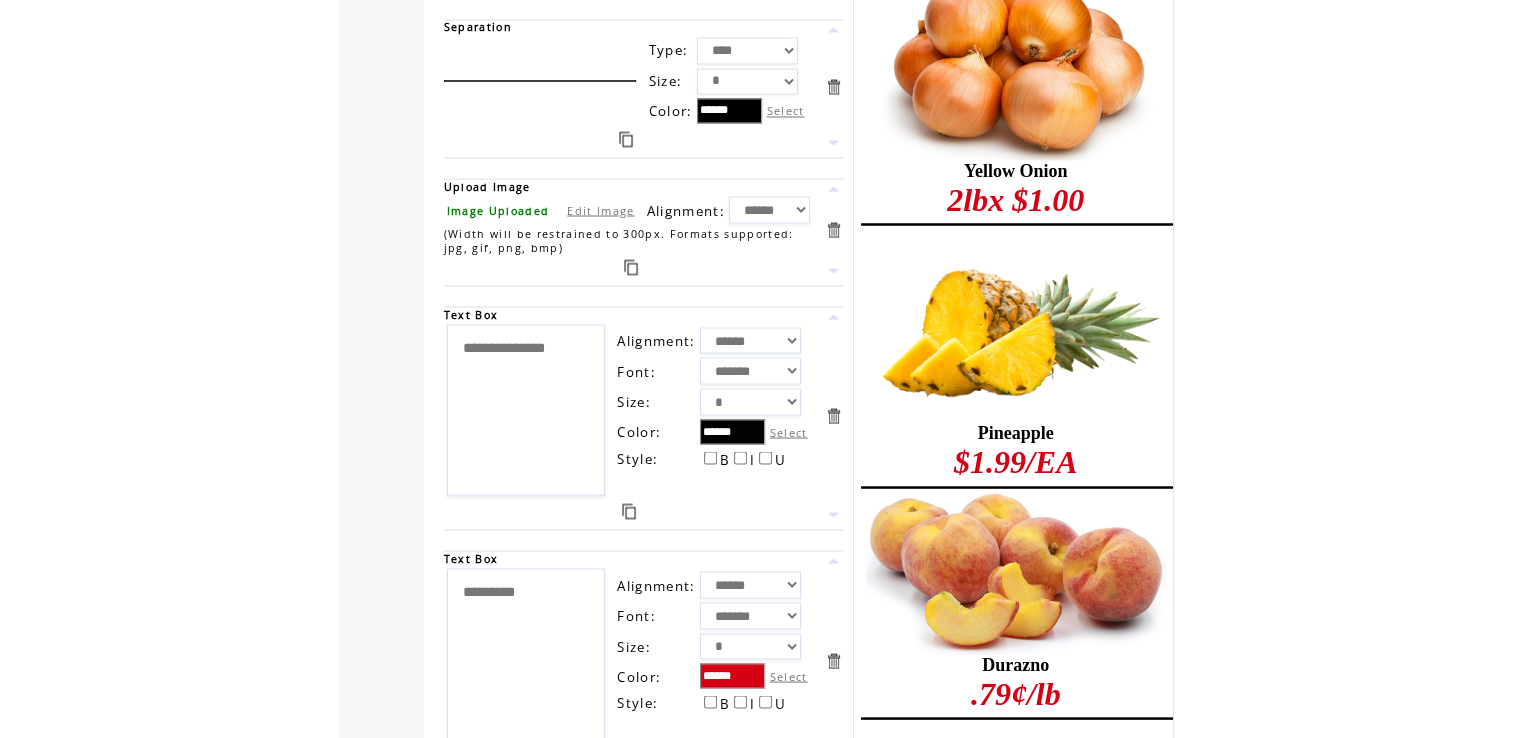 click on "Edit Image" at bounding box center [600, 209] 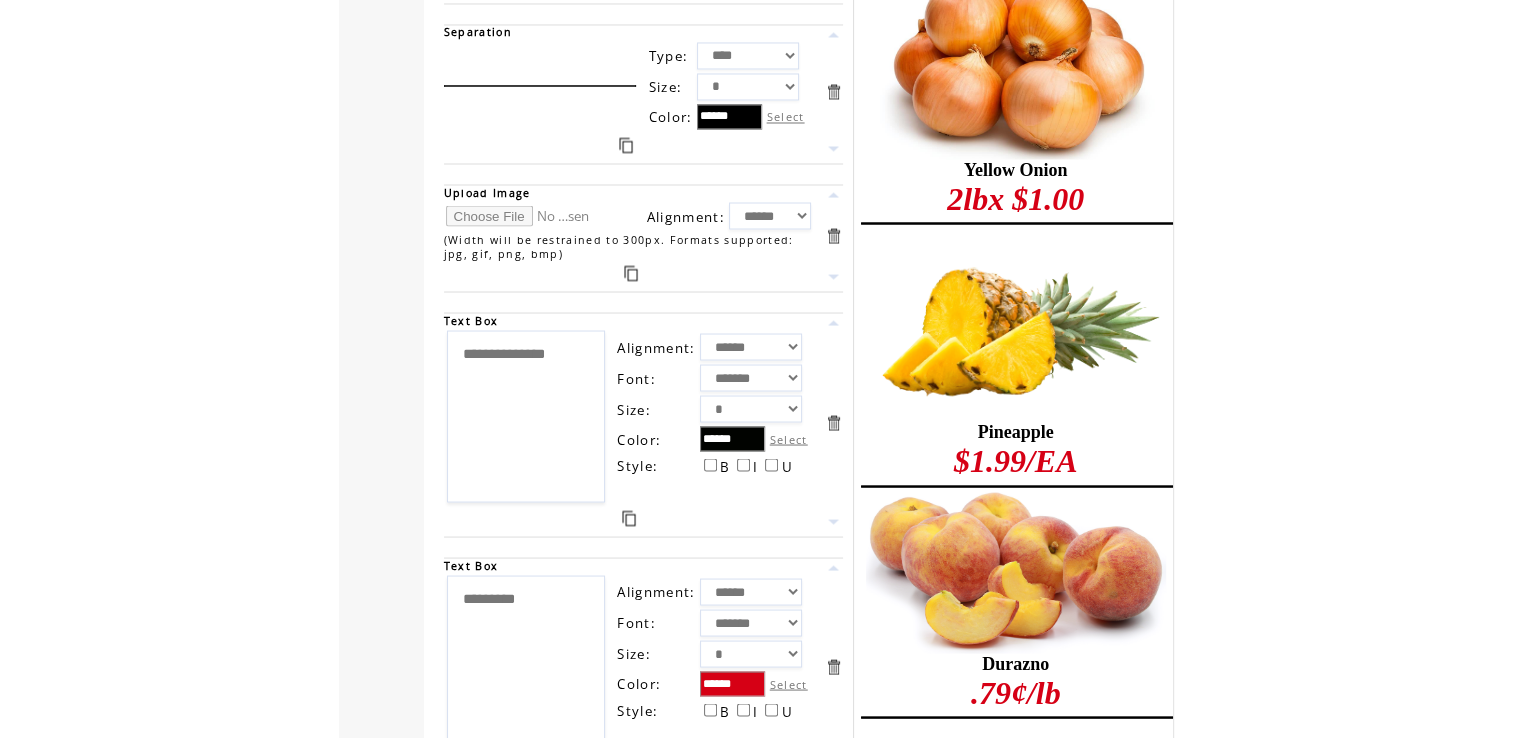 click at bounding box center (521, 215) 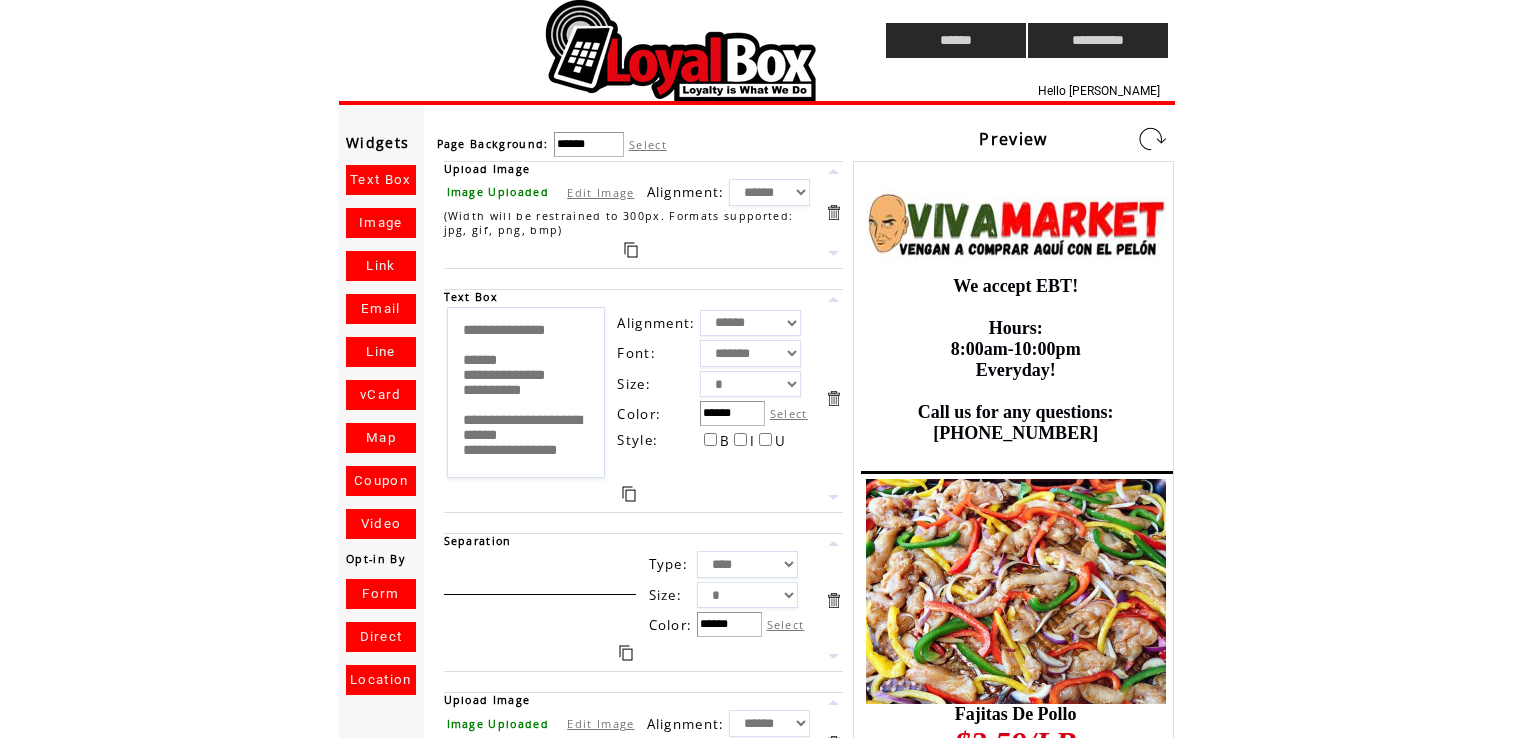 scroll, scrollTop: 0, scrollLeft: 0, axis: both 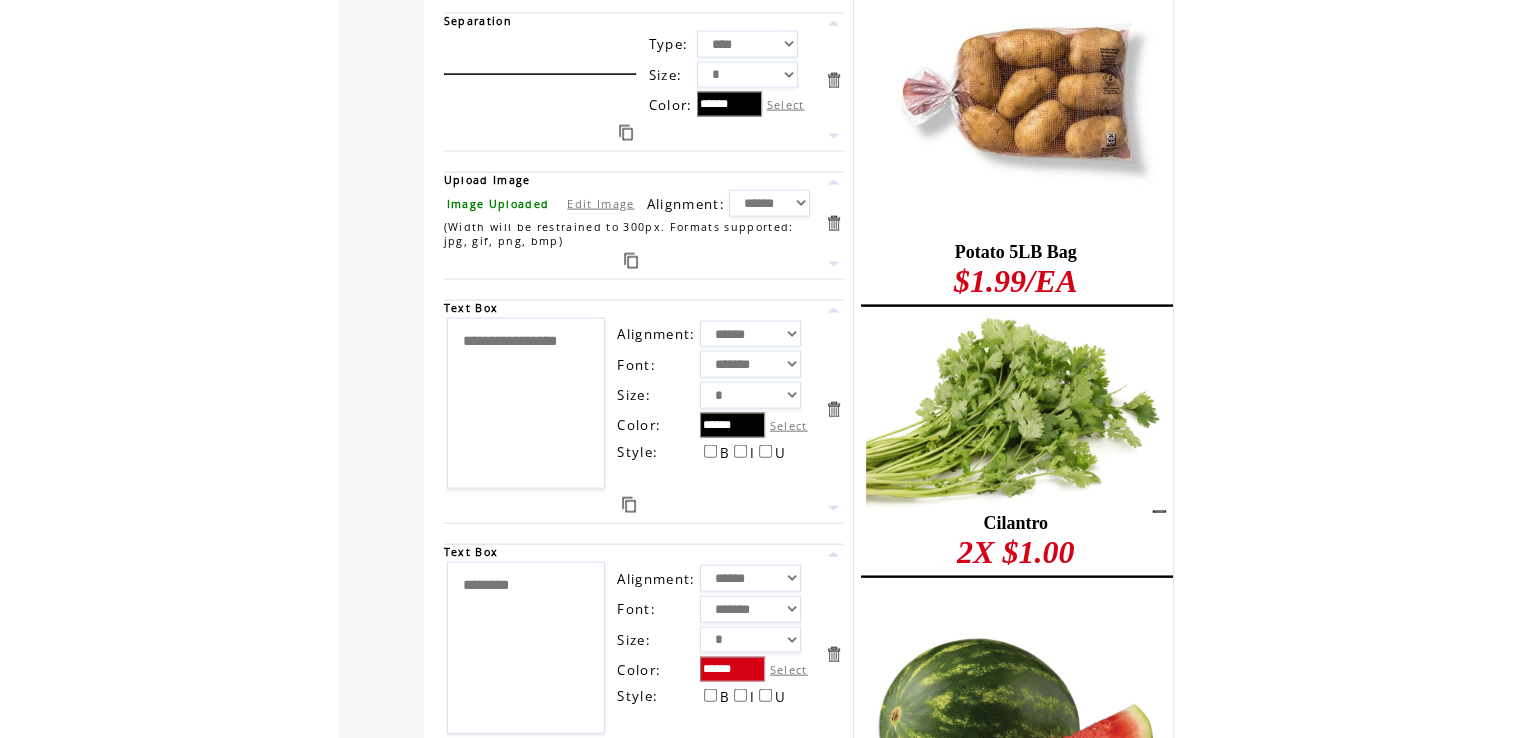 drag, startPoint x: 533, startPoint y: 345, endPoint x: 364, endPoint y: 255, distance: 191.47063 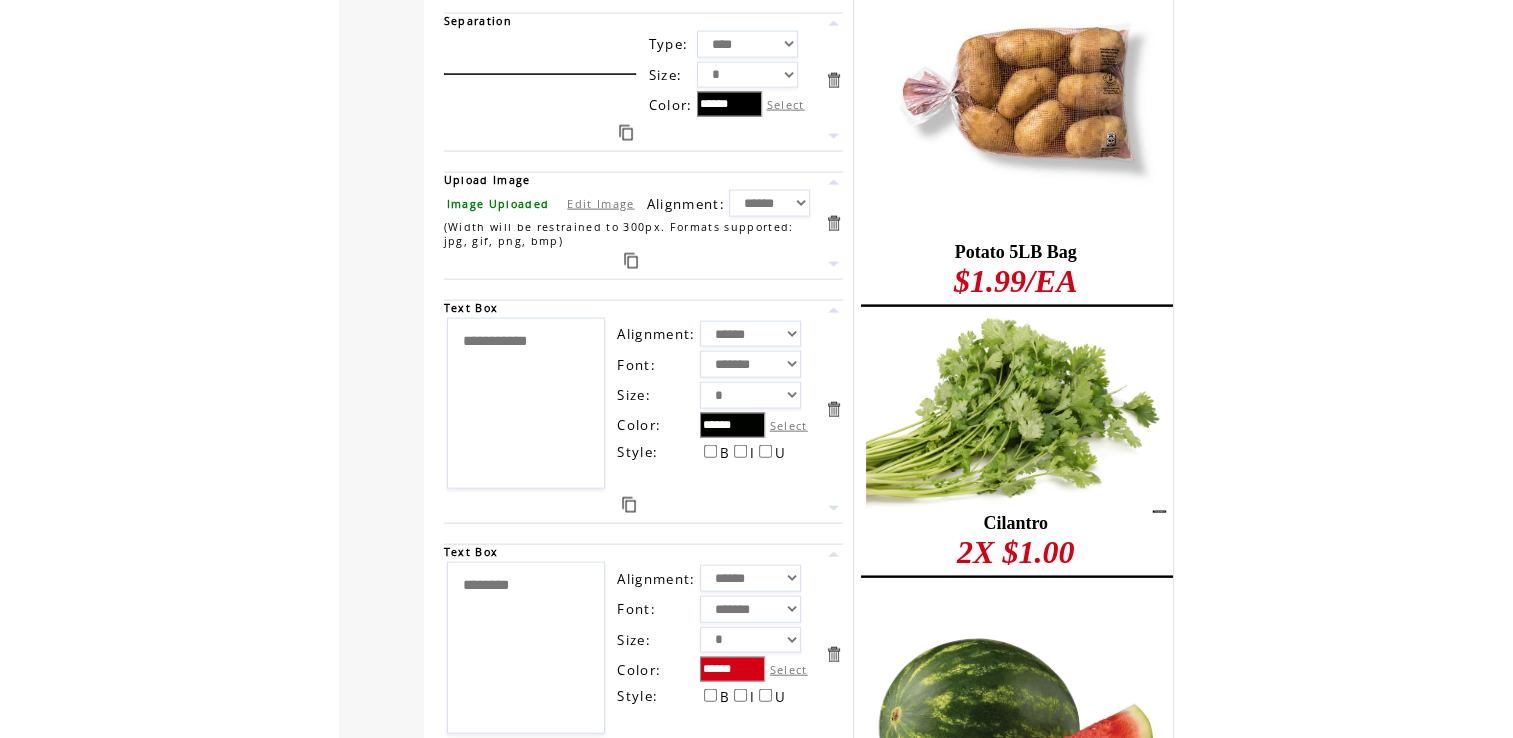 type on "**********" 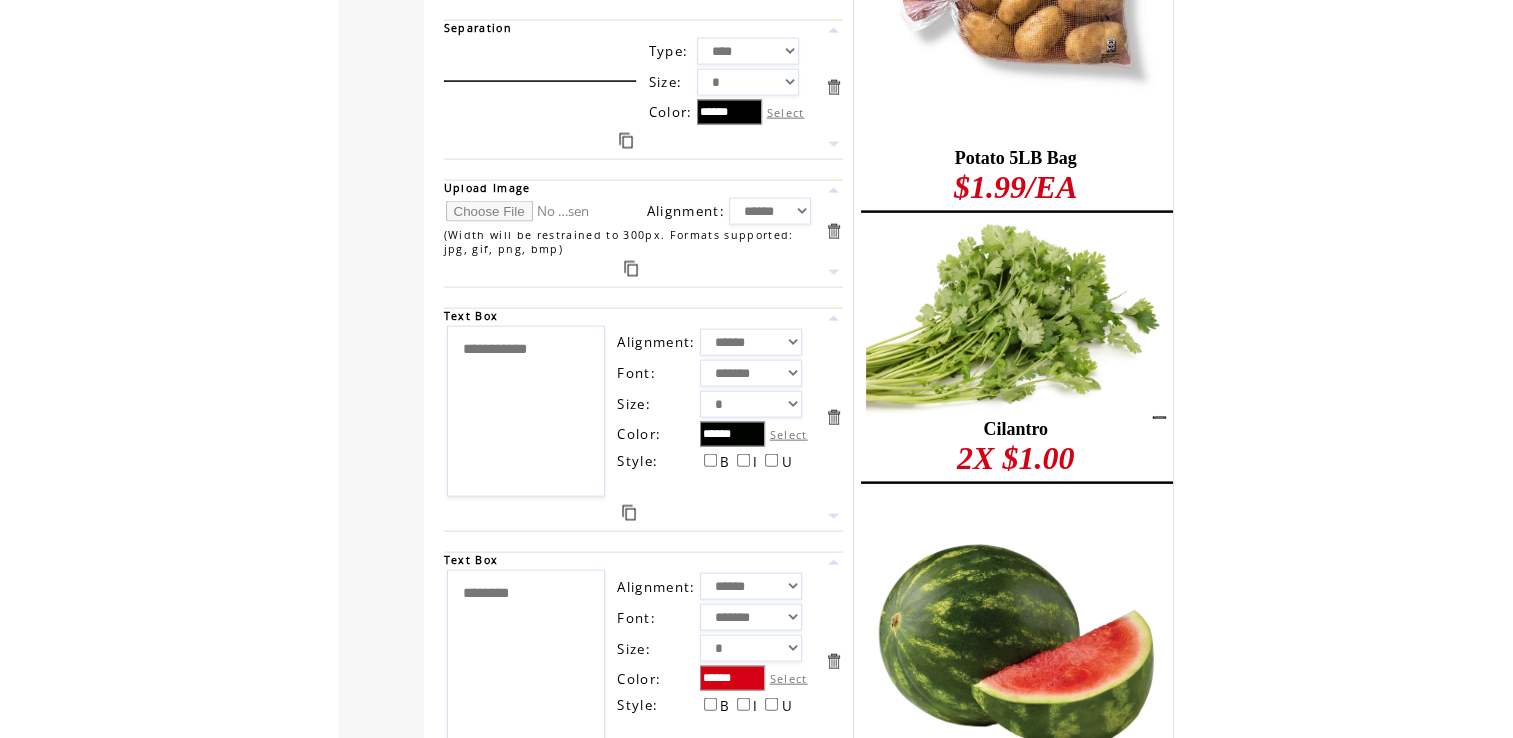 click at bounding box center (521, 211) 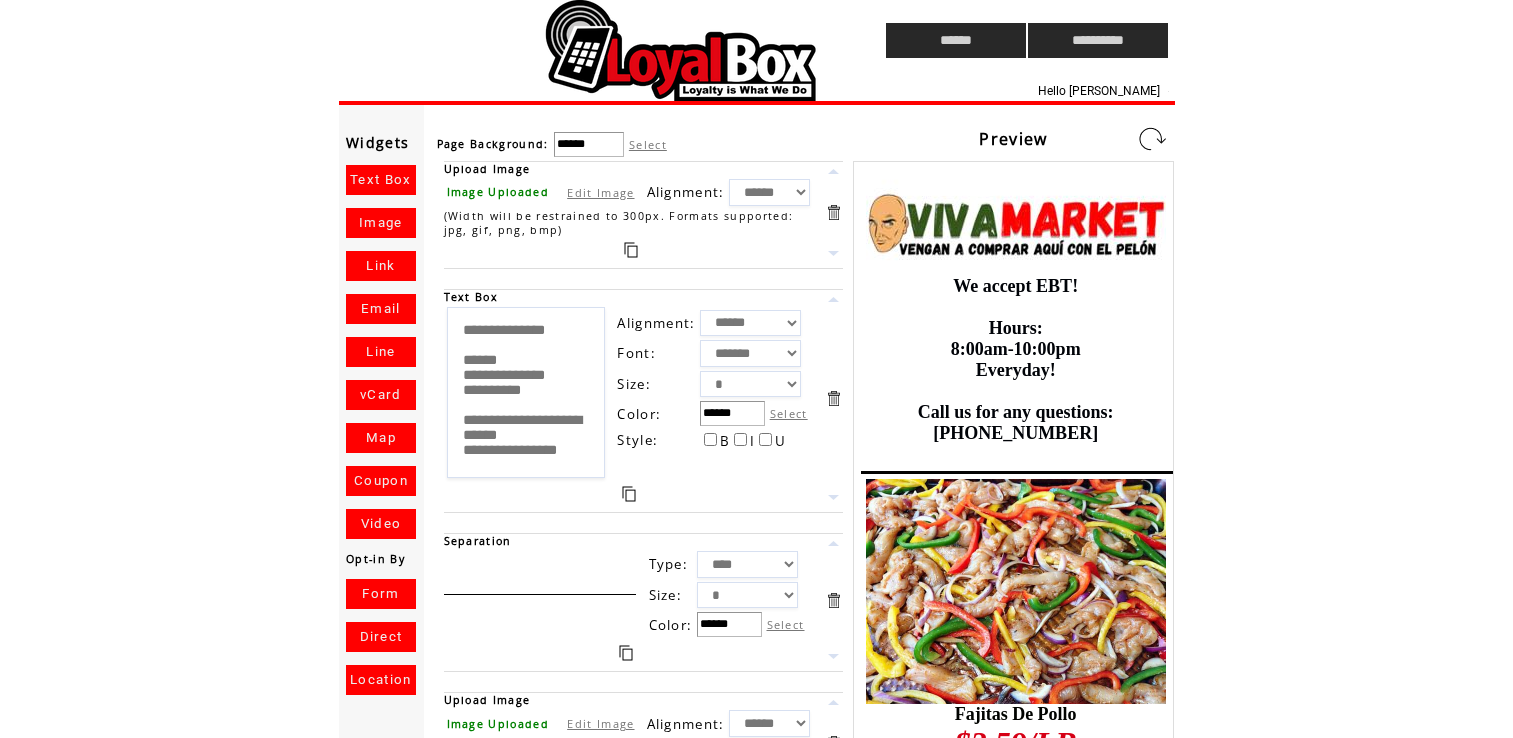 scroll, scrollTop: 0, scrollLeft: 0, axis: both 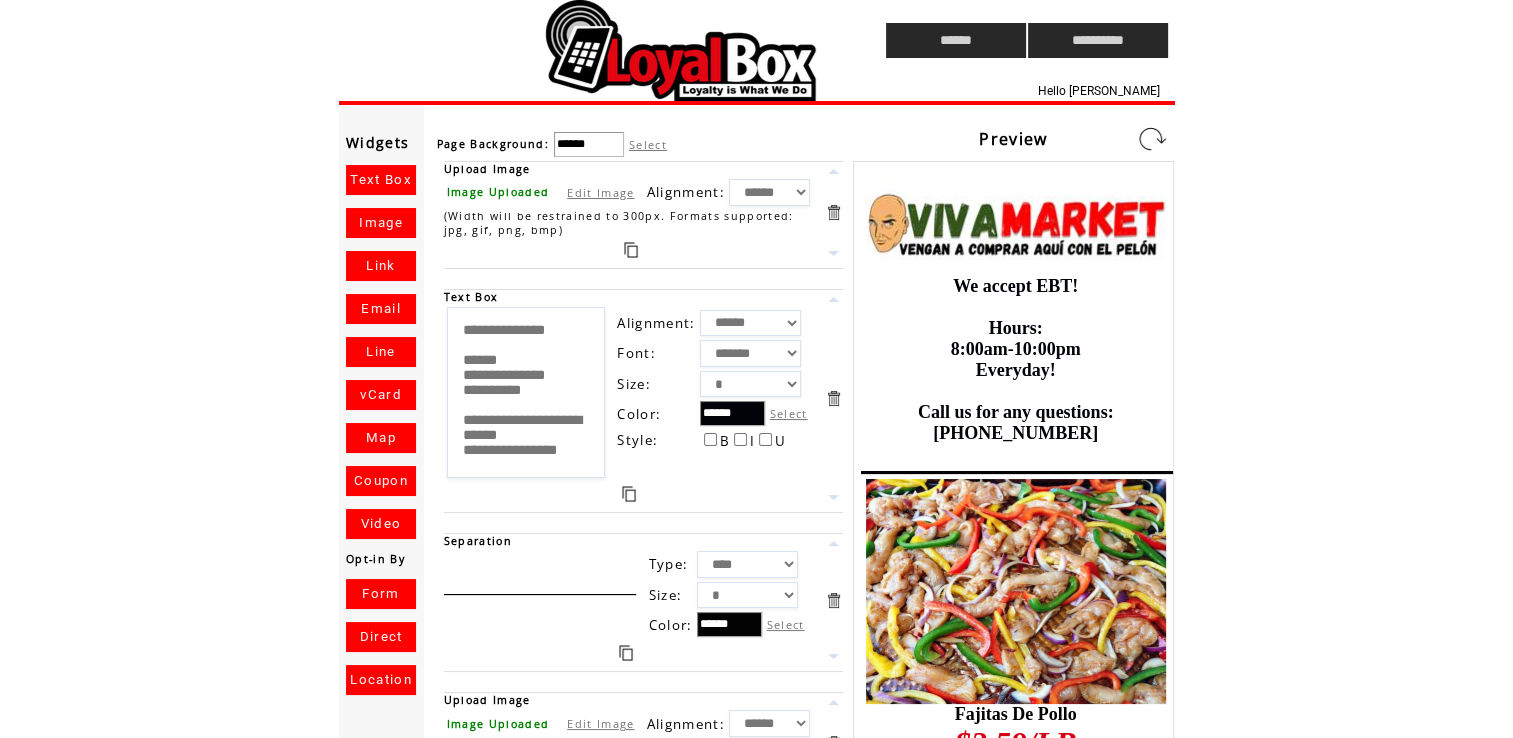 click at bounding box center (1152, 139) 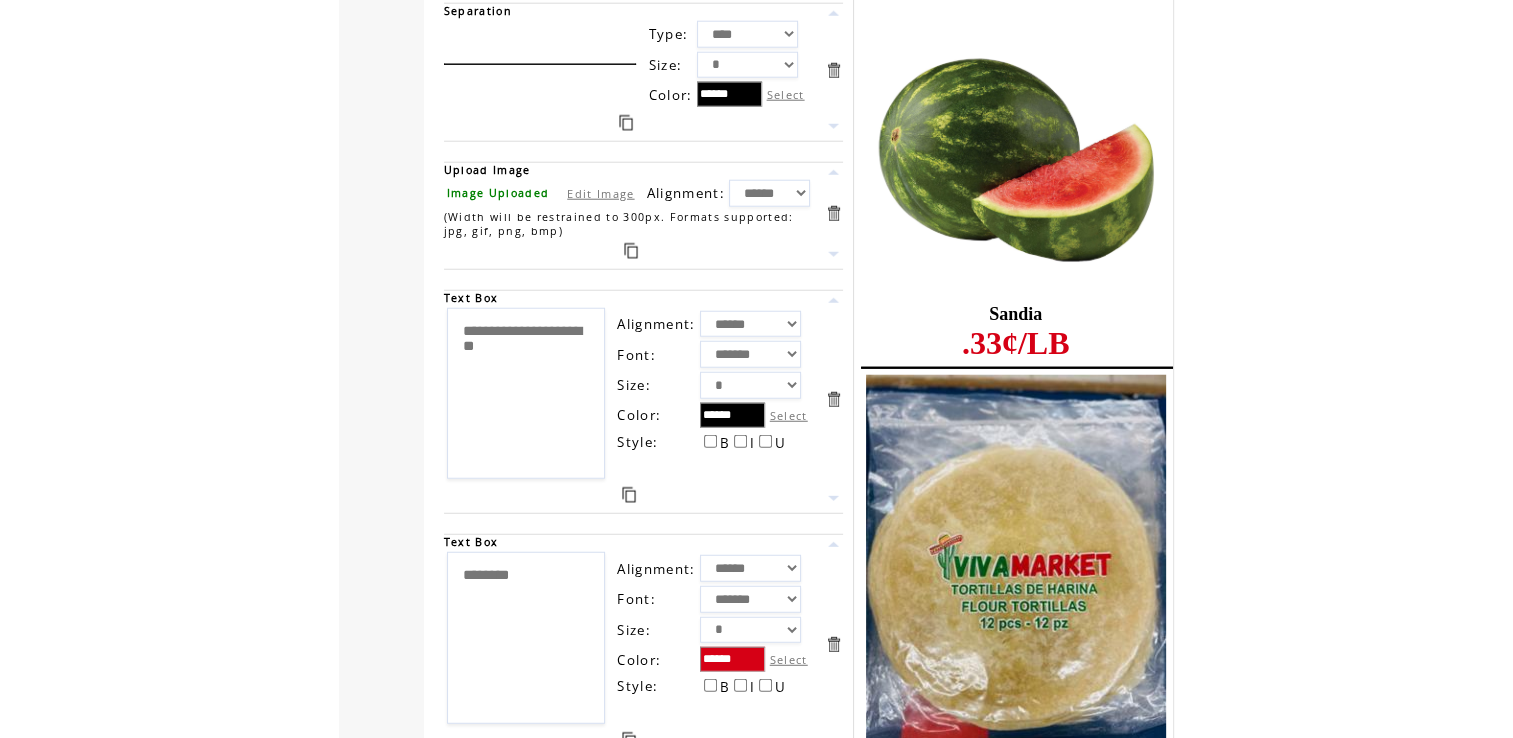 scroll, scrollTop: 5191, scrollLeft: 0, axis: vertical 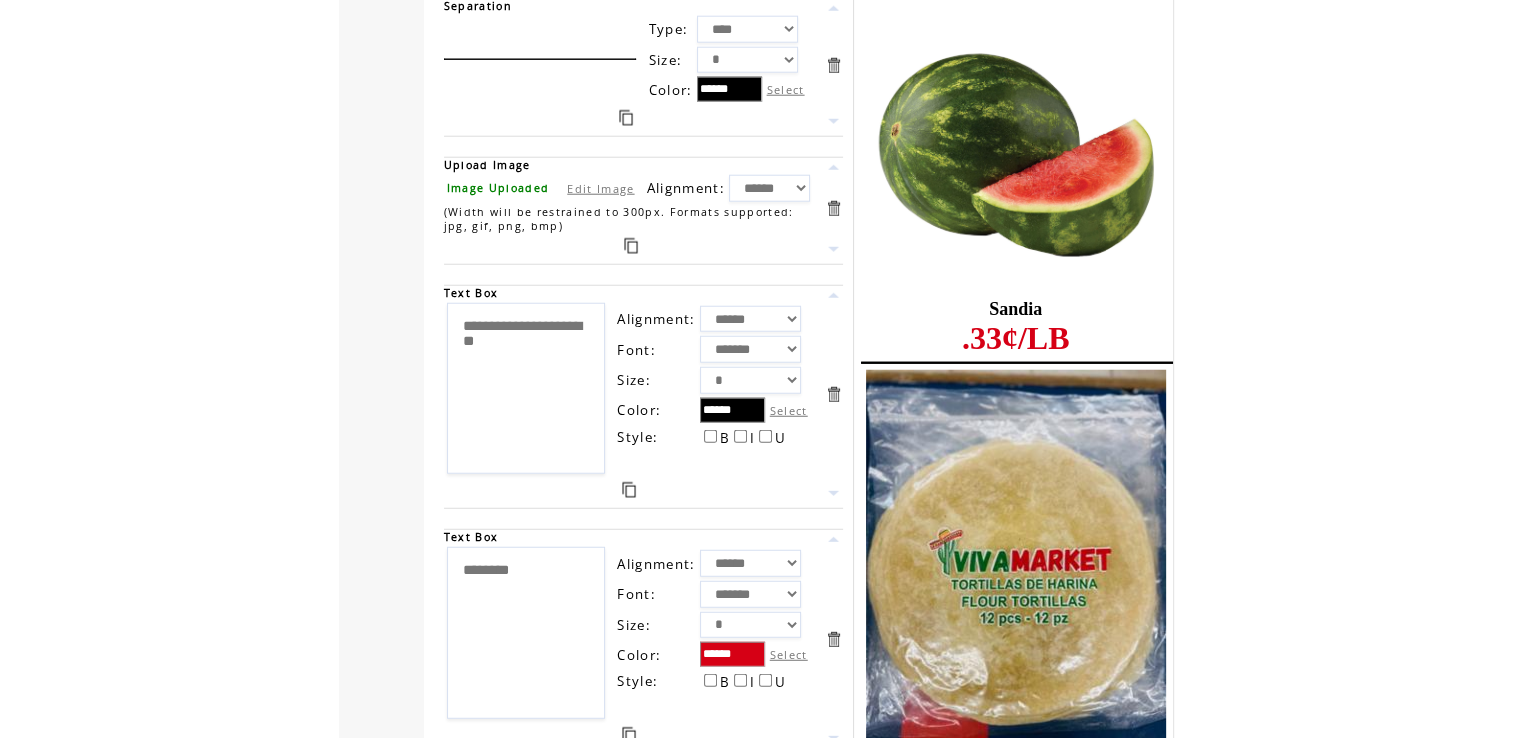drag, startPoint x: 534, startPoint y: 330, endPoint x: 371, endPoint y: 278, distance: 171.09354 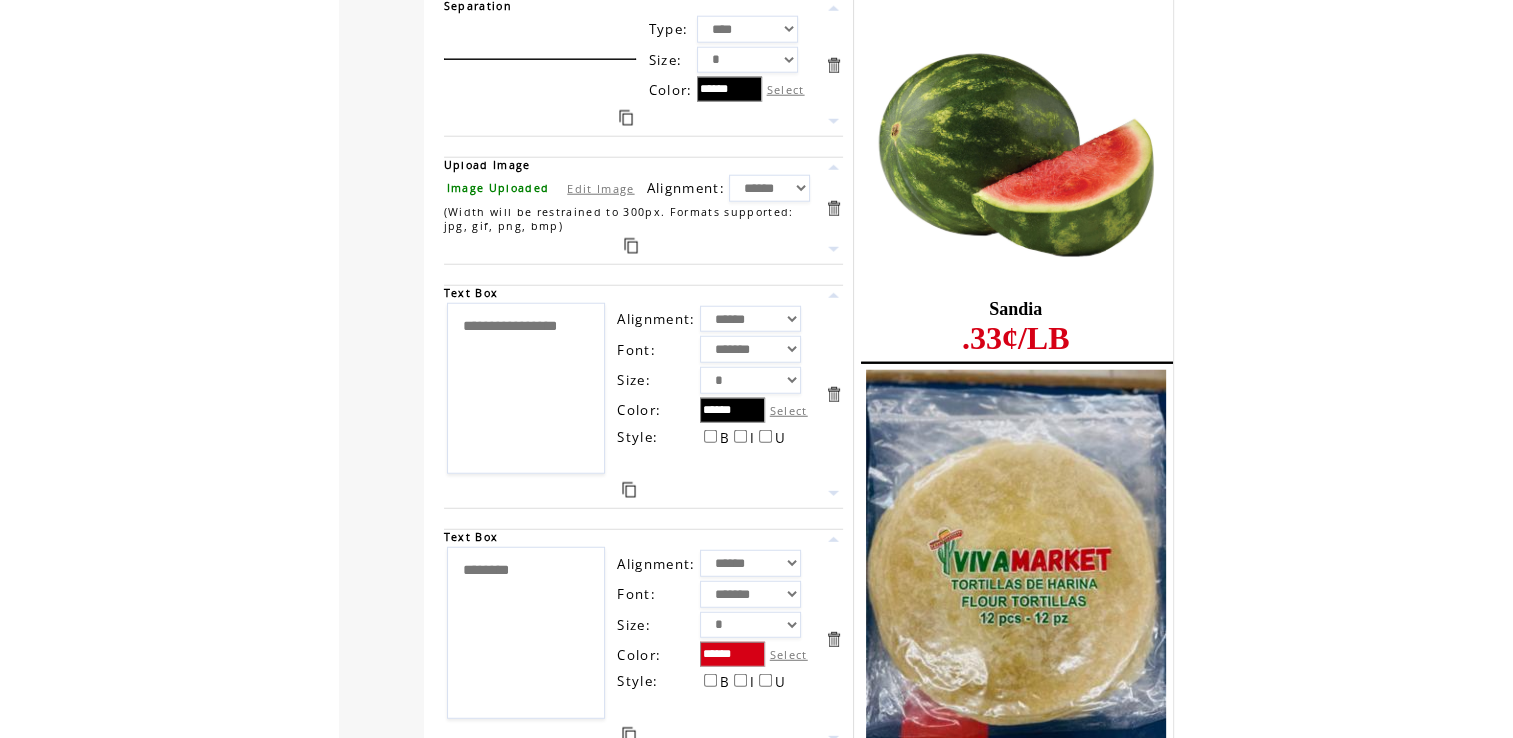 type on "**********" 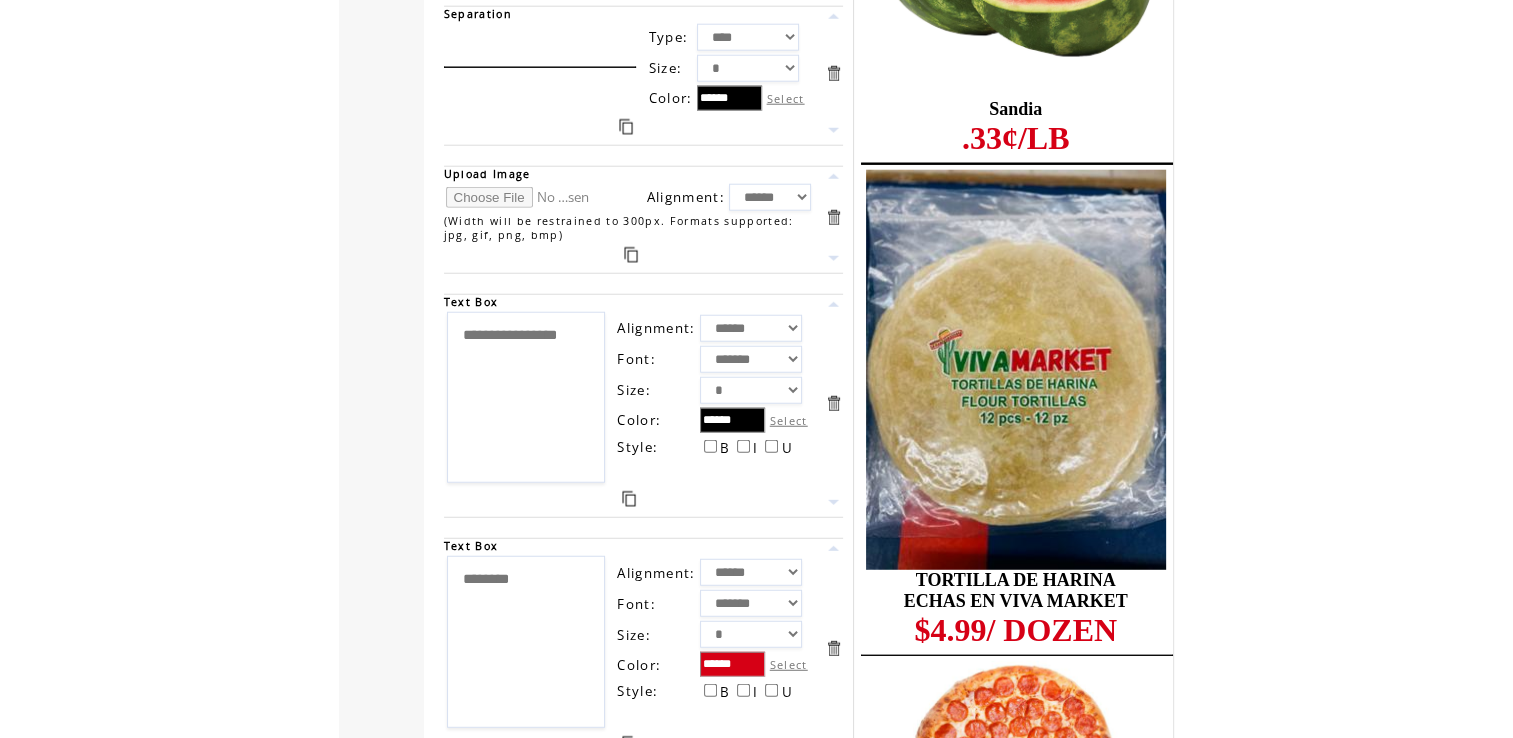 click at bounding box center [521, 197] 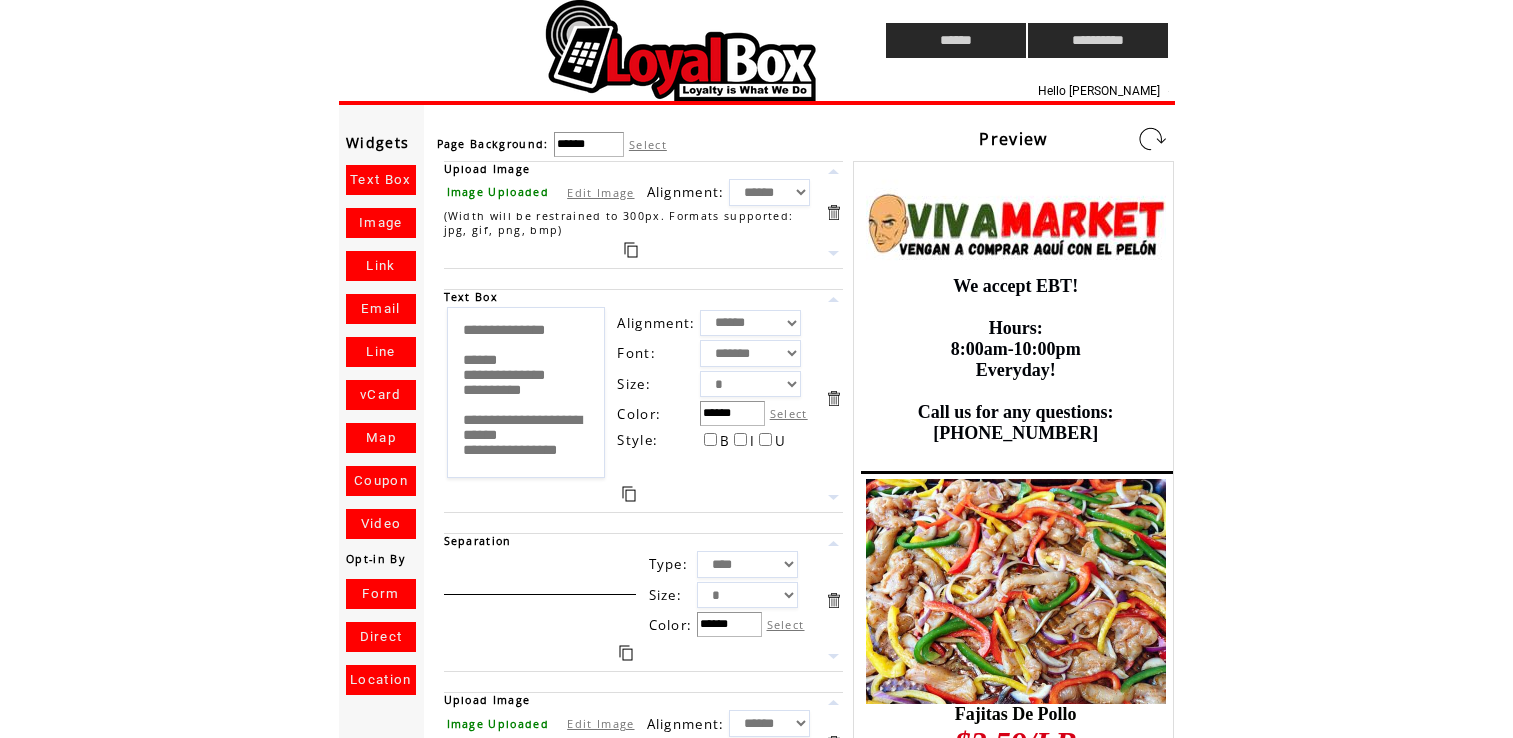 scroll, scrollTop: 0, scrollLeft: 0, axis: both 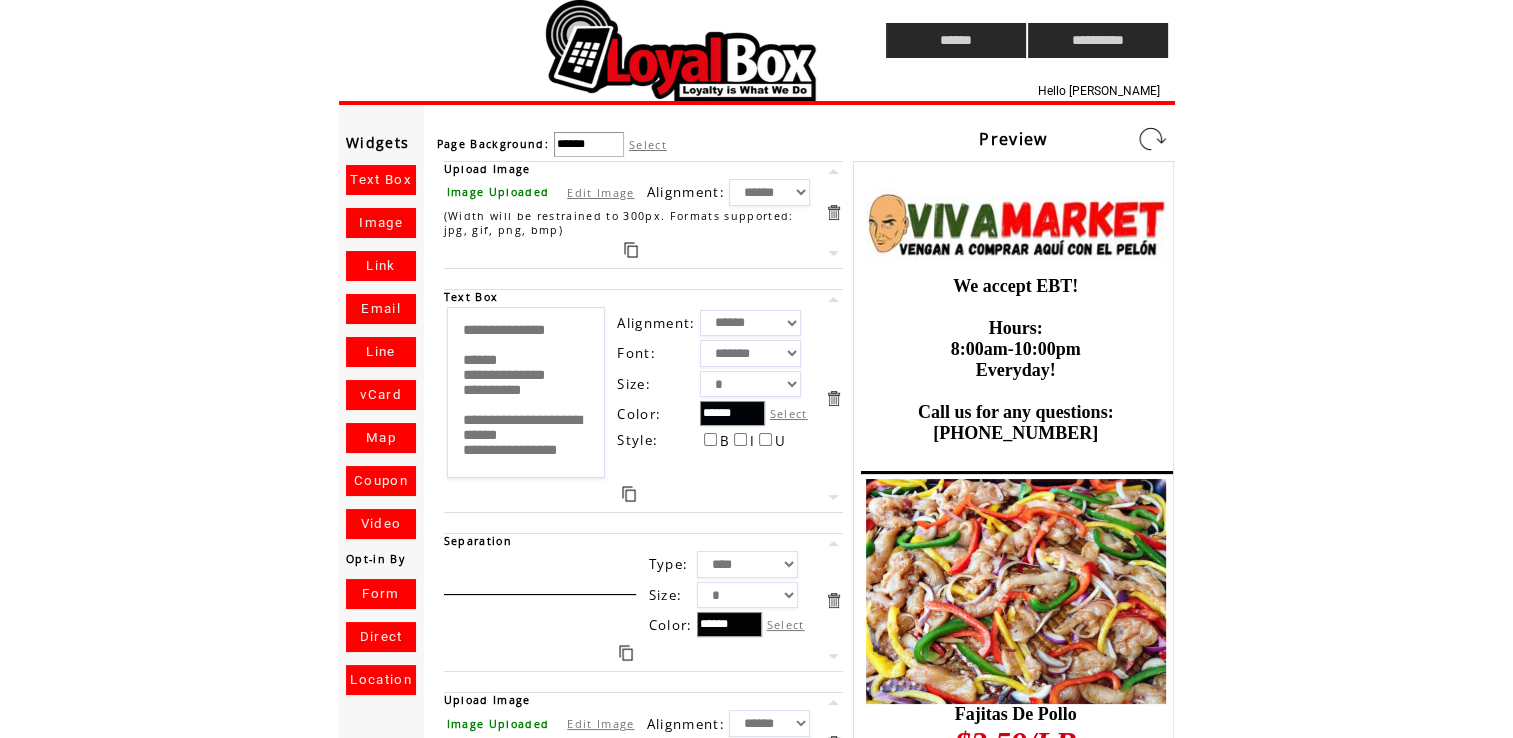 click at bounding box center (1152, 139) 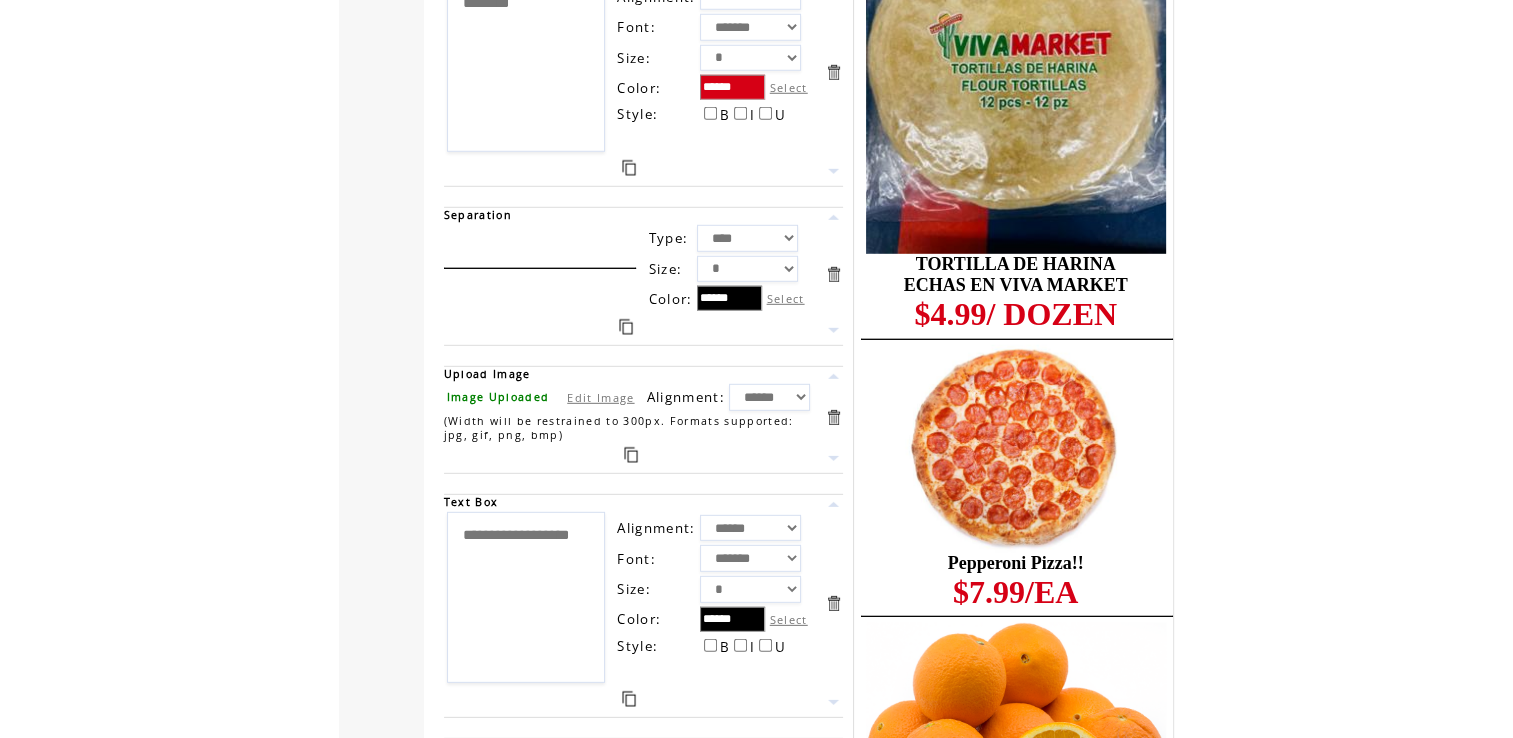 scroll, scrollTop: 5834, scrollLeft: 0, axis: vertical 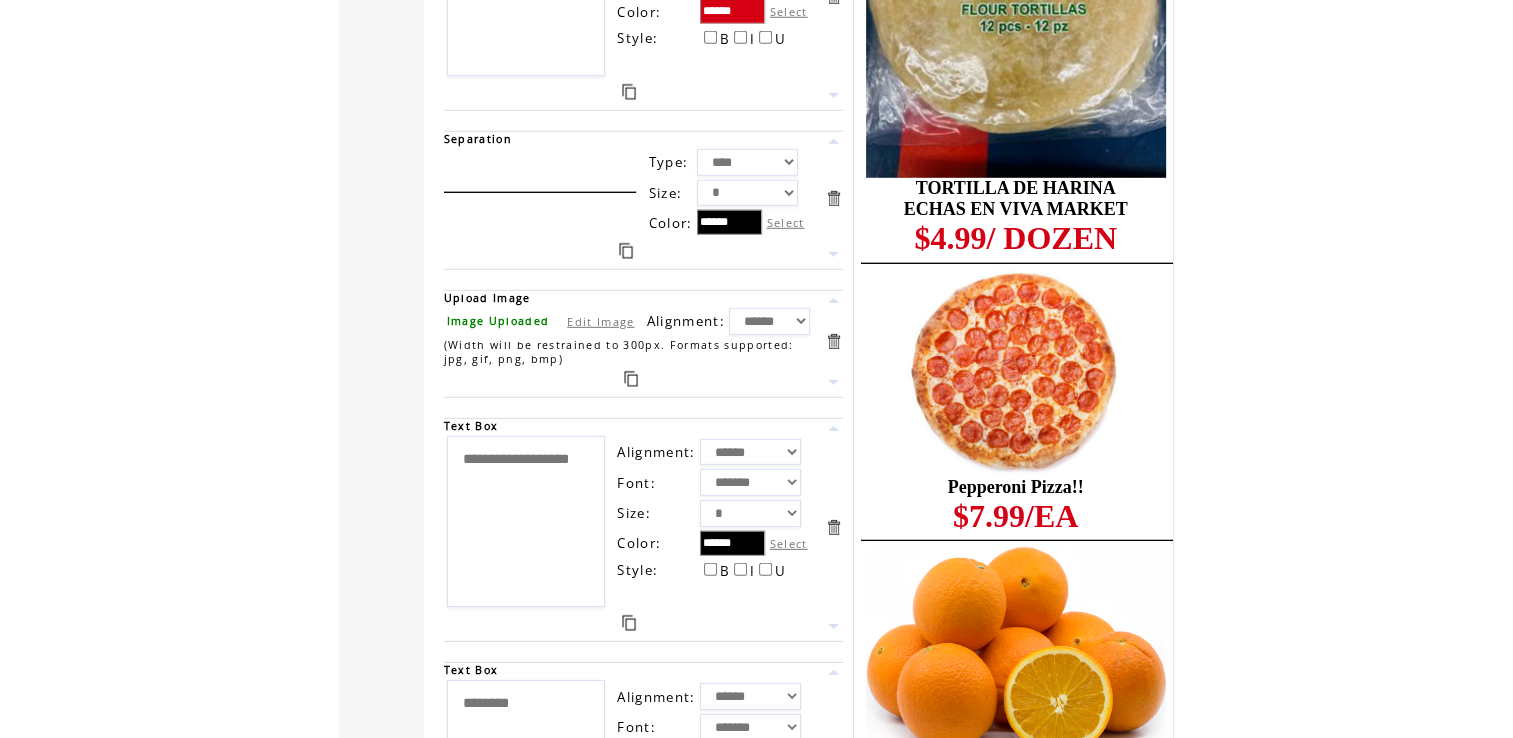 drag, startPoint x: 545, startPoint y: 457, endPoint x: 397, endPoint y: 395, distance: 160.46184 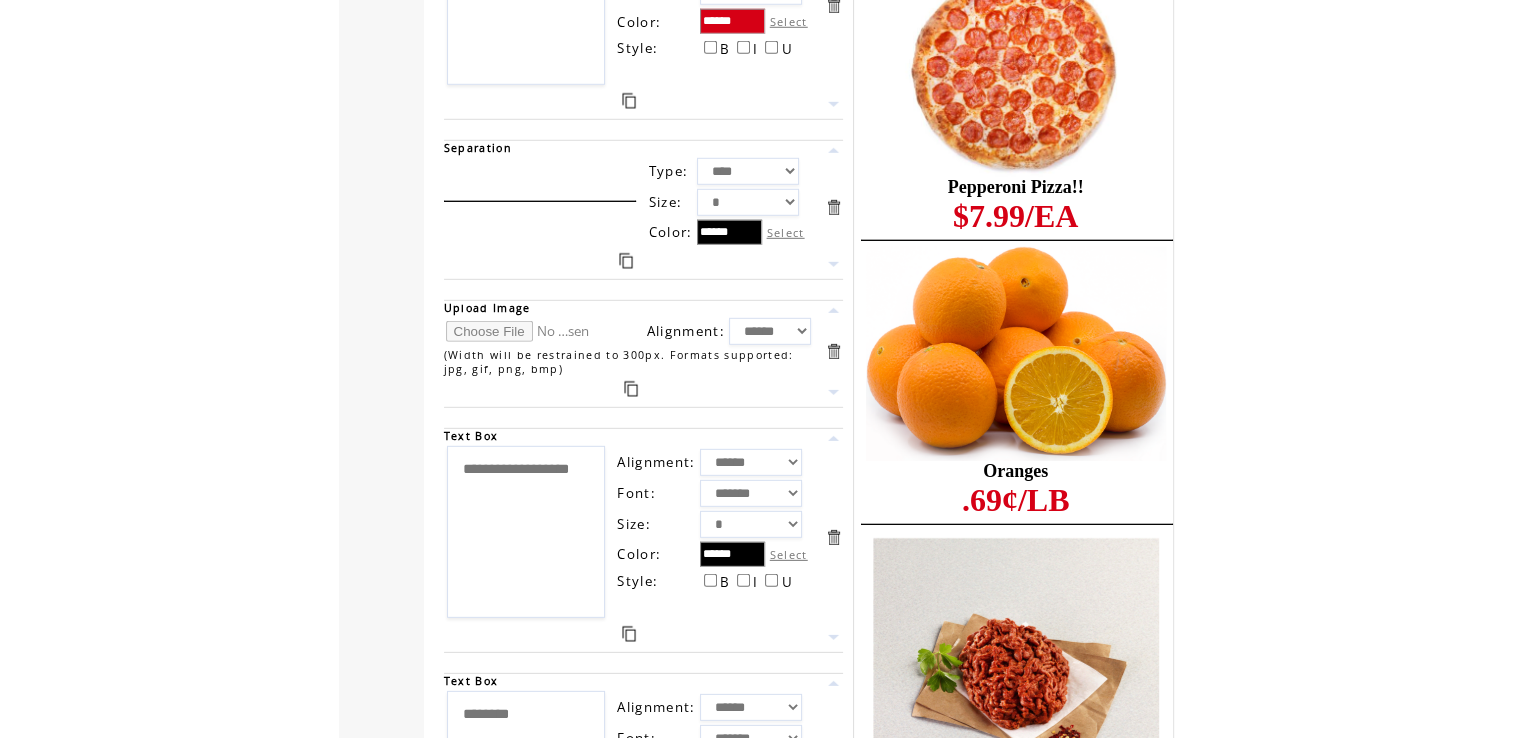 click 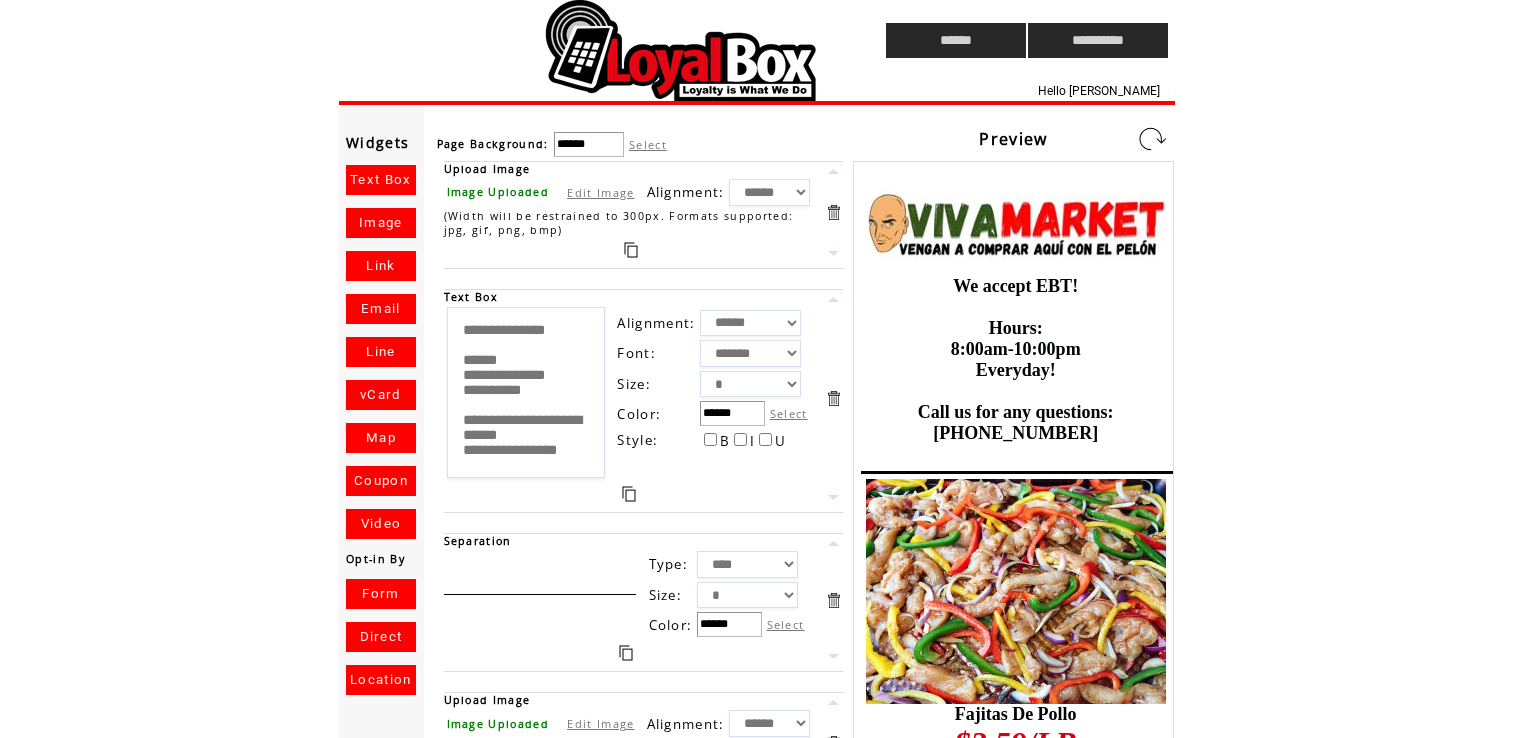 scroll, scrollTop: 0, scrollLeft: 0, axis: both 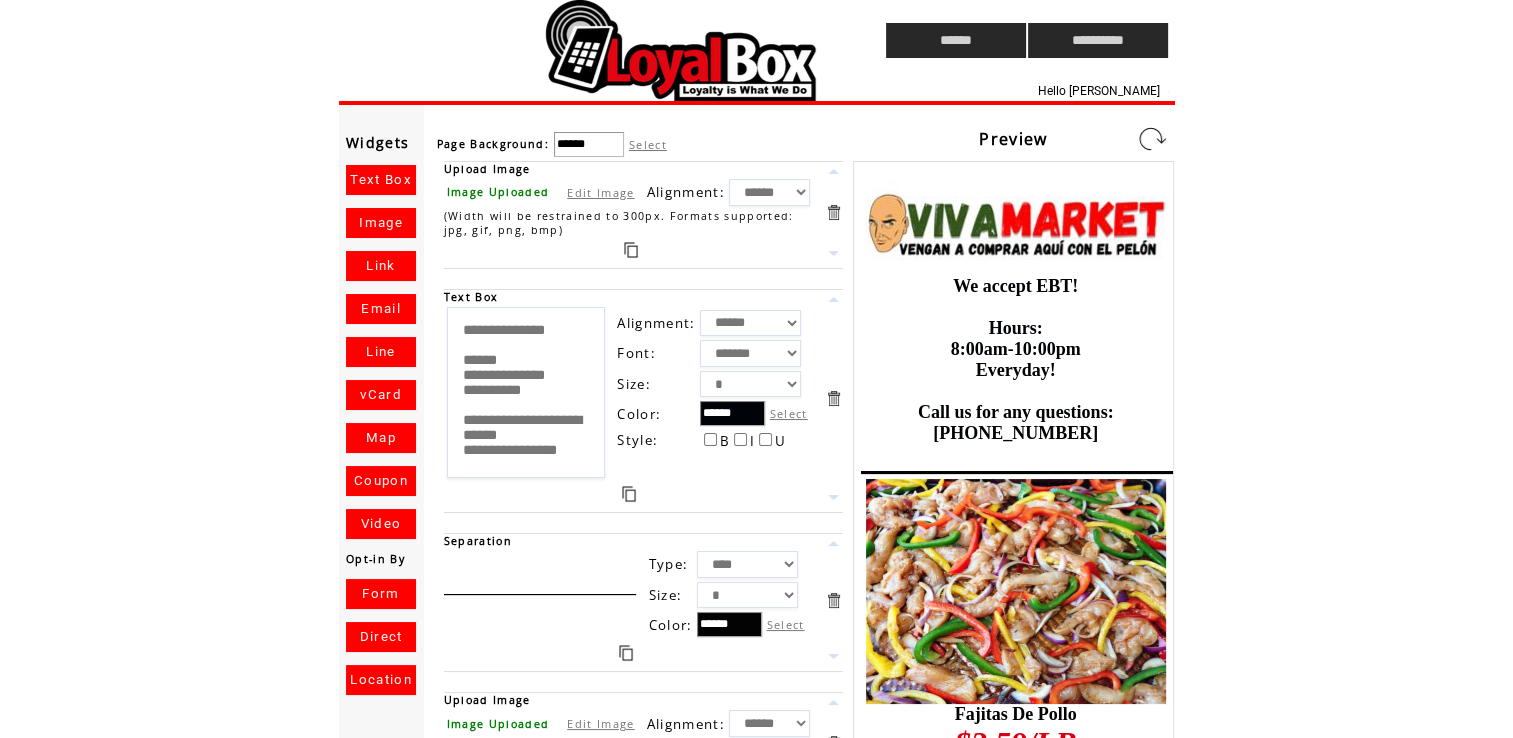 click at bounding box center [1152, 139] 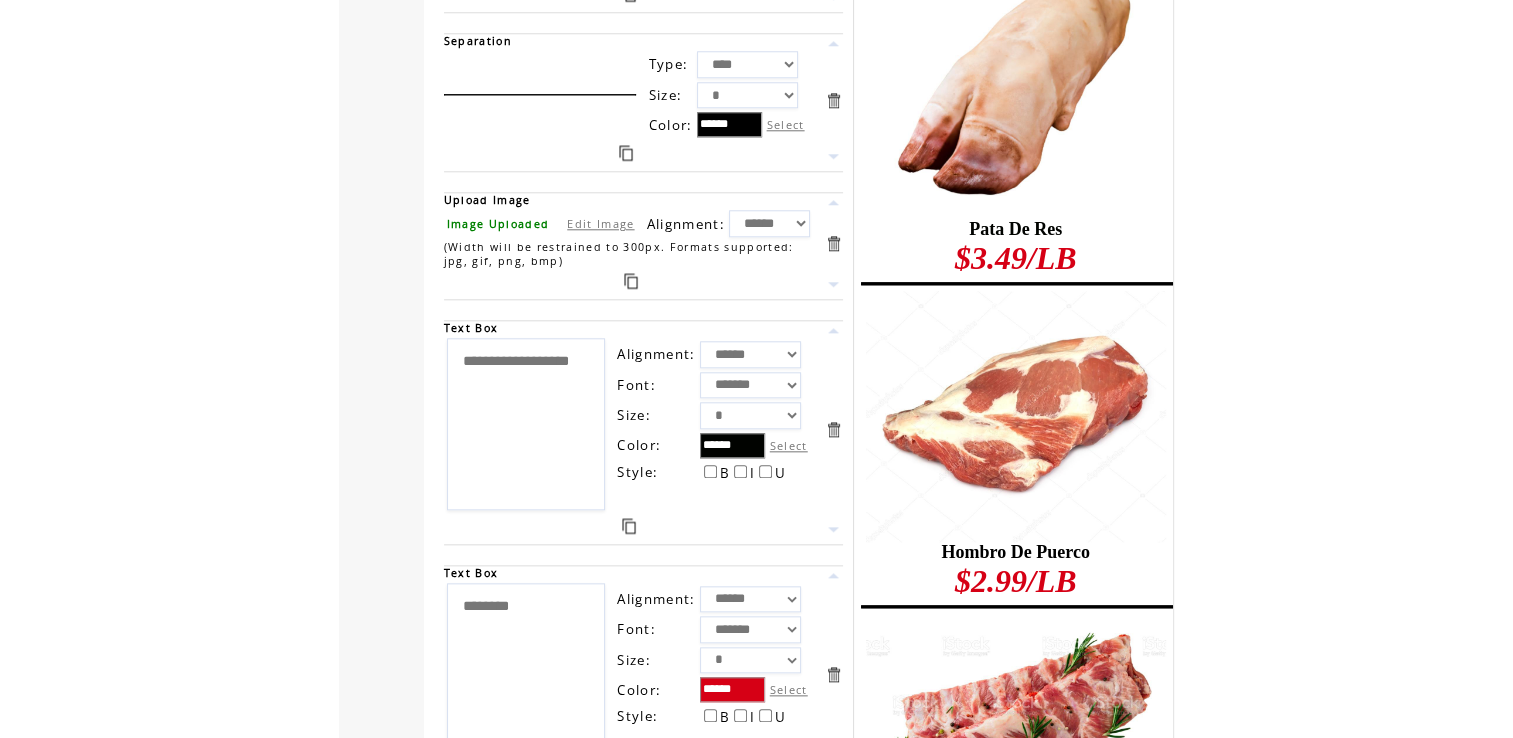 scroll, scrollTop: 2054, scrollLeft: 0, axis: vertical 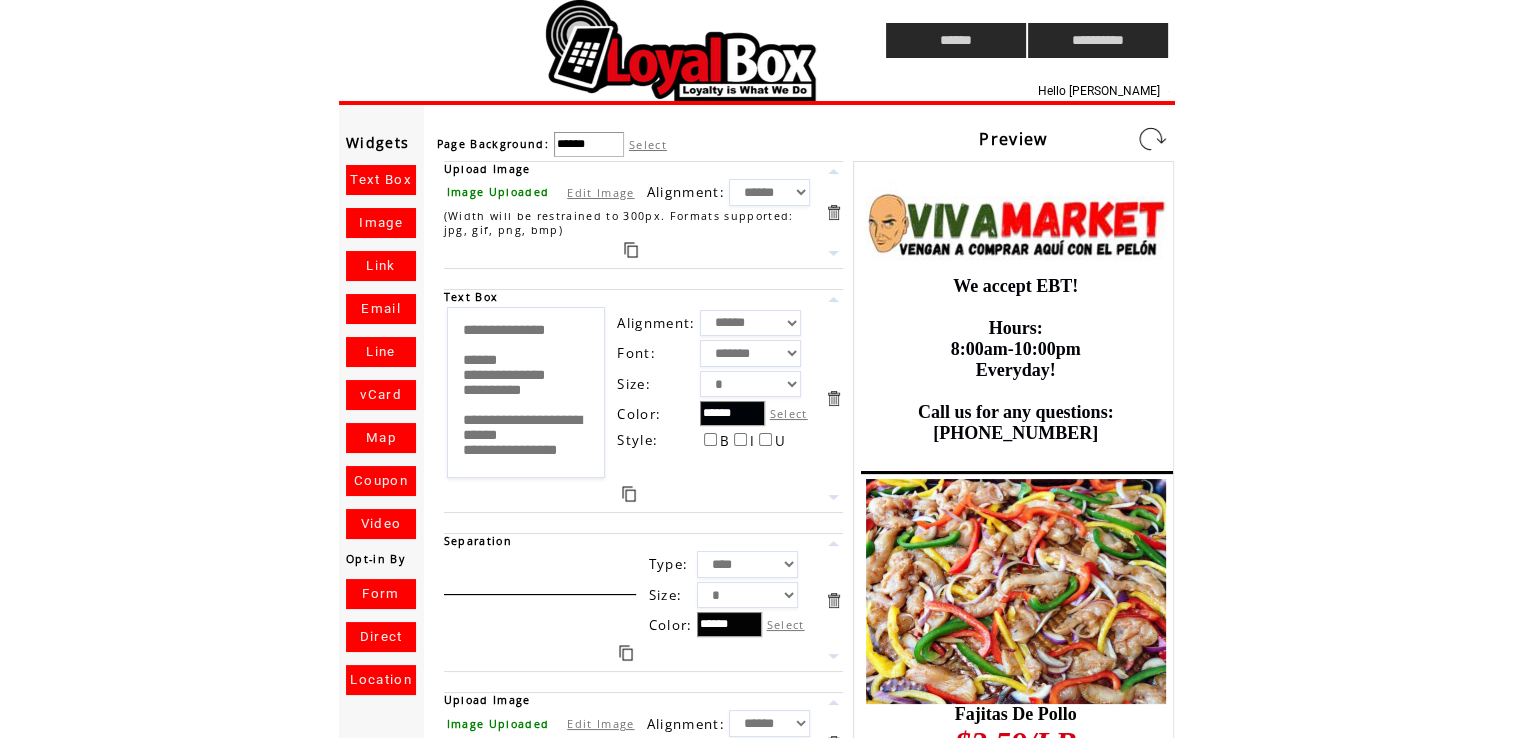 click at bounding box center (1152, 139) 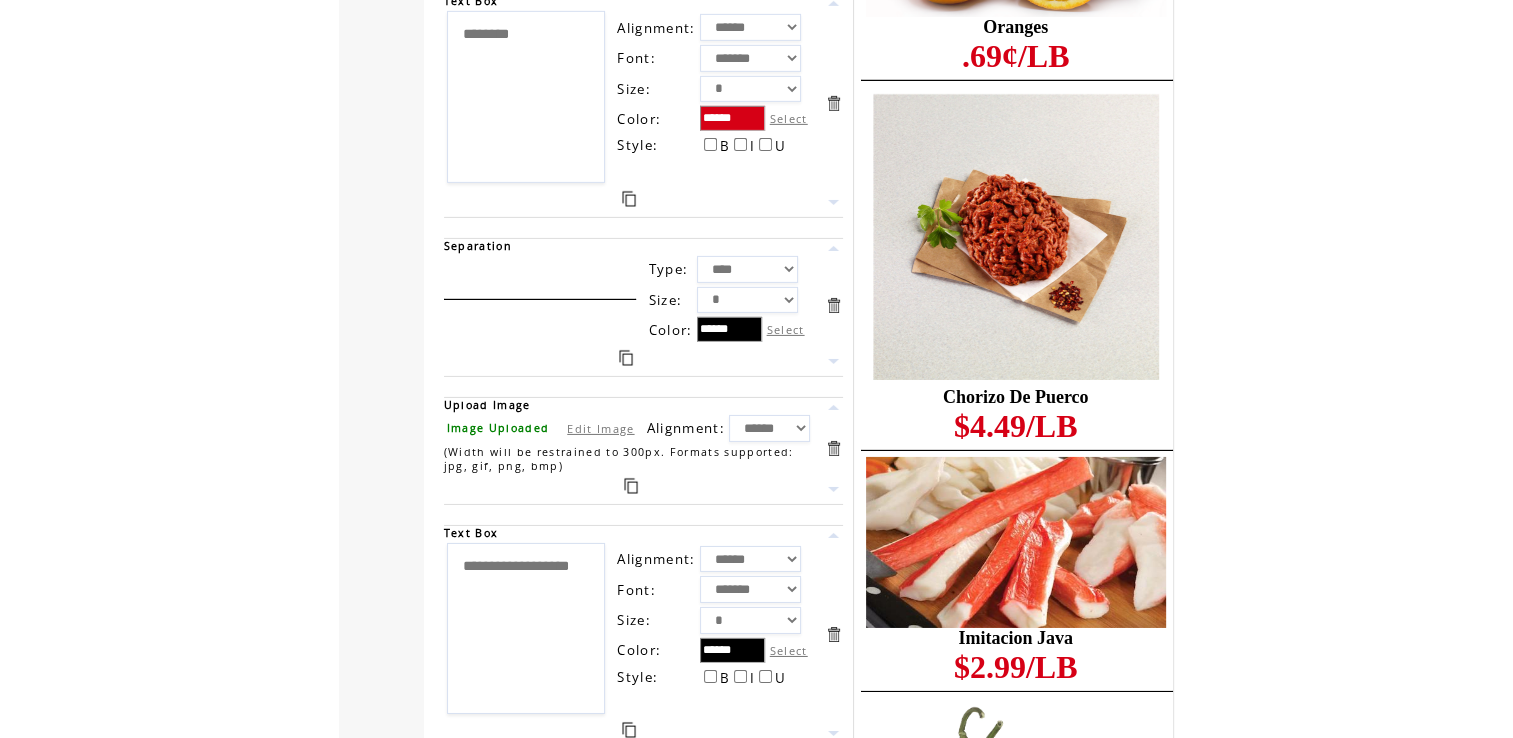 scroll, scrollTop: 6581, scrollLeft: 0, axis: vertical 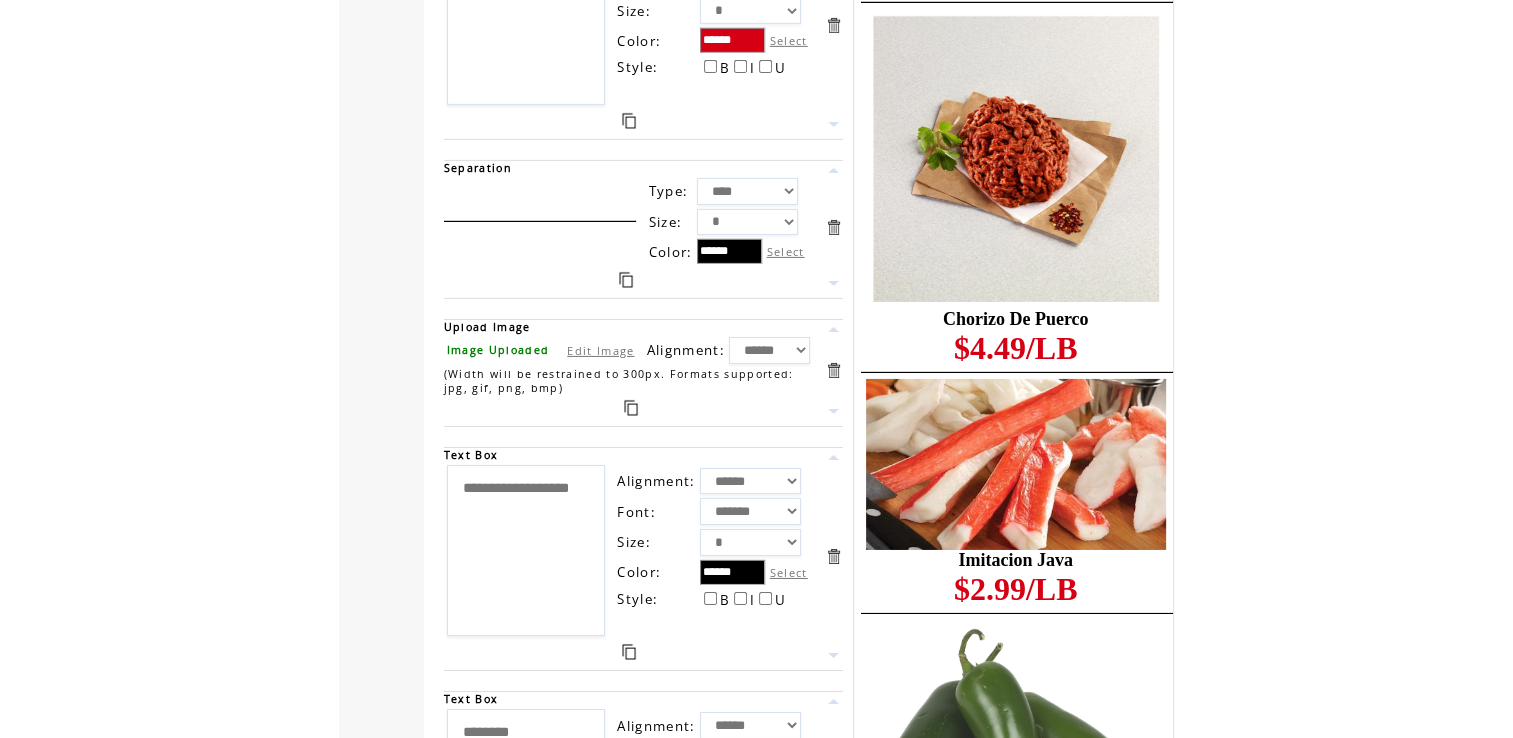 drag, startPoint x: 521, startPoint y: 486, endPoint x: 412, endPoint y: 435, distance: 120.34118 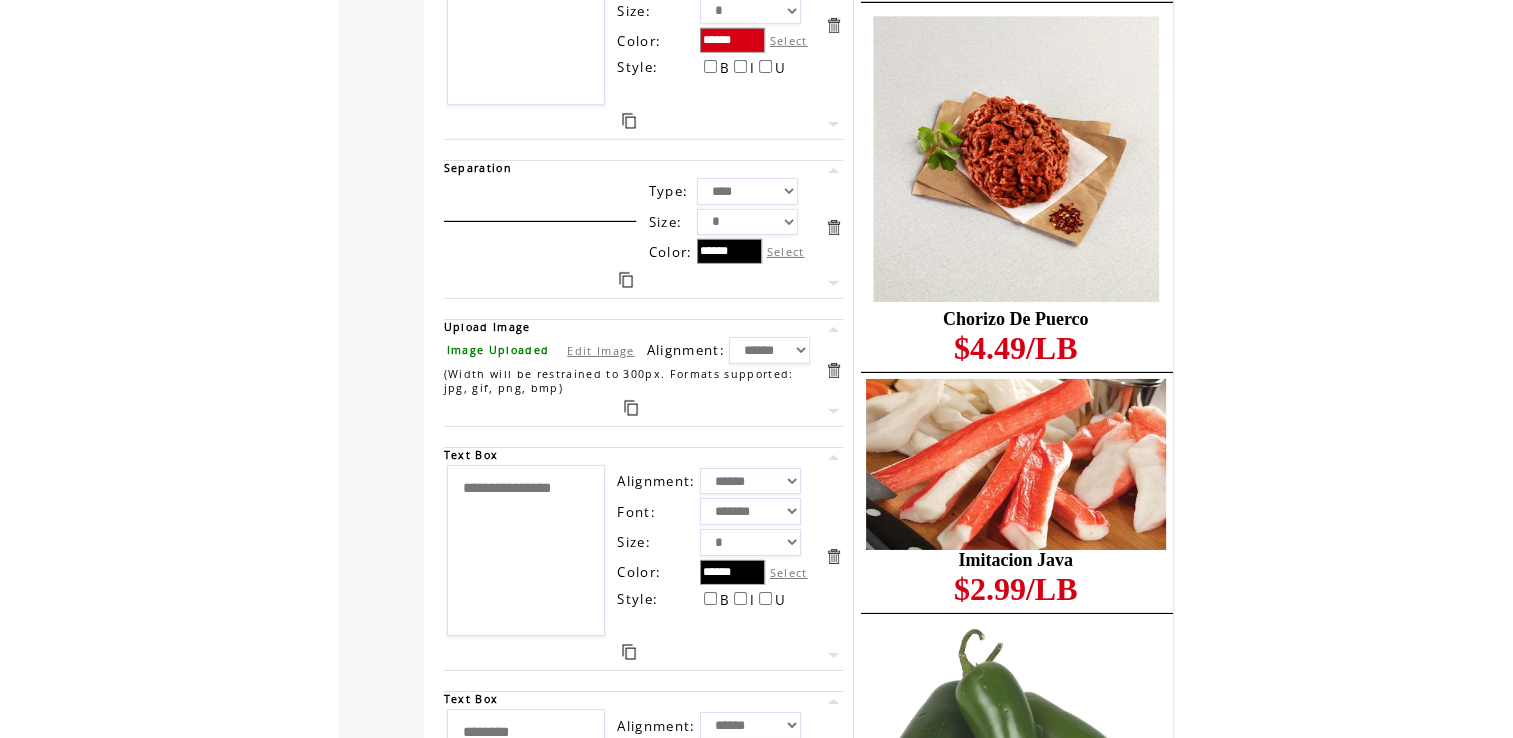 type on "**********" 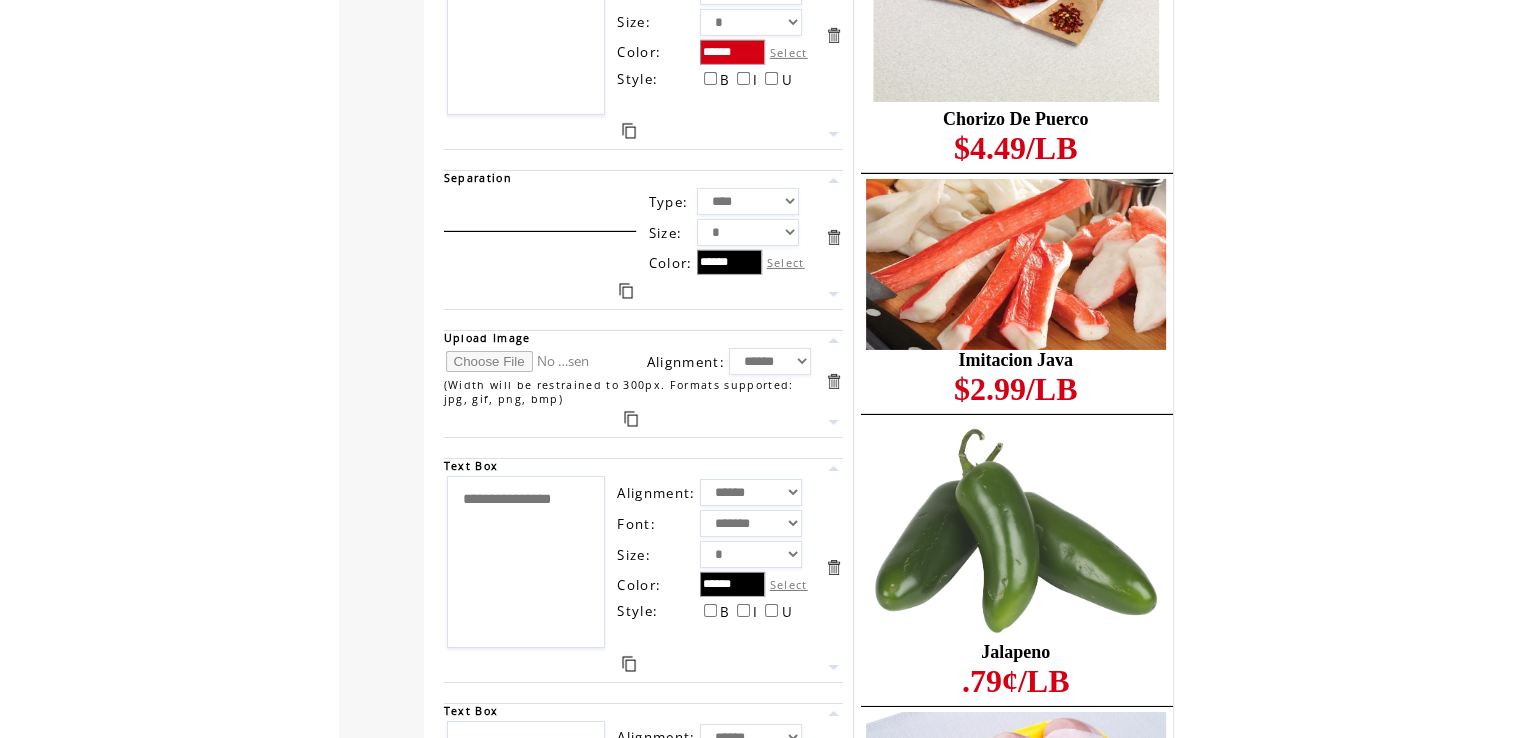click at bounding box center [521, 361] 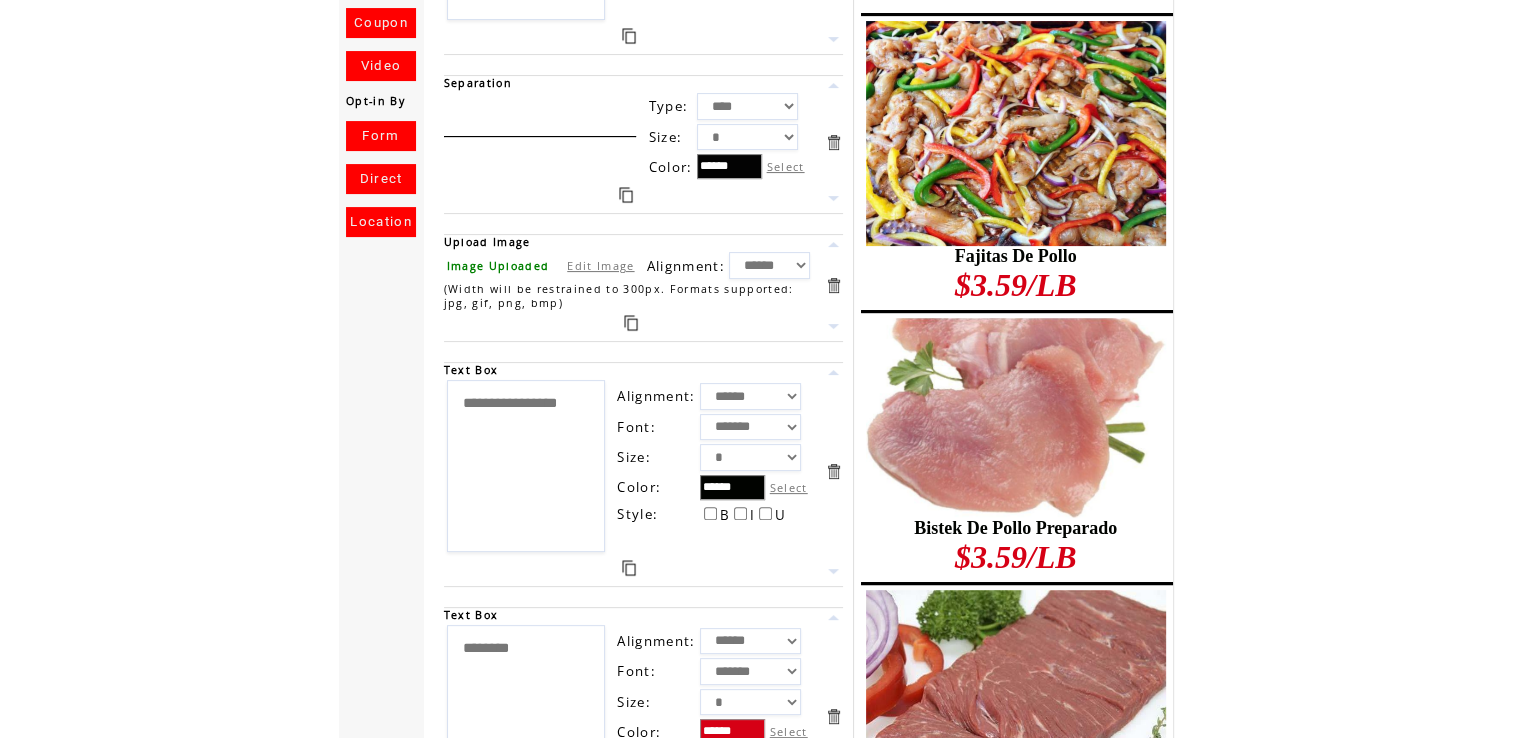 scroll, scrollTop: 0, scrollLeft: 0, axis: both 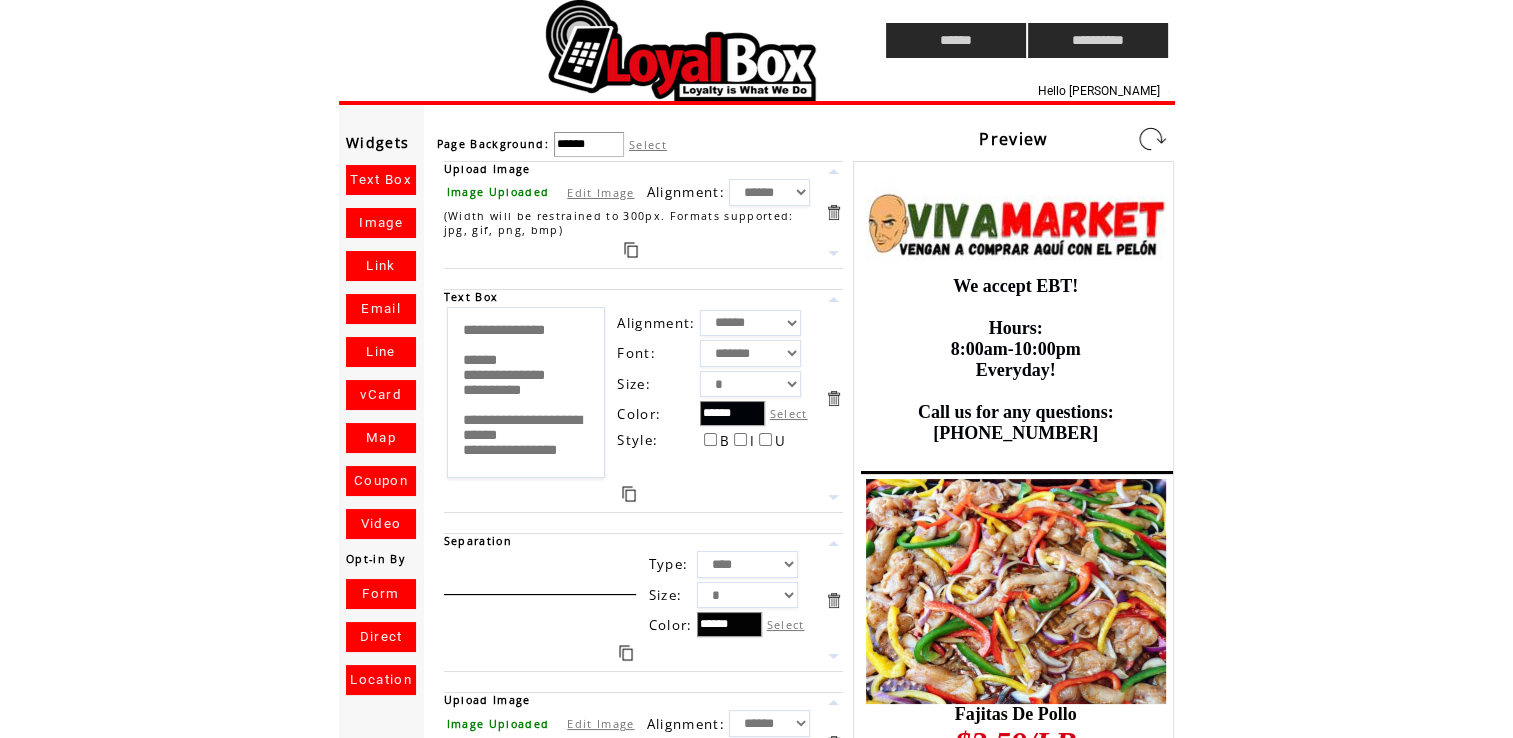 click at bounding box center (1152, 139) 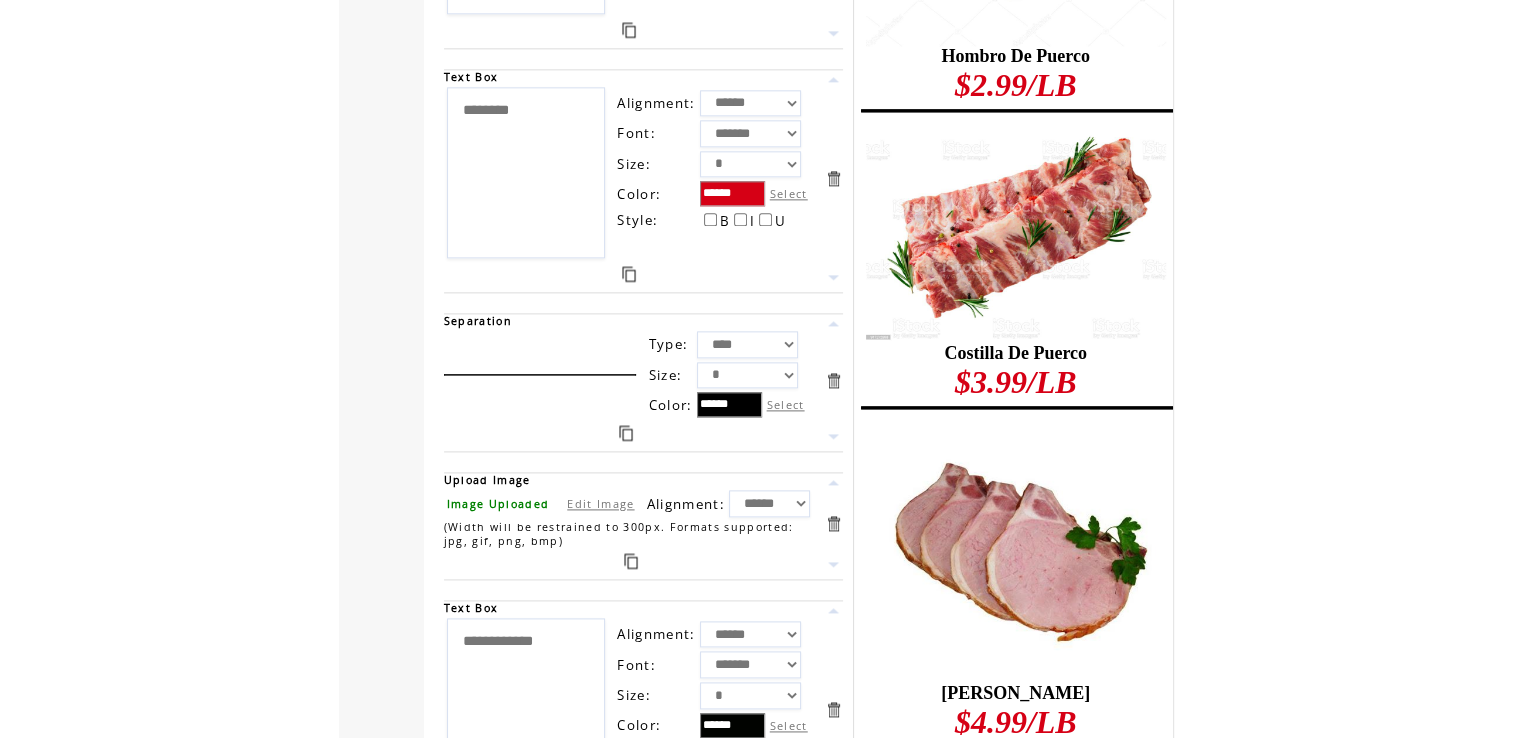 scroll, scrollTop: 2548, scrollLeft: 0, axis: vertical 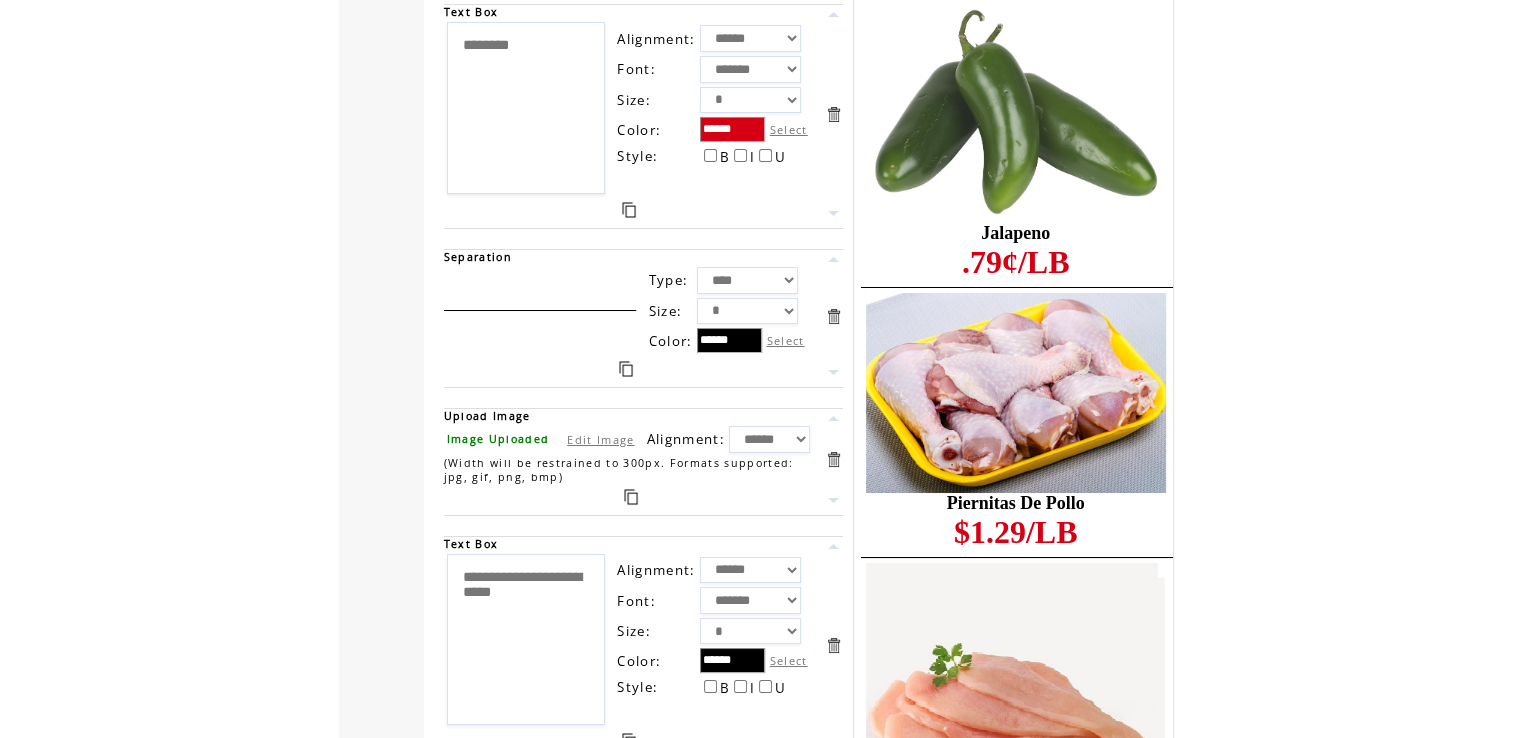 drag, startPoint x: 524, startPoint y: 588, endPoint x: 391, endPoint y: 501, distance: 158.92766 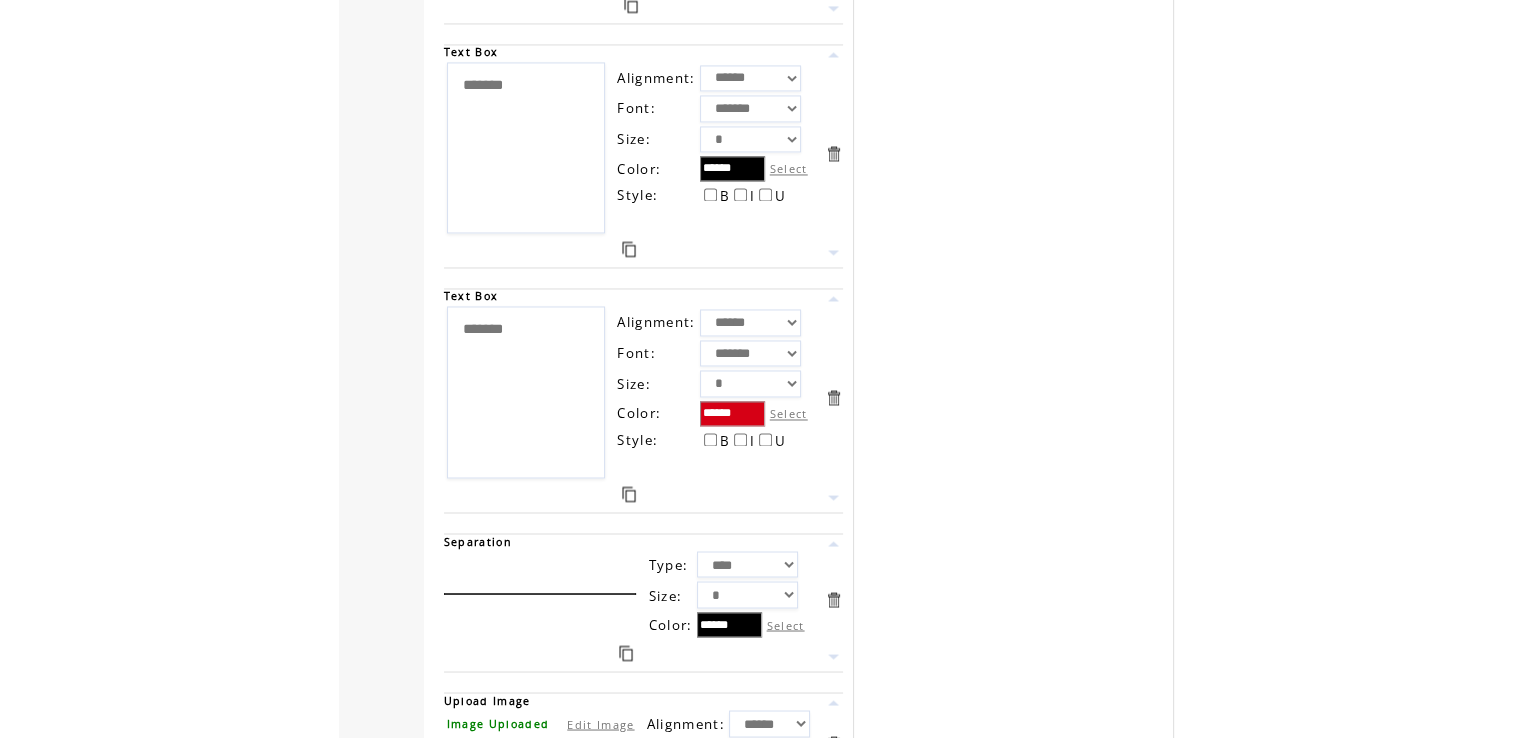 scroll, scrollTop: 10865, scrollLeft: 0, axis: vertical 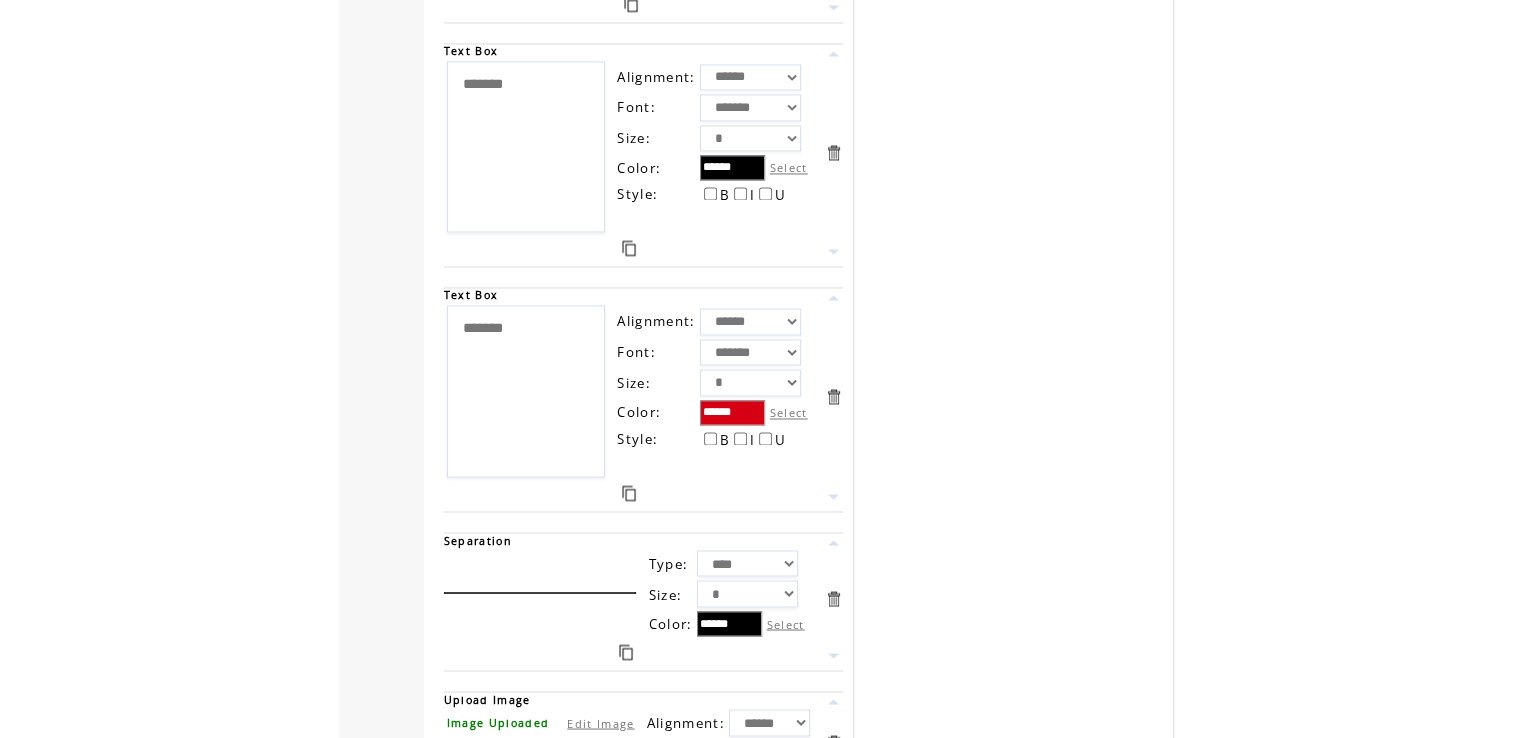 type on "**********" 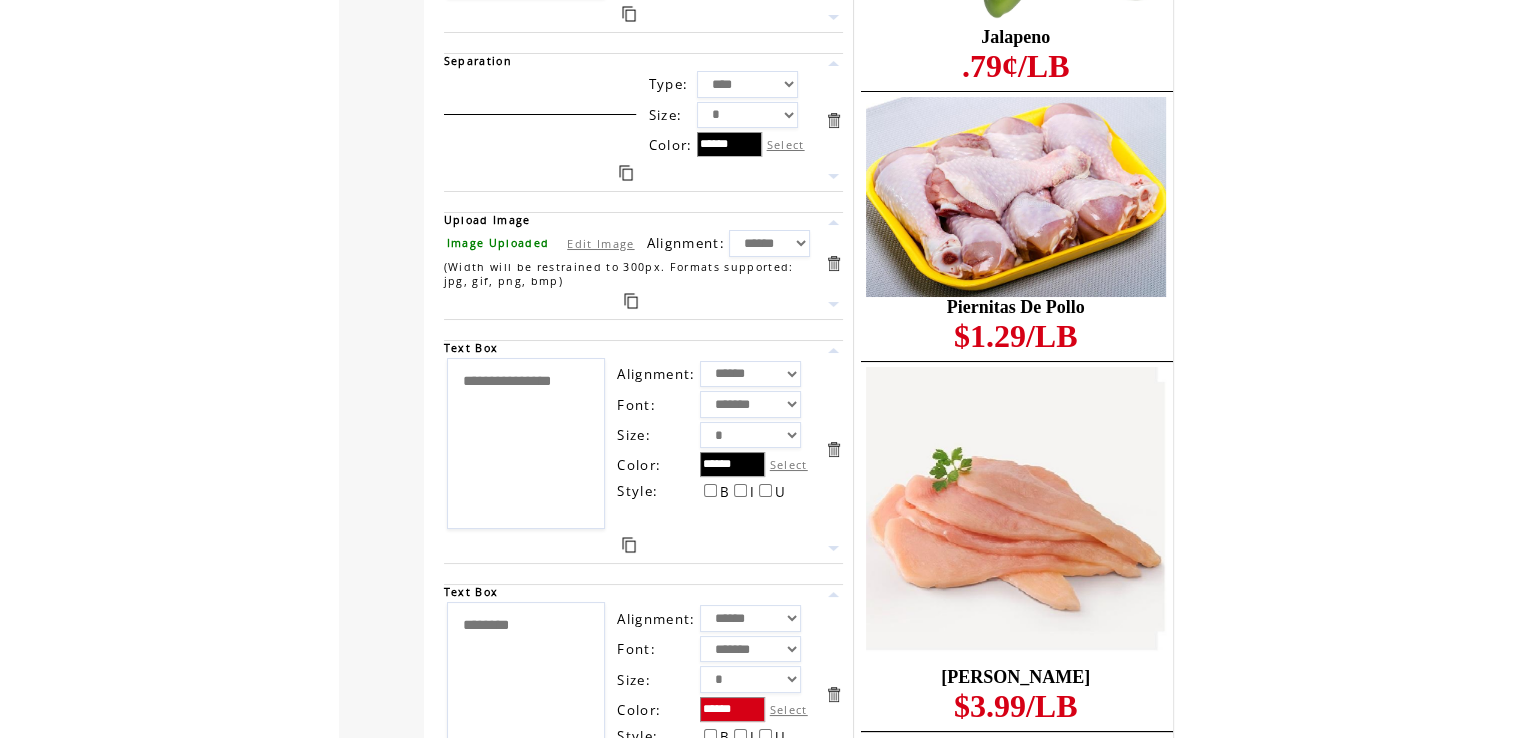 scroll, scrollTop: 7480, scrollLeft: 0, axis: vertical 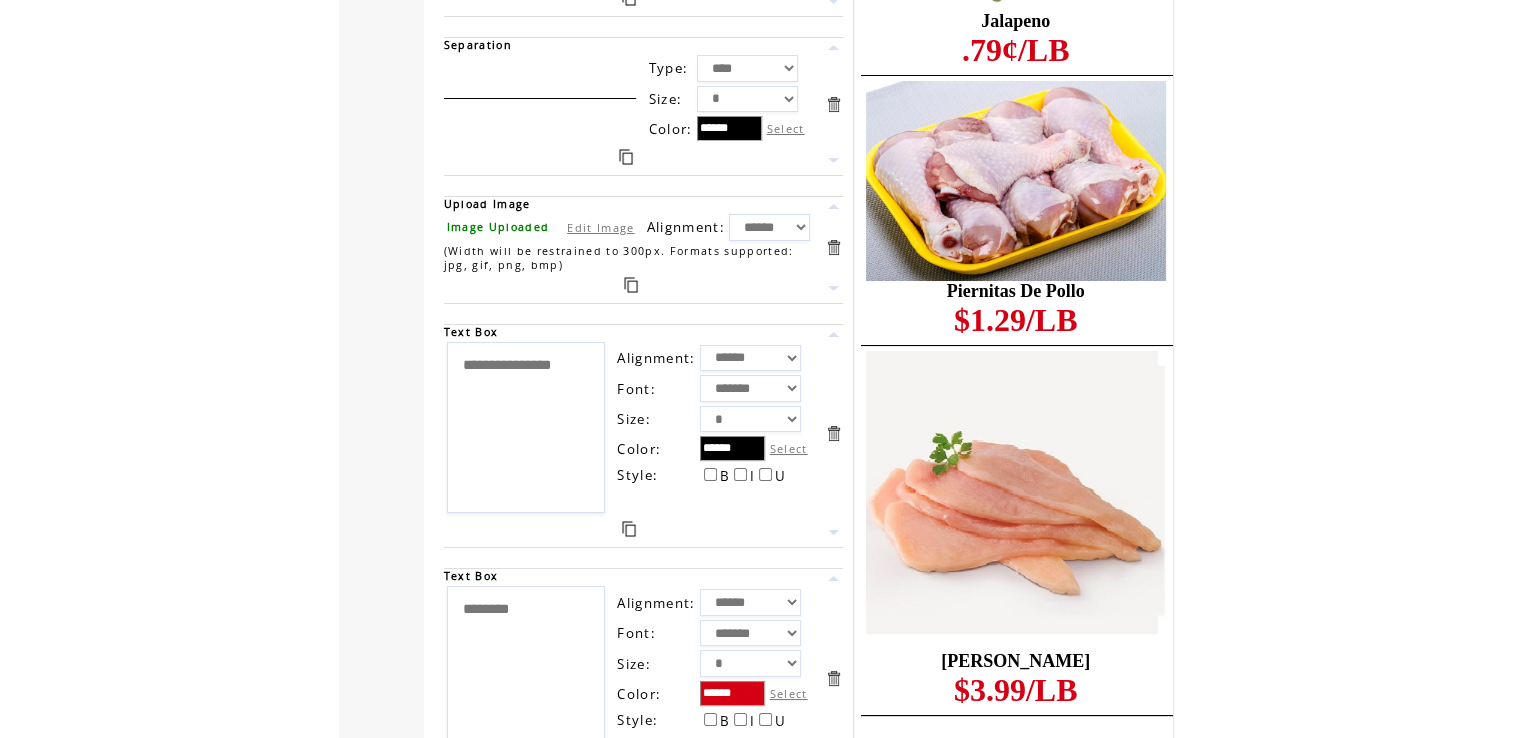 drag, startPoint x: 547, startPoint y: 587, endPoint x: 410, endPoint y: 586, distance: 137.00365 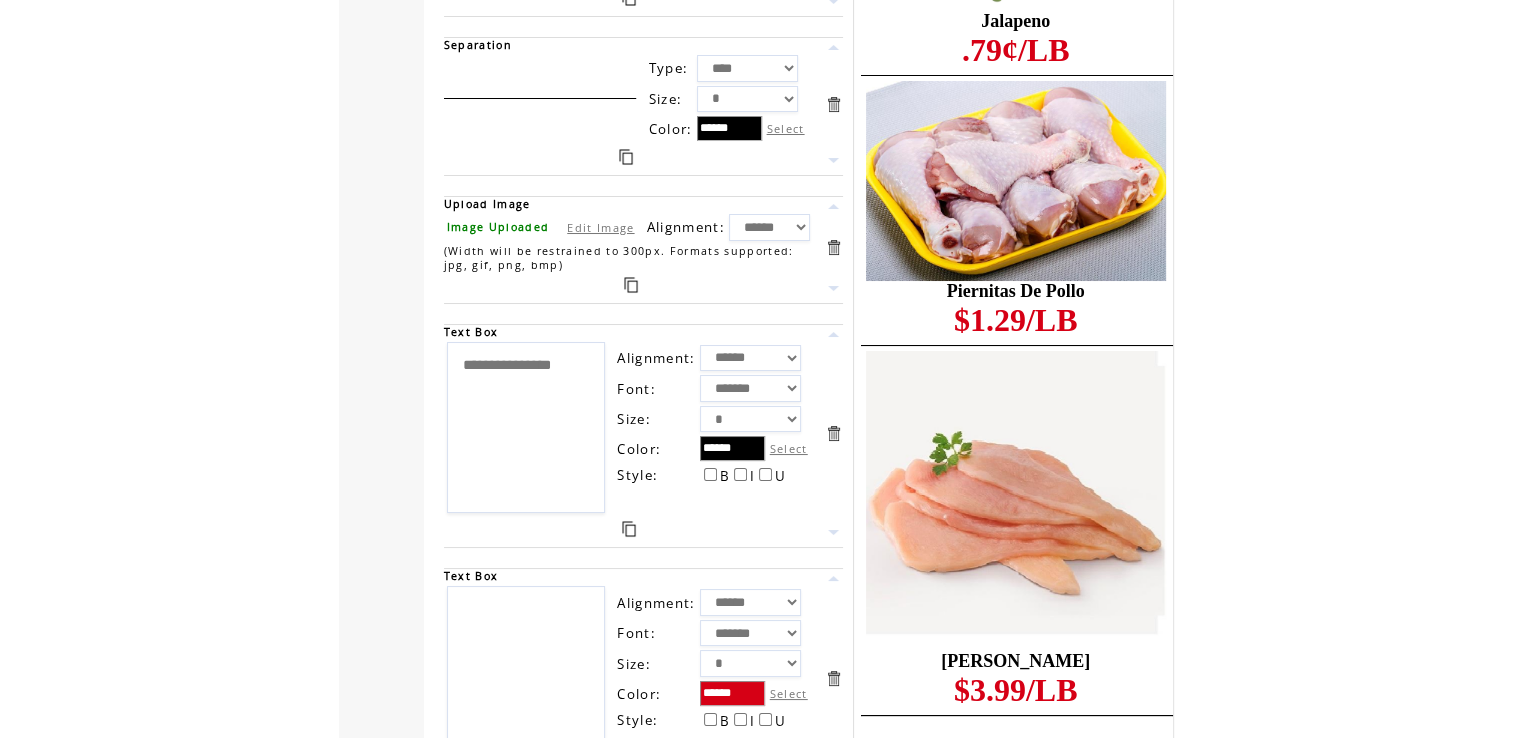 paste on "*******" 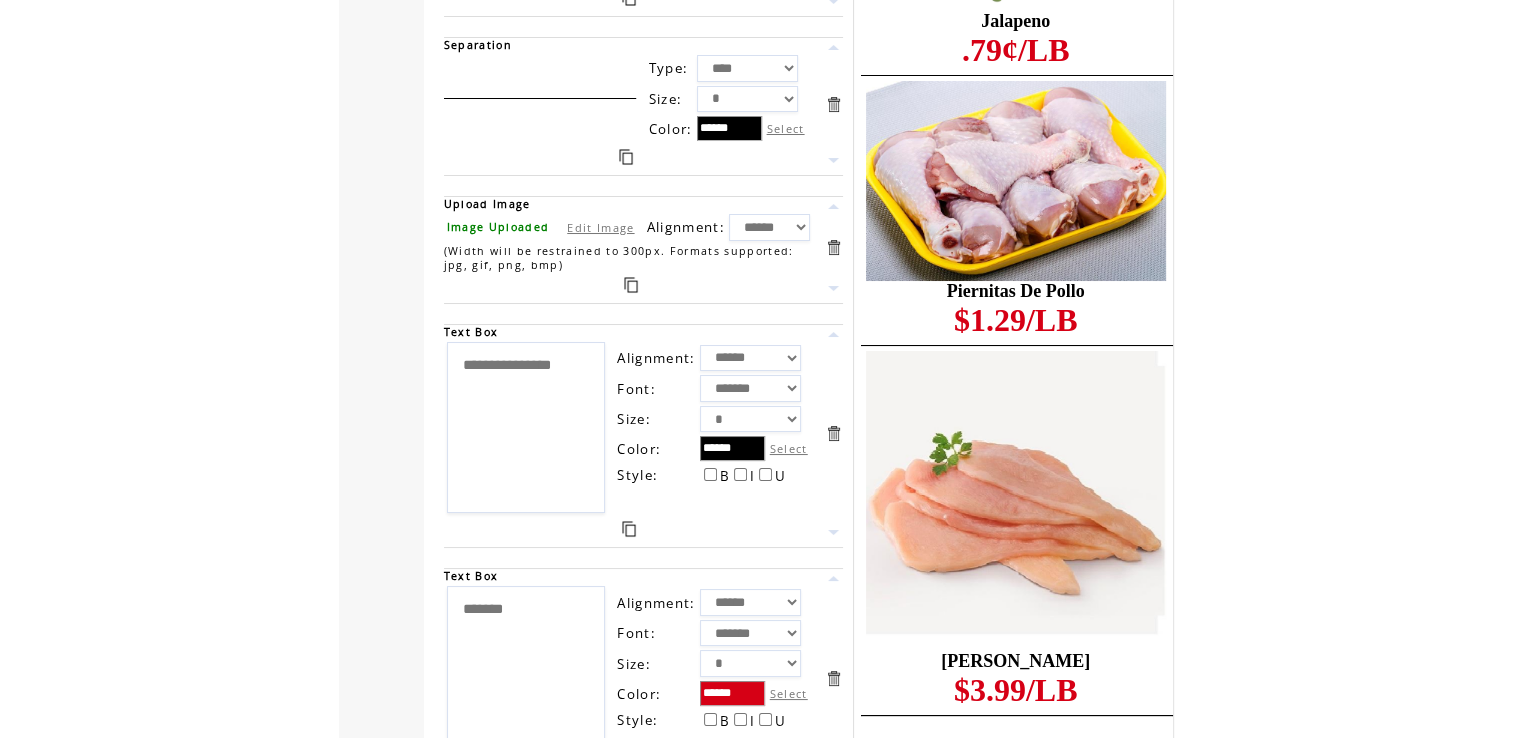 click on "********" at bounding box center [526, 672] 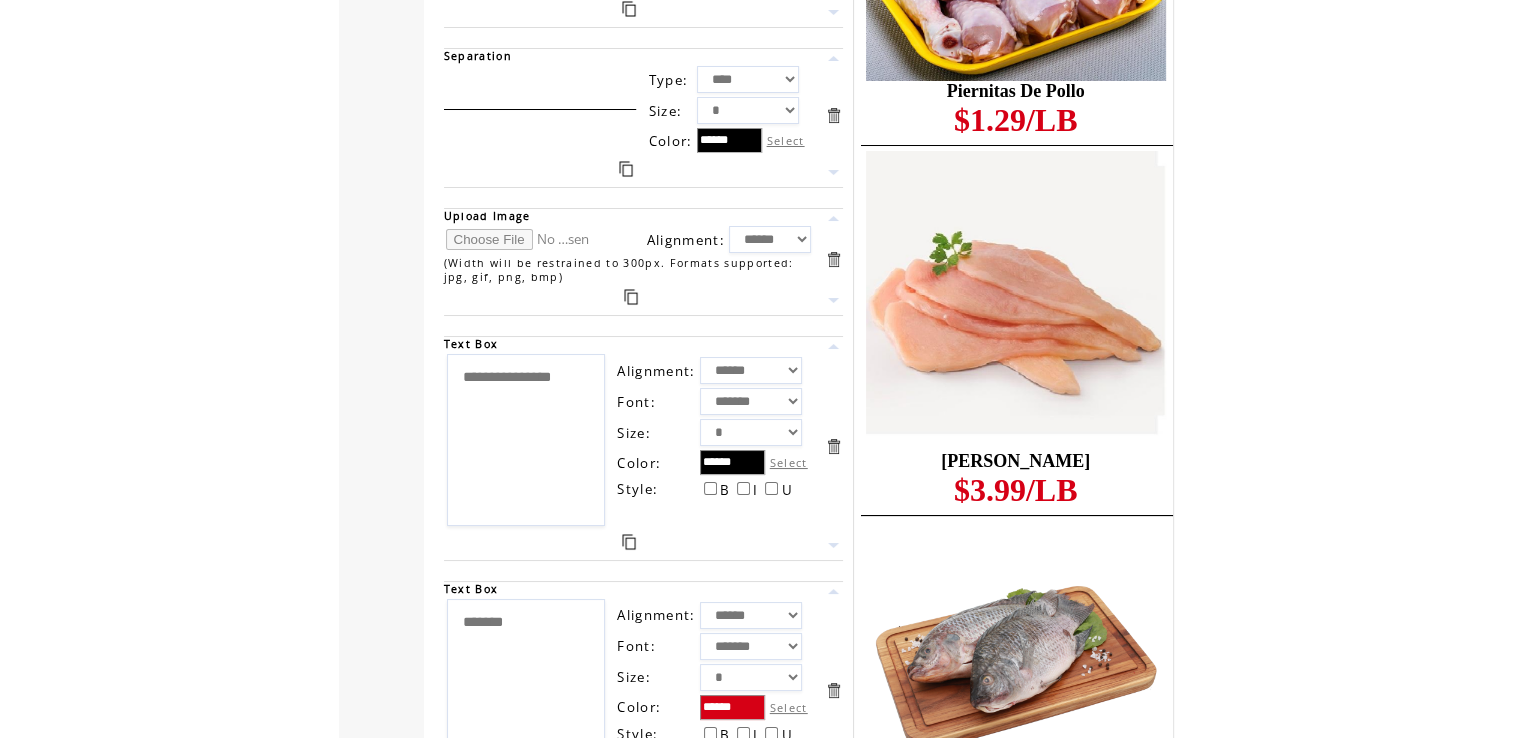 click at bounding box center (521, 239) 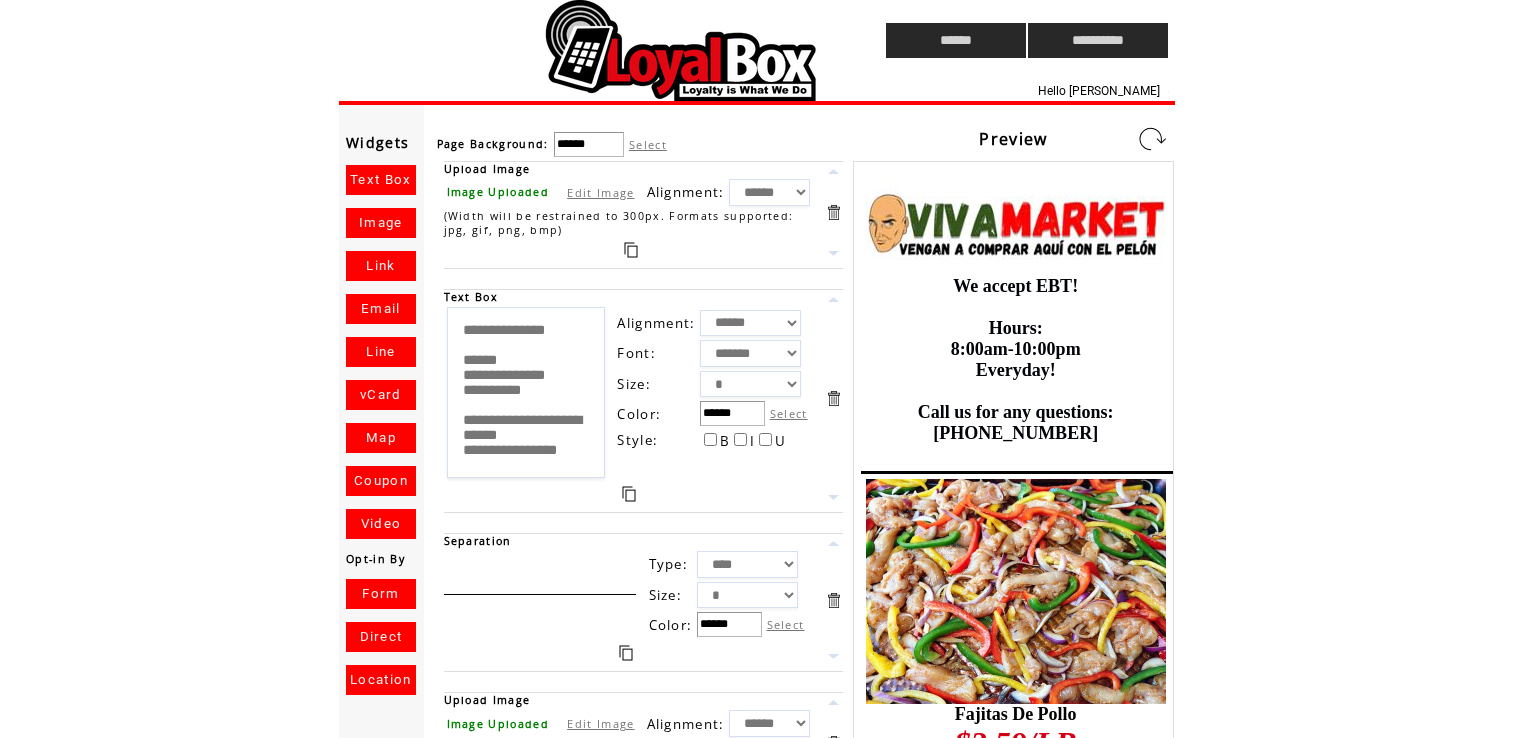 scroll, scrollTop: 0, scrollLeft: 0, axis: both 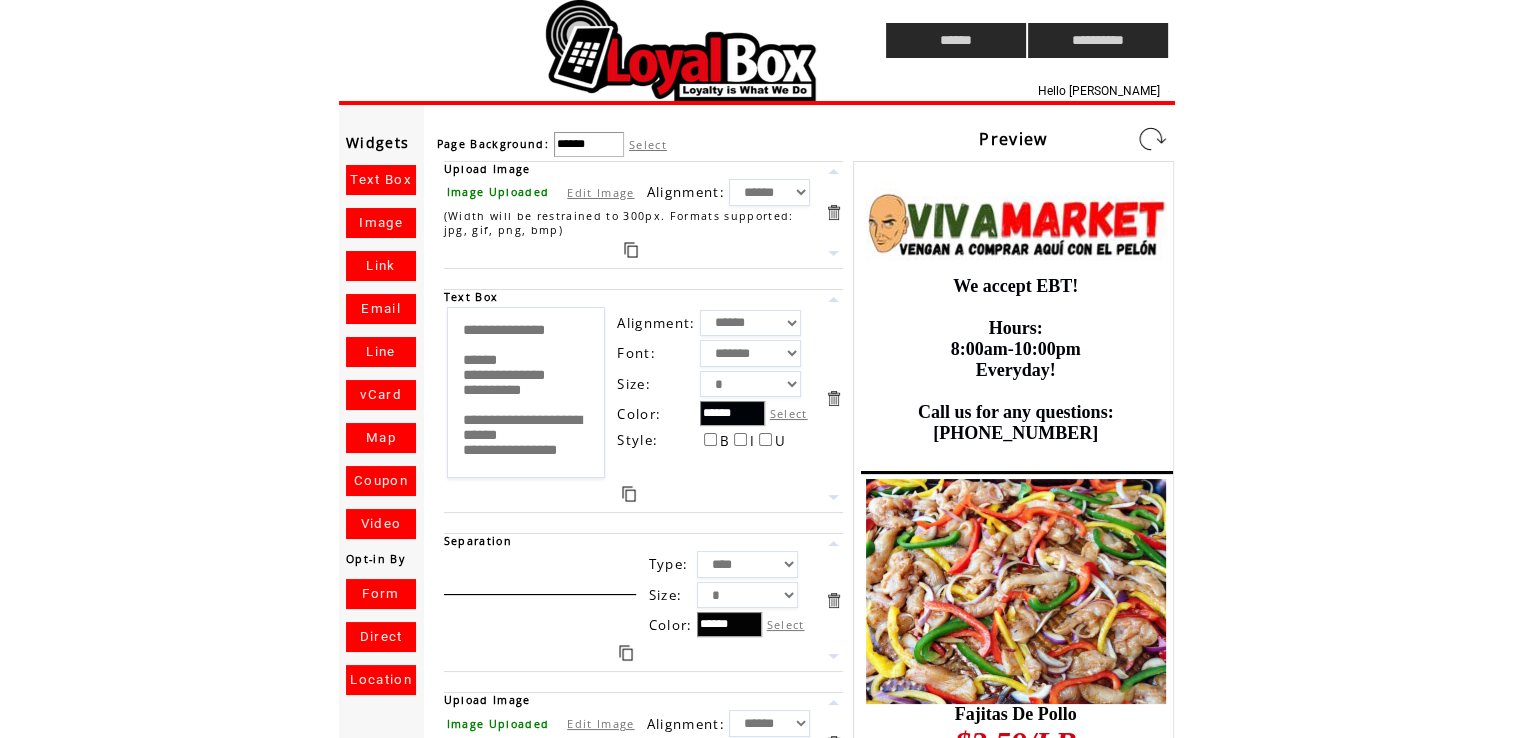 click at bounding box center (1152, 139) 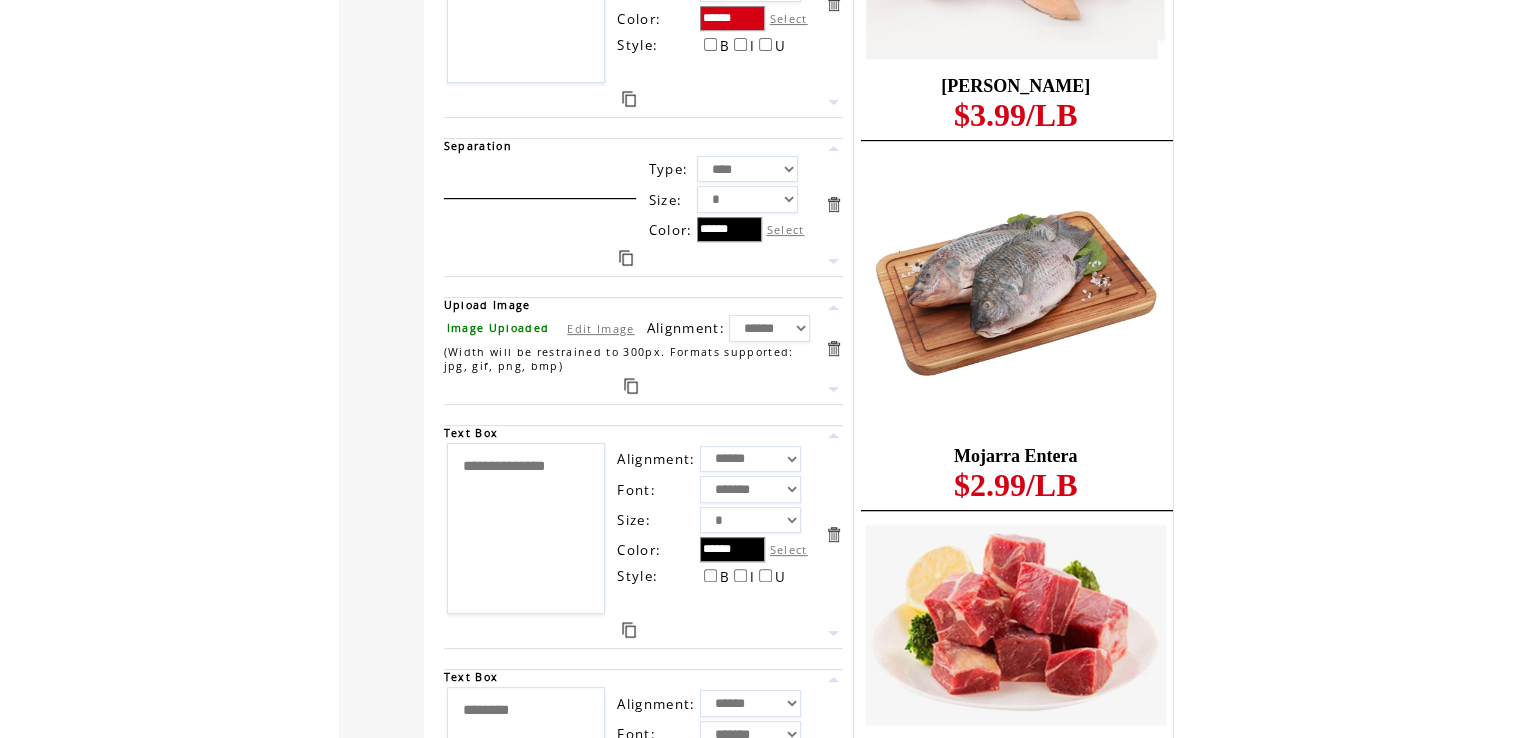 scroll, scrollTop: 8188, scrollLeft: 0, axis: vertical 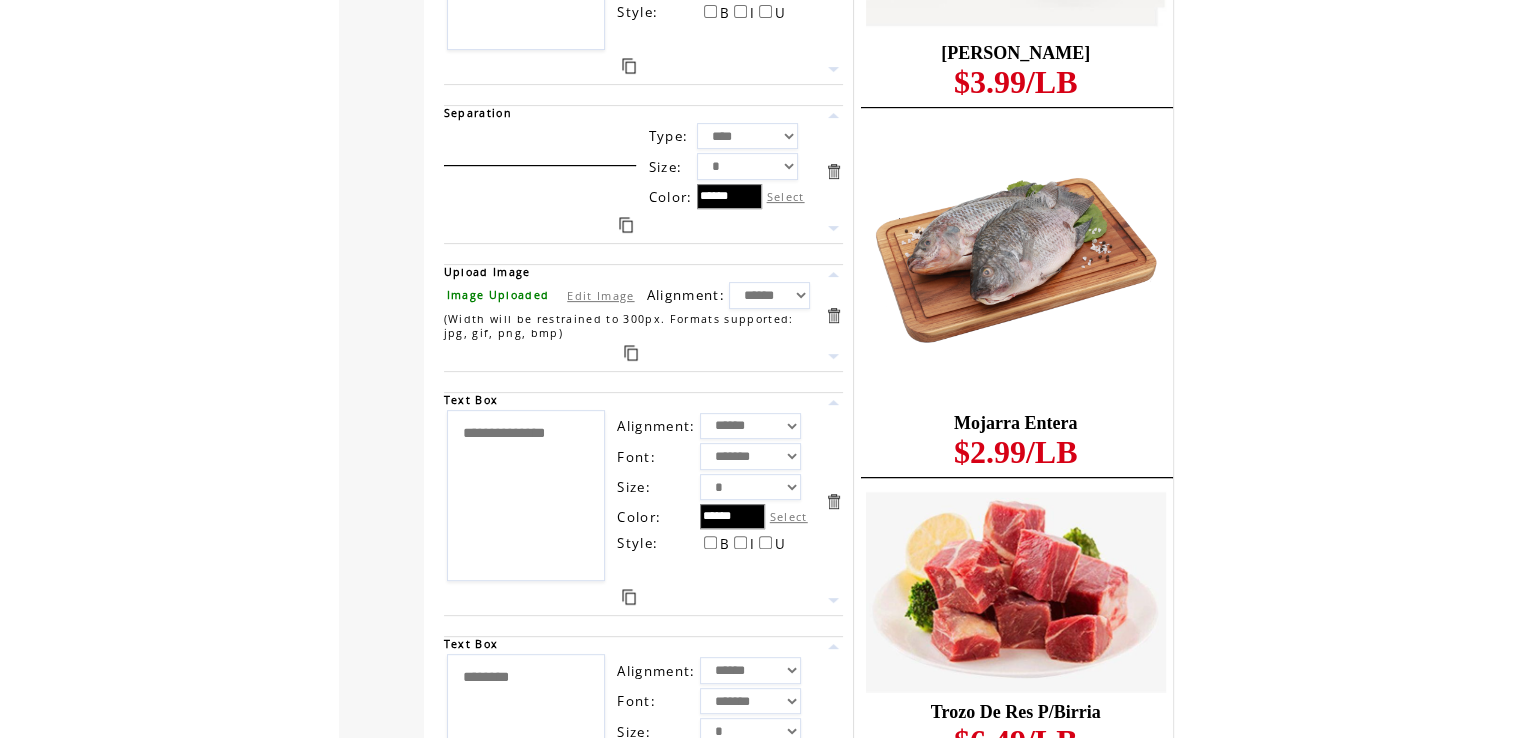drag, startPoint x: 538, startPoint y: 429, endPoint x: 394, endPoint y: 411, distance: 145.12064 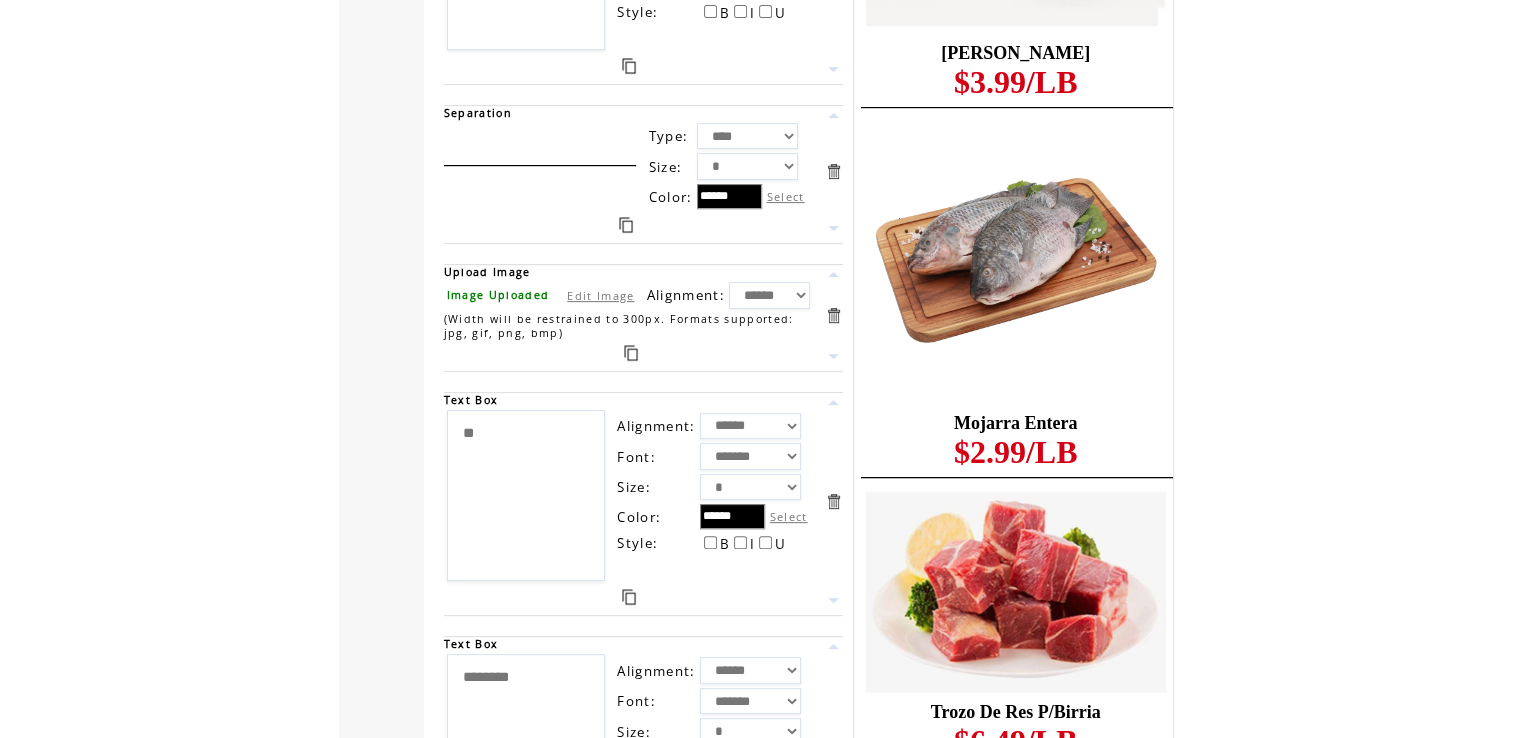 type on "*" 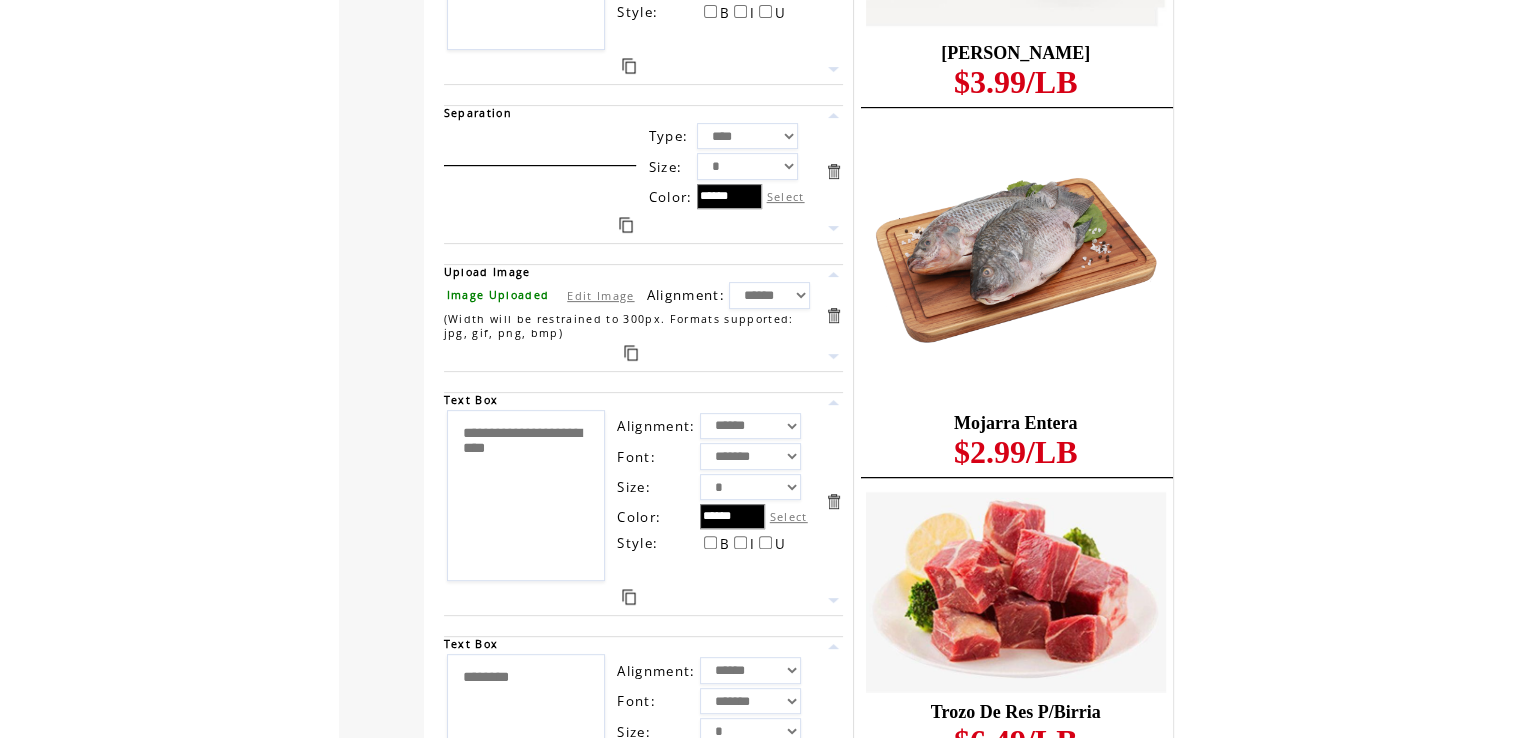 type on "**********" 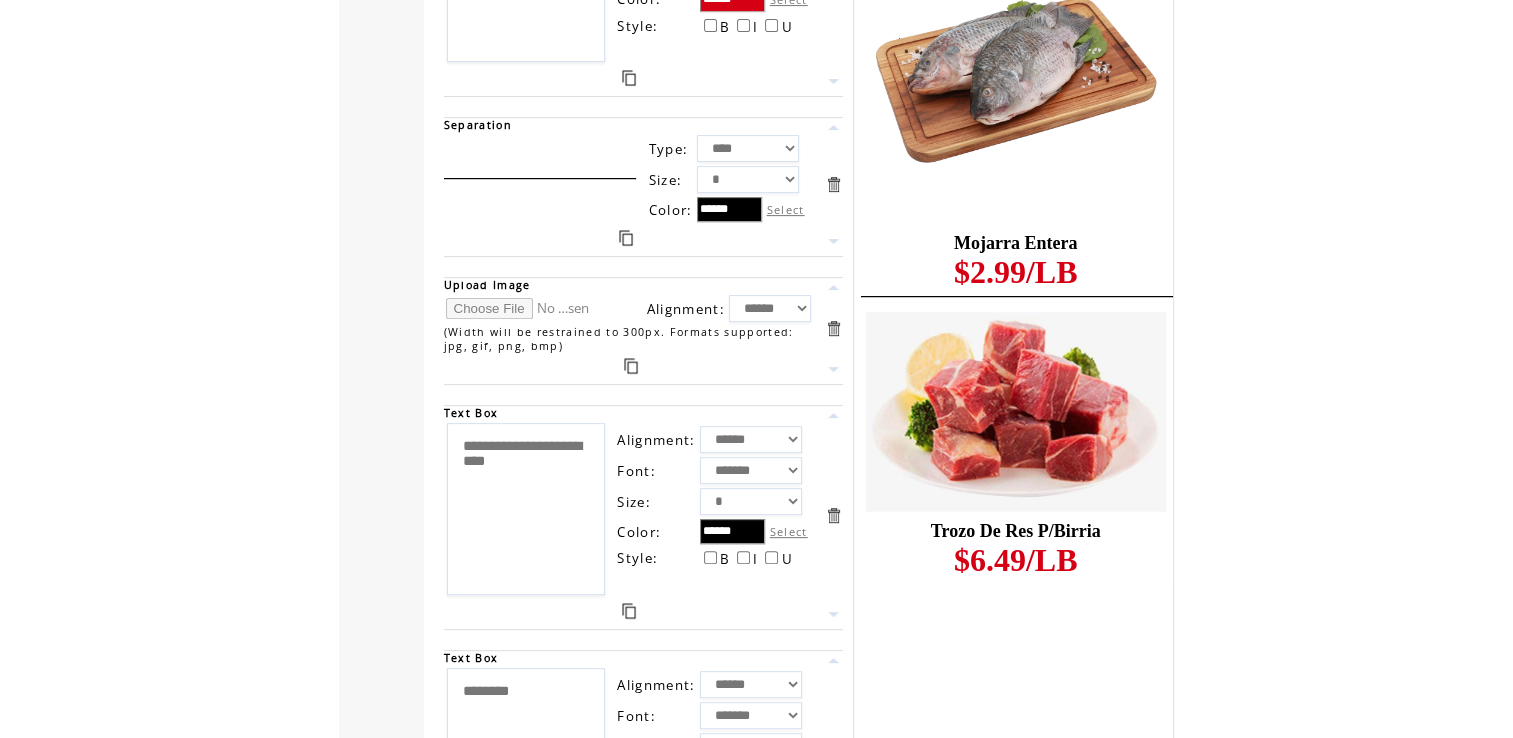 click at bounding box center (521, 308) 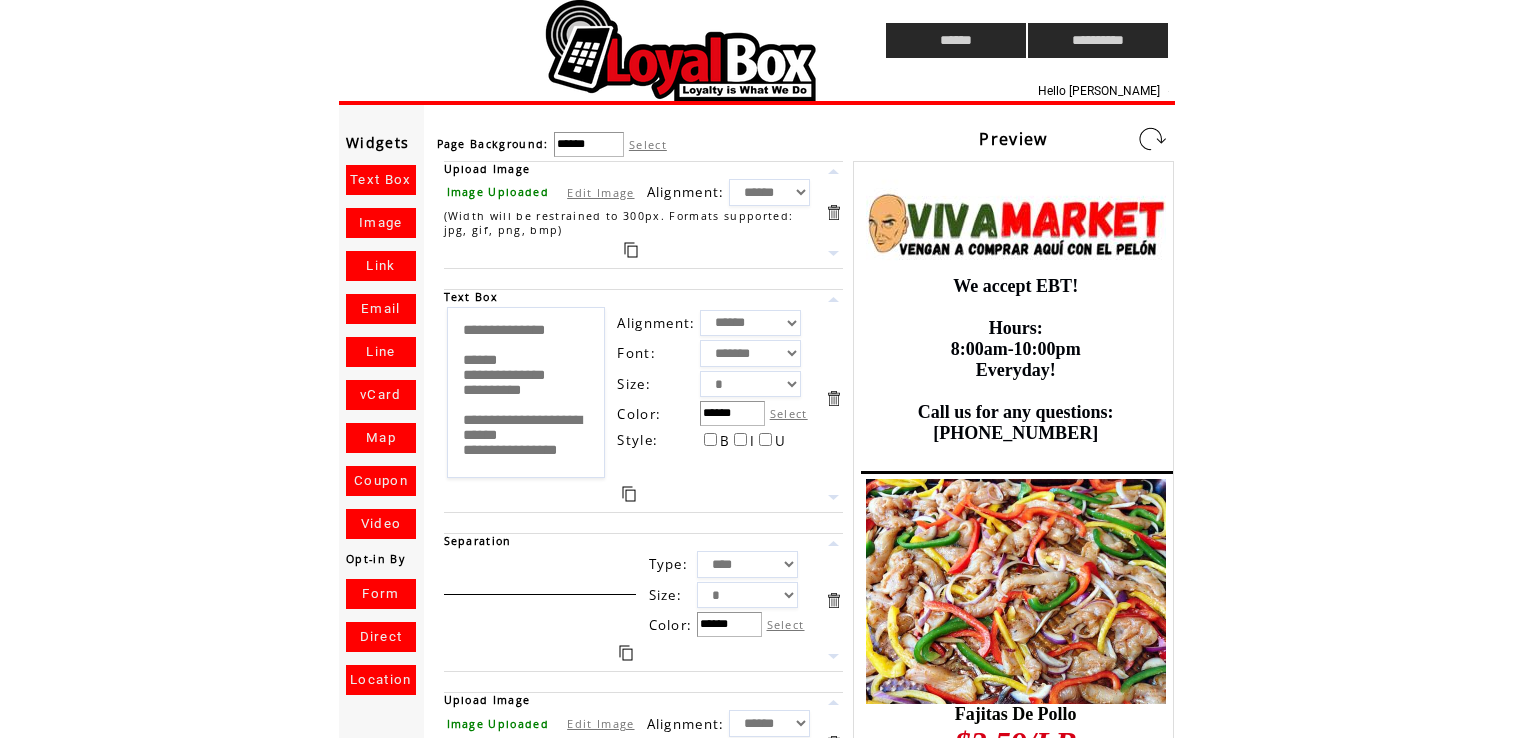 scroll, scrollTop: 0, scrollLeft: 0, axis: both 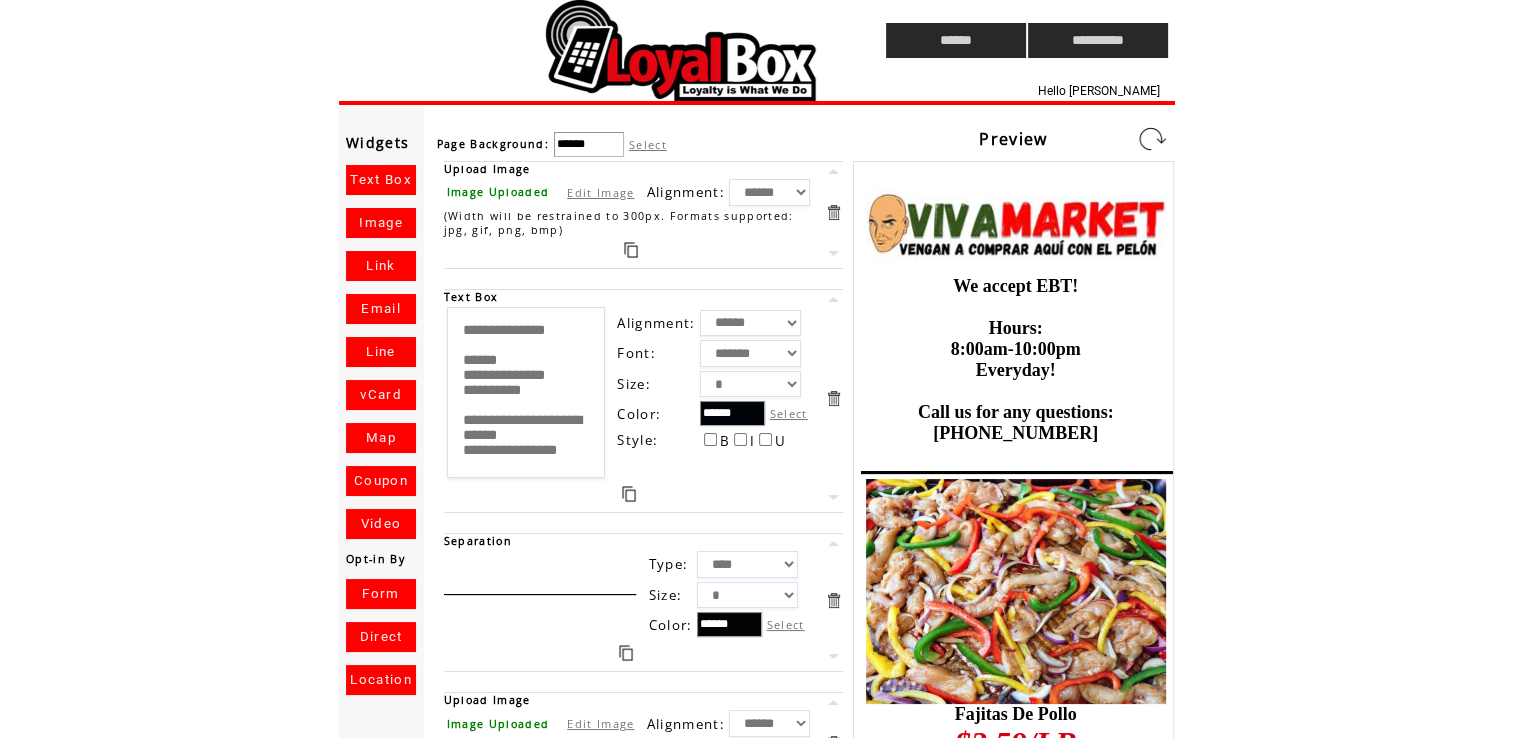 click at bounding box center [1152, 139] 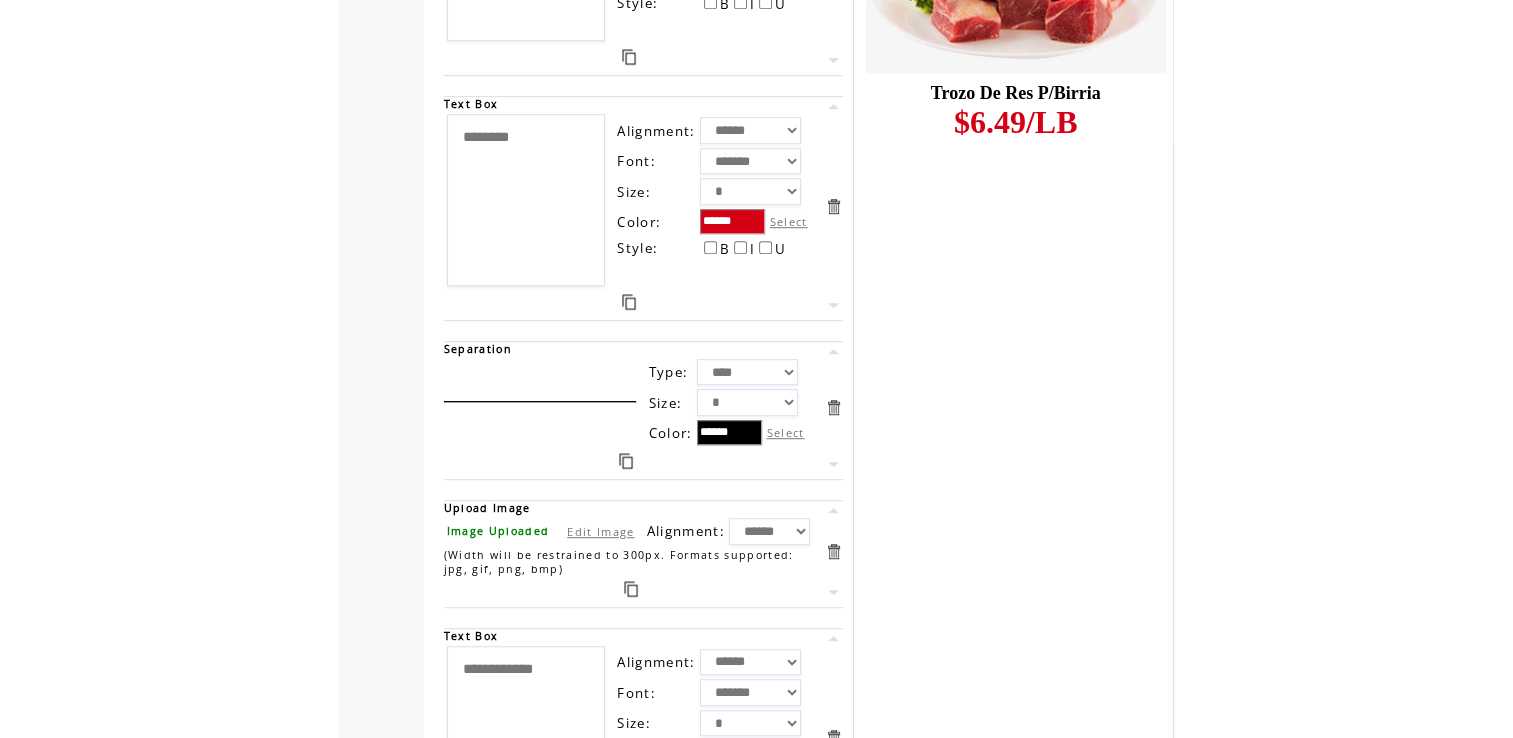 scroll, scrollTop: 9068, scrollLeft: 0, axis: vertical 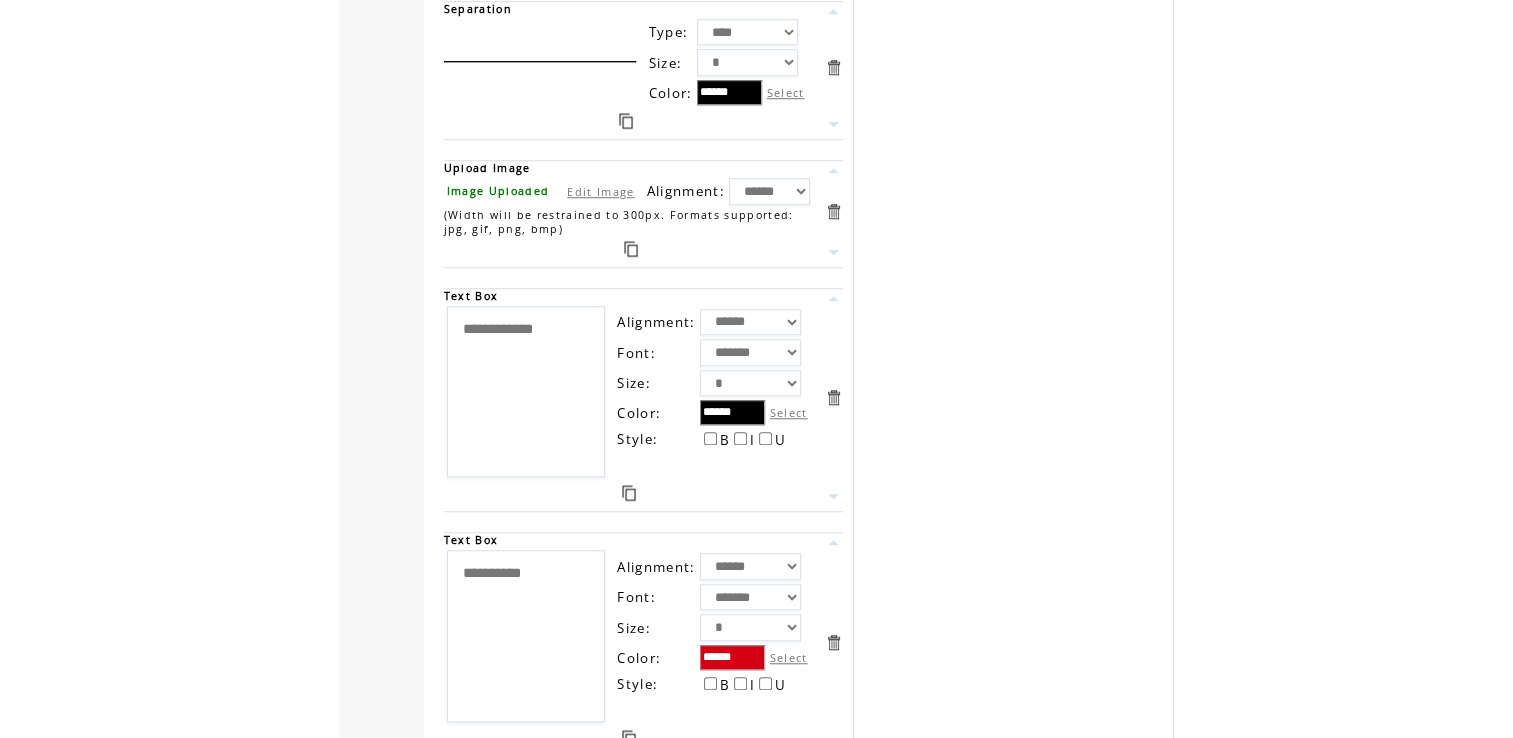 drag, startPoint x: 1213, startPoint y: 240, endPoint x: 1080, endPoint y: 254, distance: 133.73482 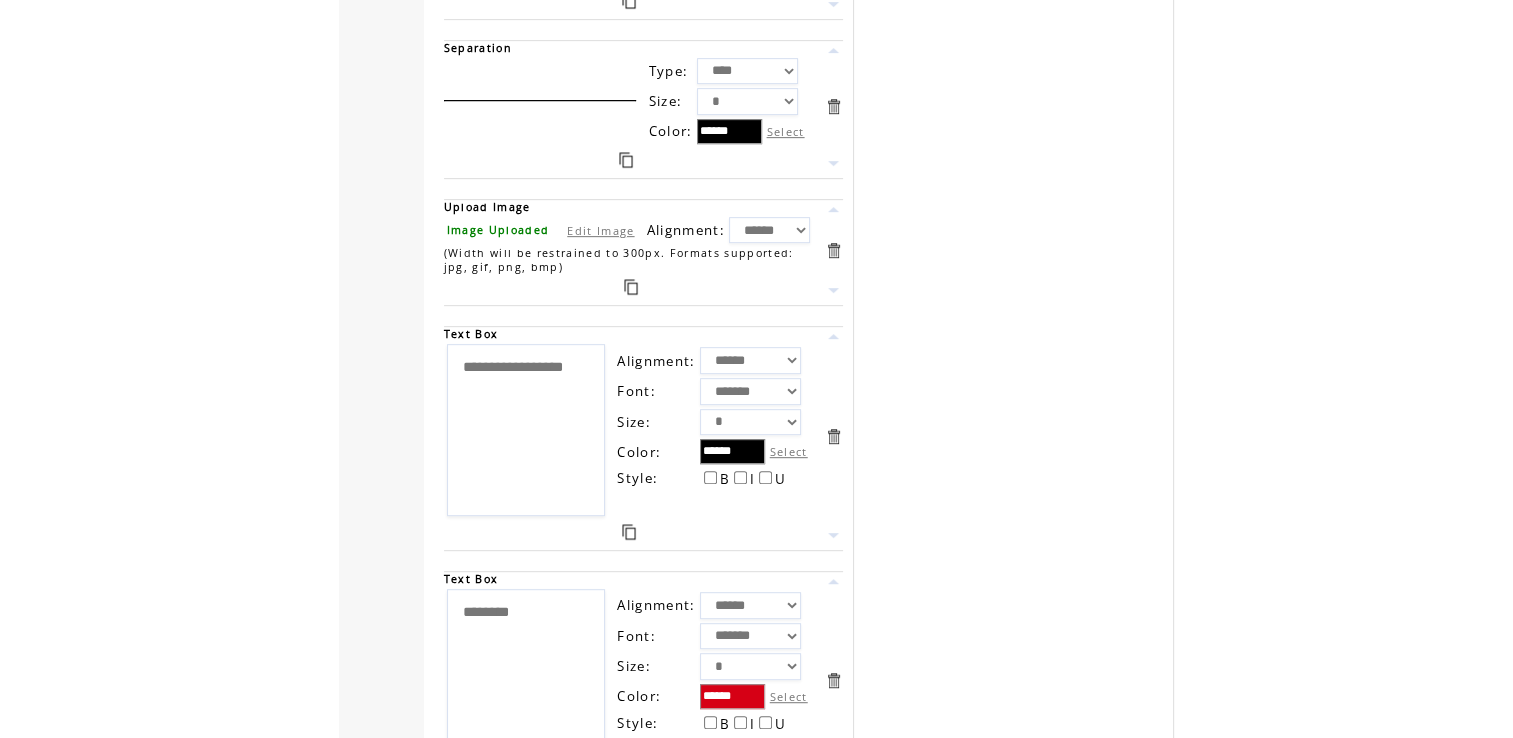 scroll, scrollTop: 16015, scrollLeft: 0, axis: vertical 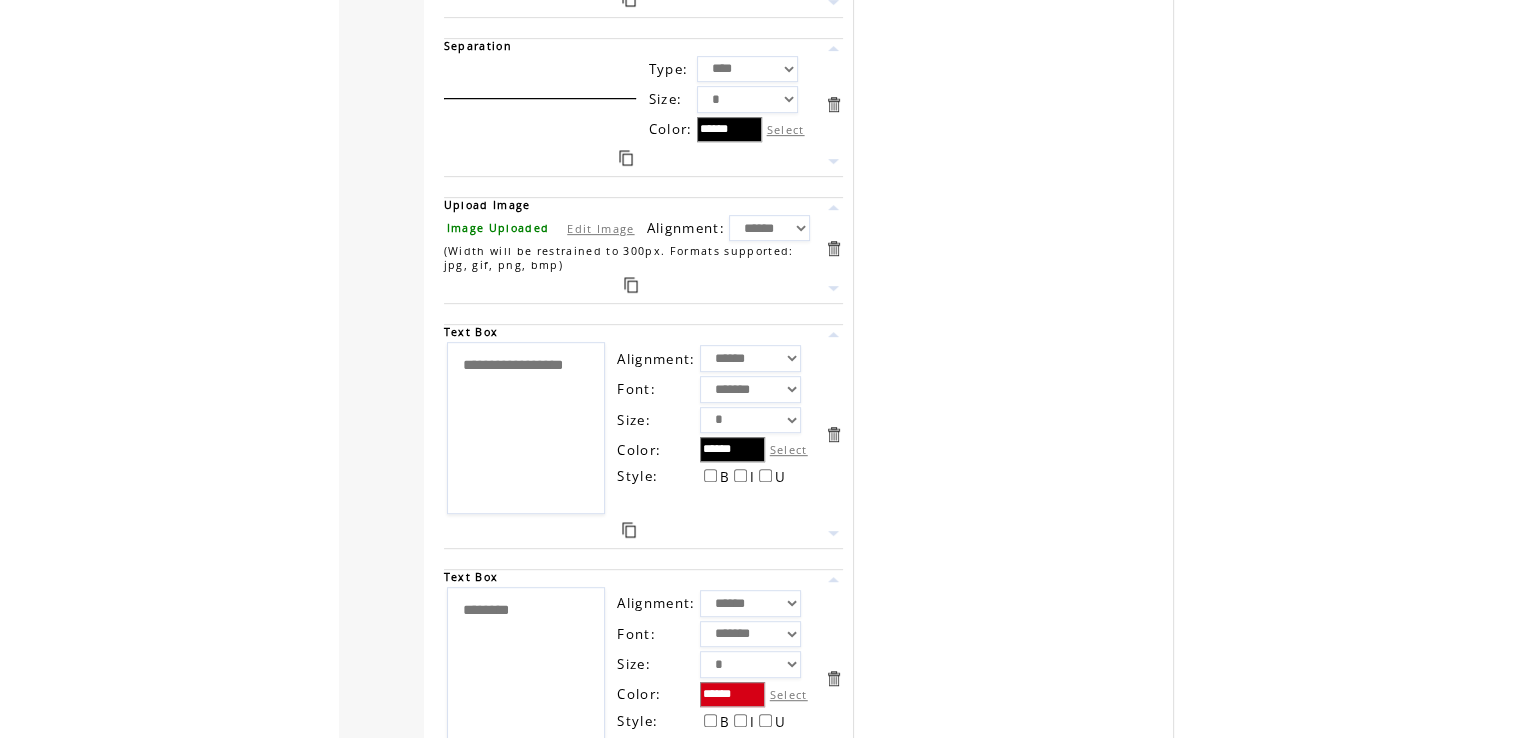 drag, startPoint x: 544, startPoint y: 350, endPoint x: 428, endPoint y: 278, distance: 136.52838 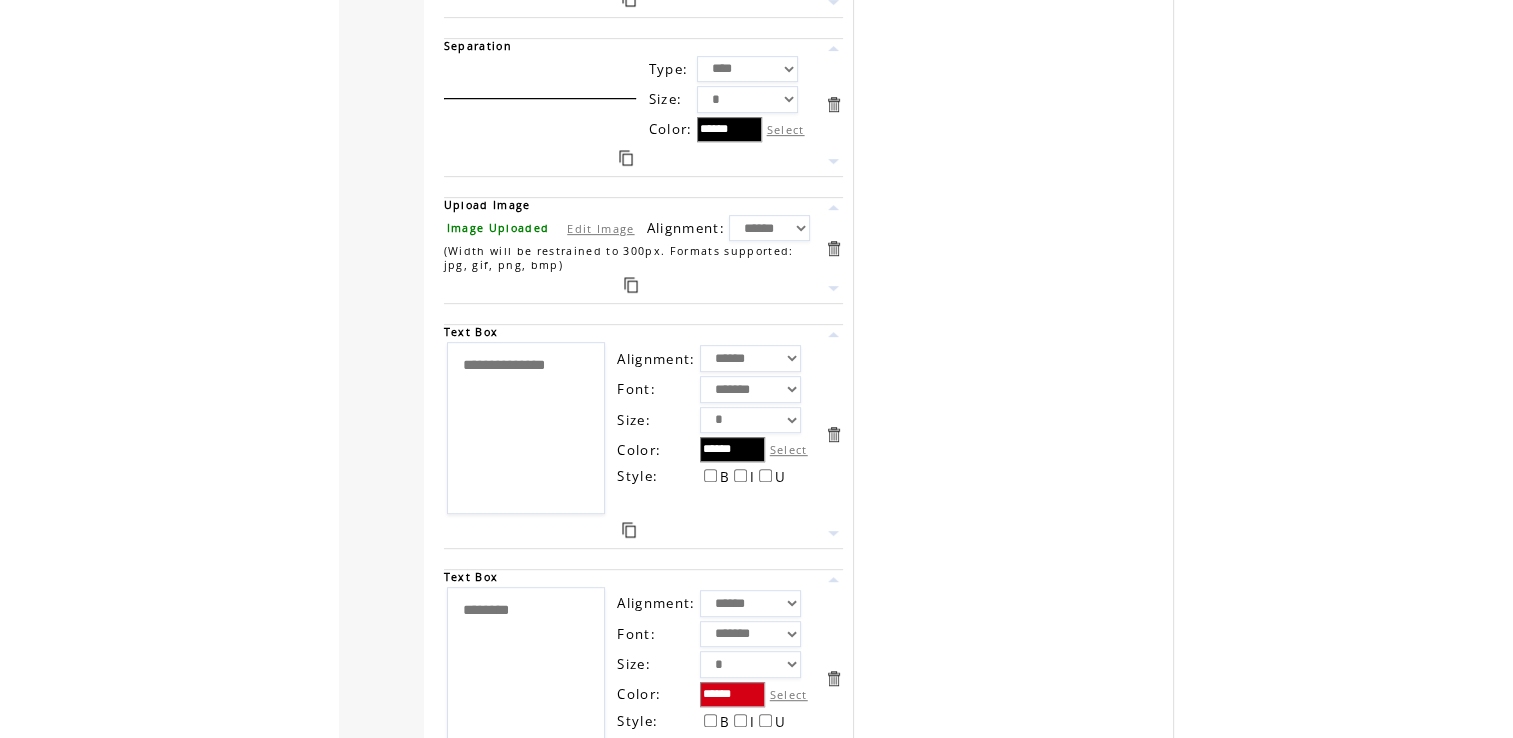 type on "**********" 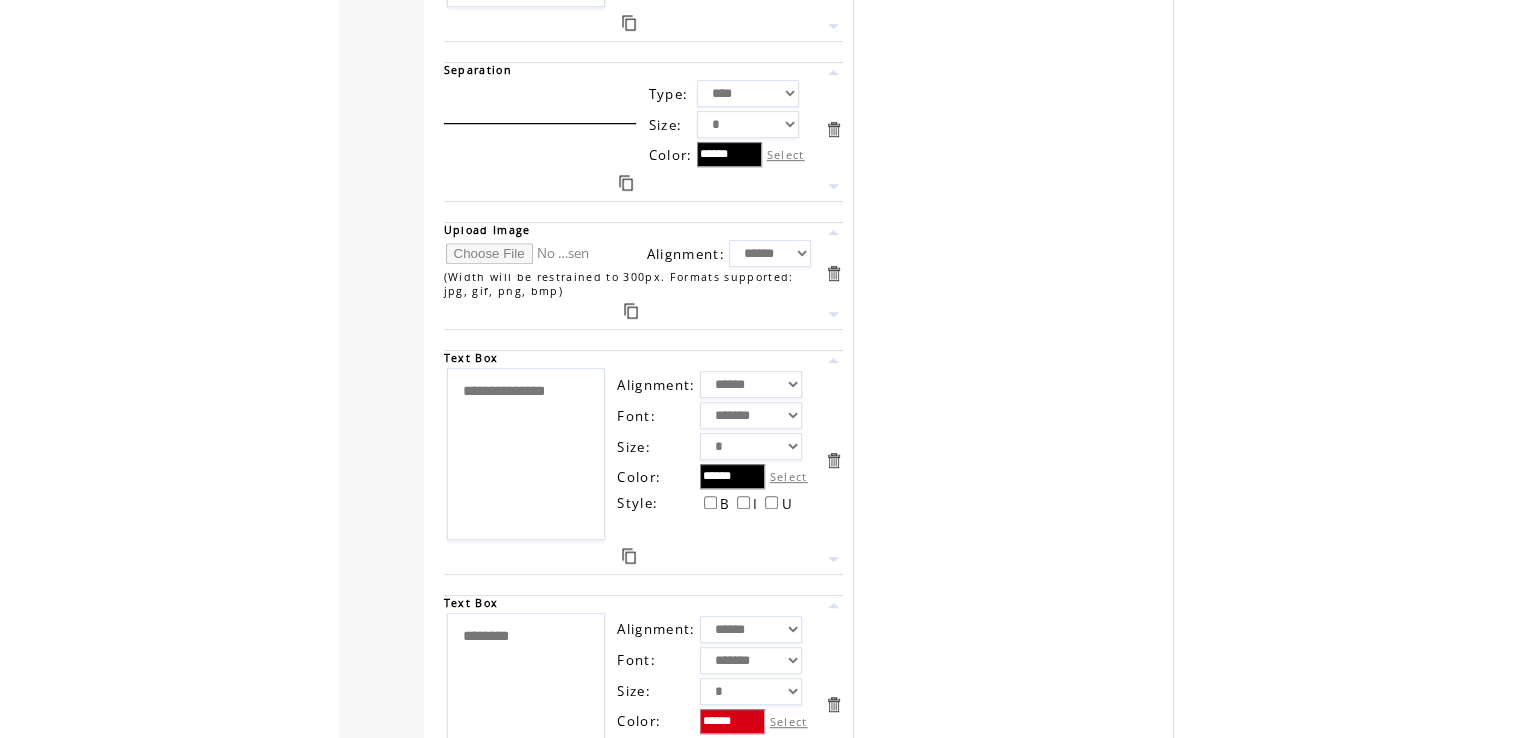 click at bounding box center [521, 253] 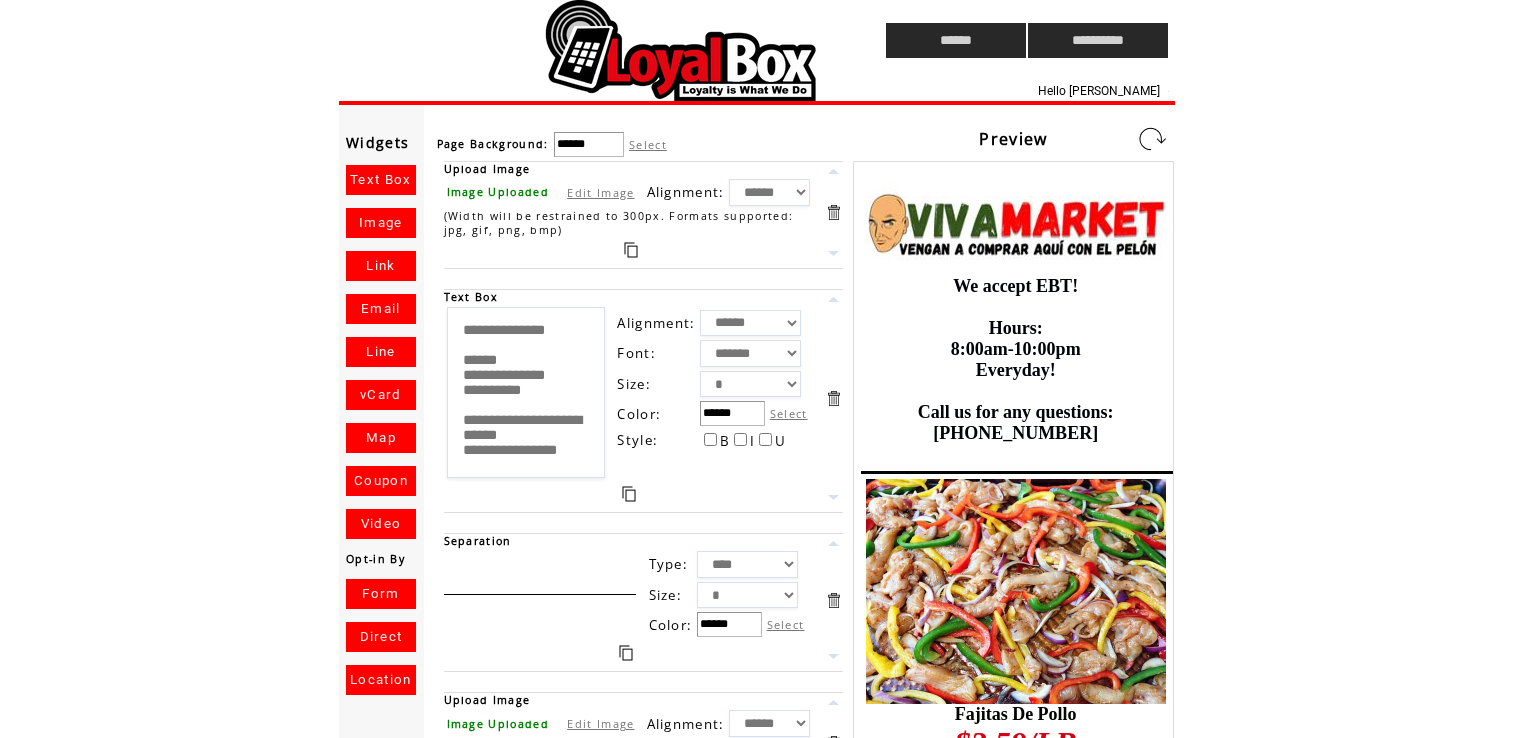 scroll, scrollTop: 0, scrollLeft: 0, axis: both 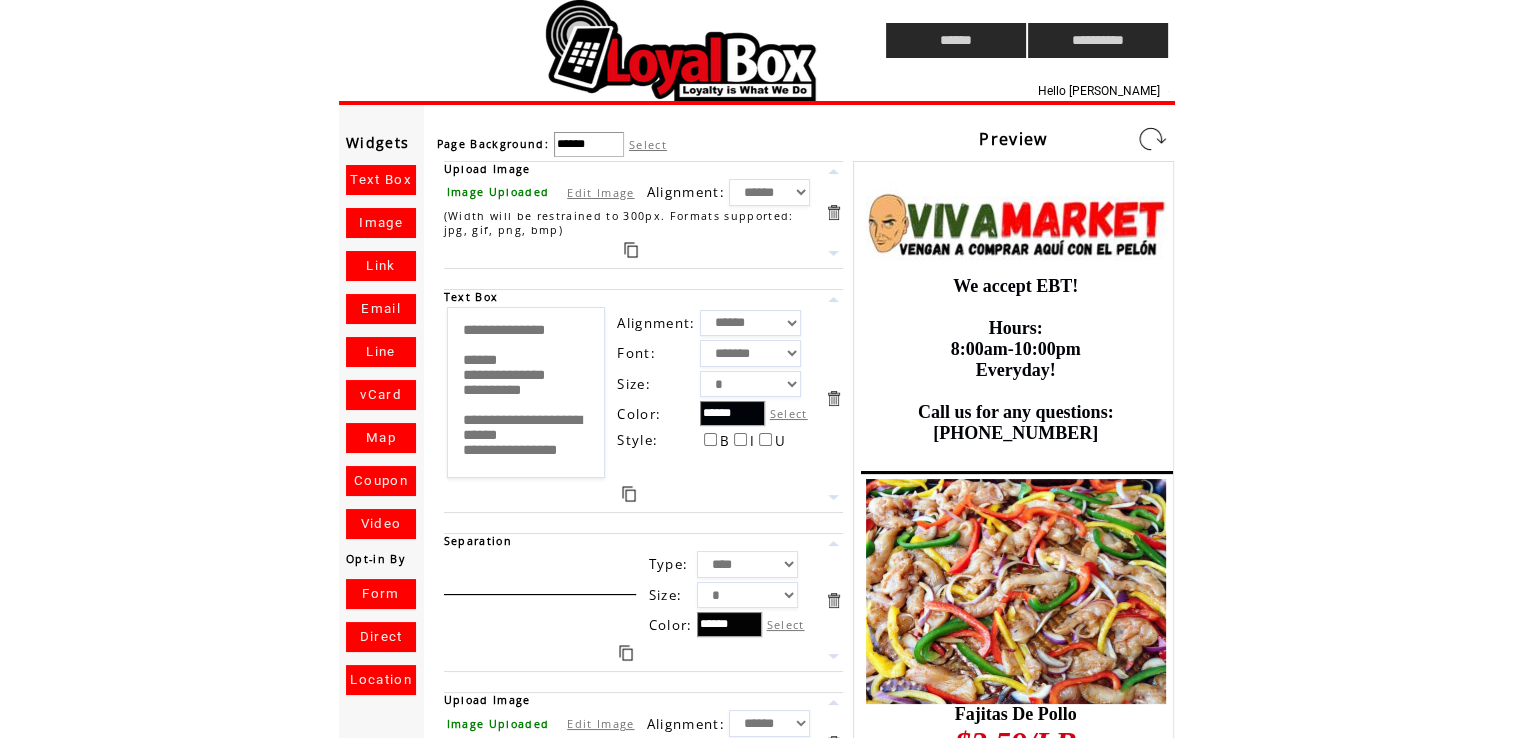 click at bounding box center (1152, 139) 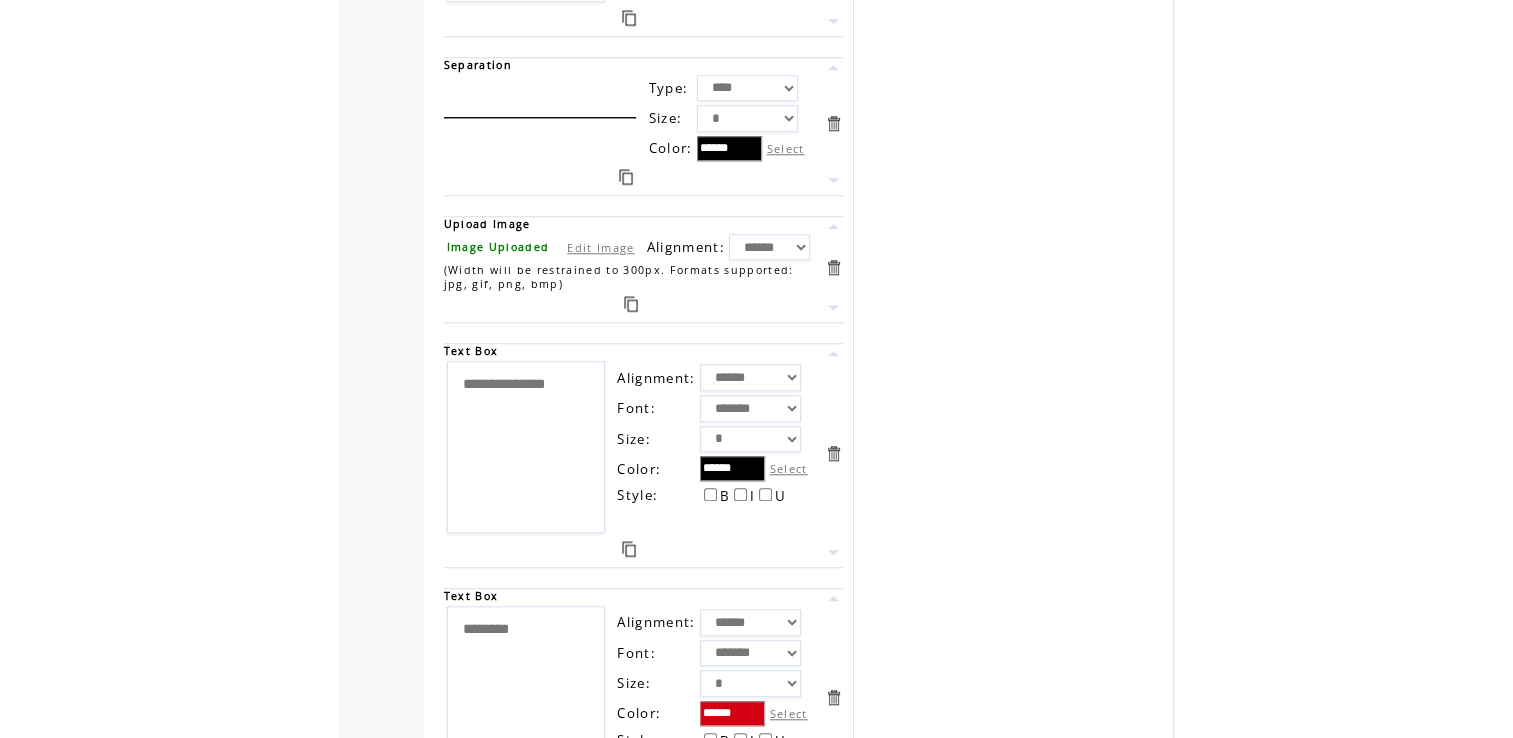 scroll, scrollTop: 16790, scrollLeft: 0, axis: vertical 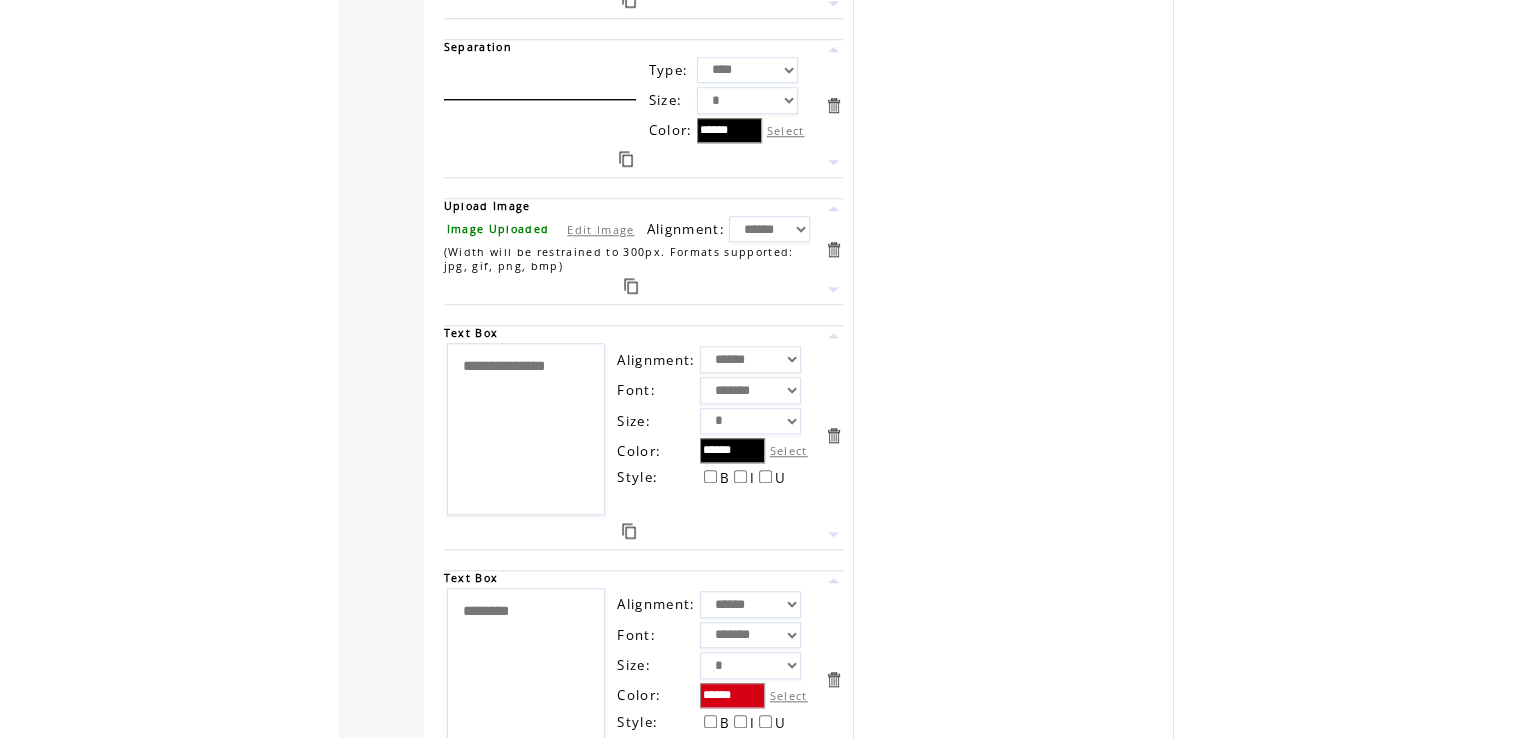 drag, startPoint x: 576, startPoint y: 289, endPoint x: 364, endPoint y: 304, distance: 212.53 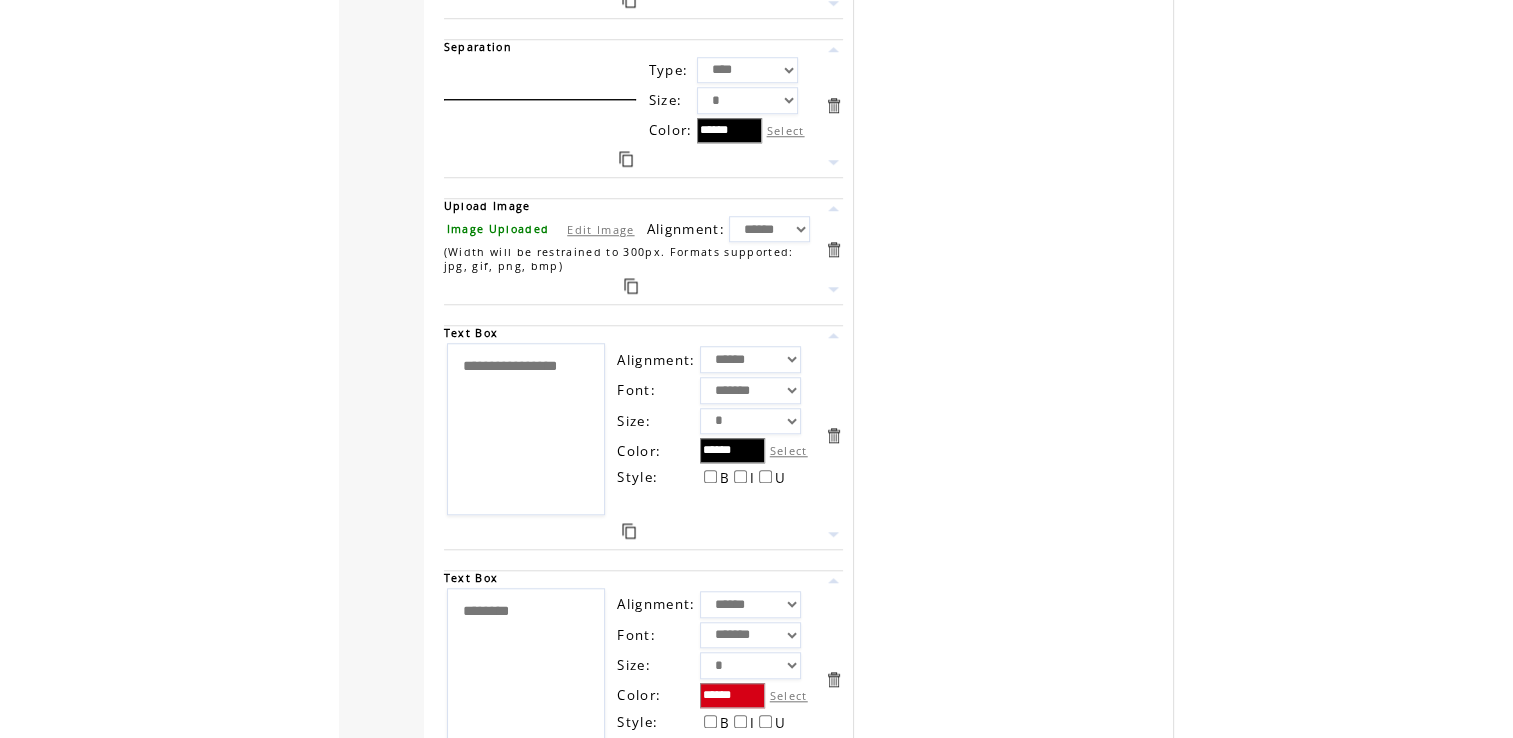 type on "**********" 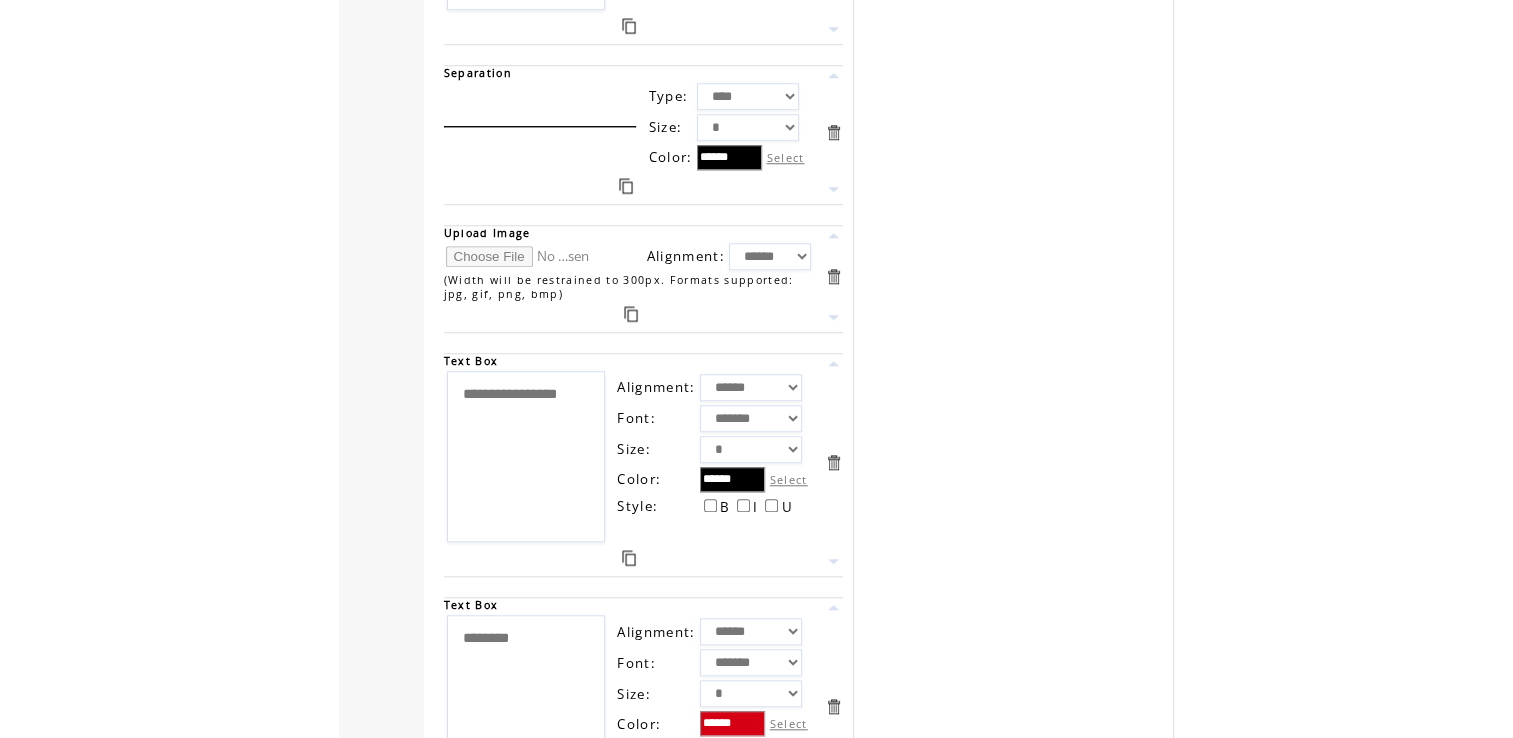 click at bounding box center [521, 256] 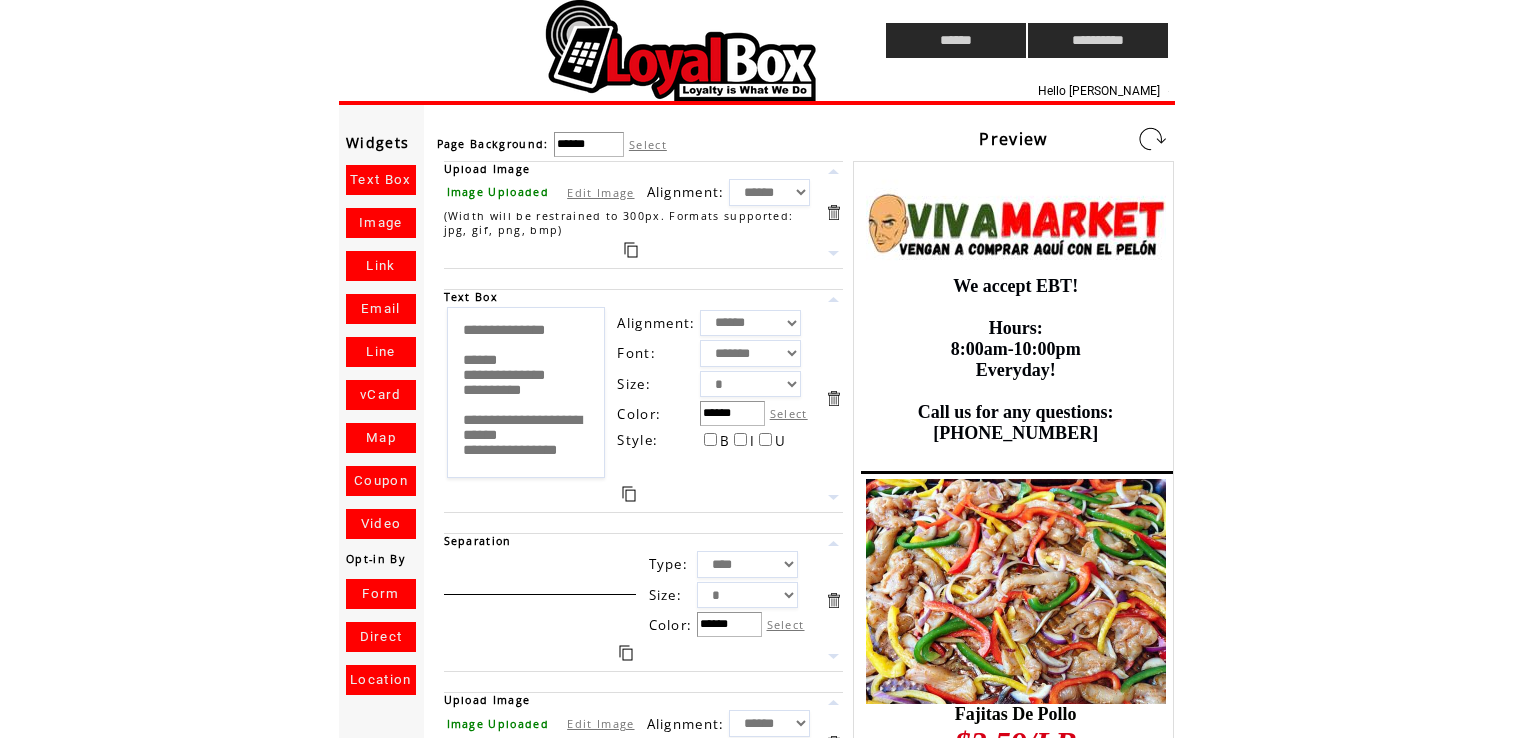 scroll, scrollTop: 0, scrollLeft: 0, axis: both 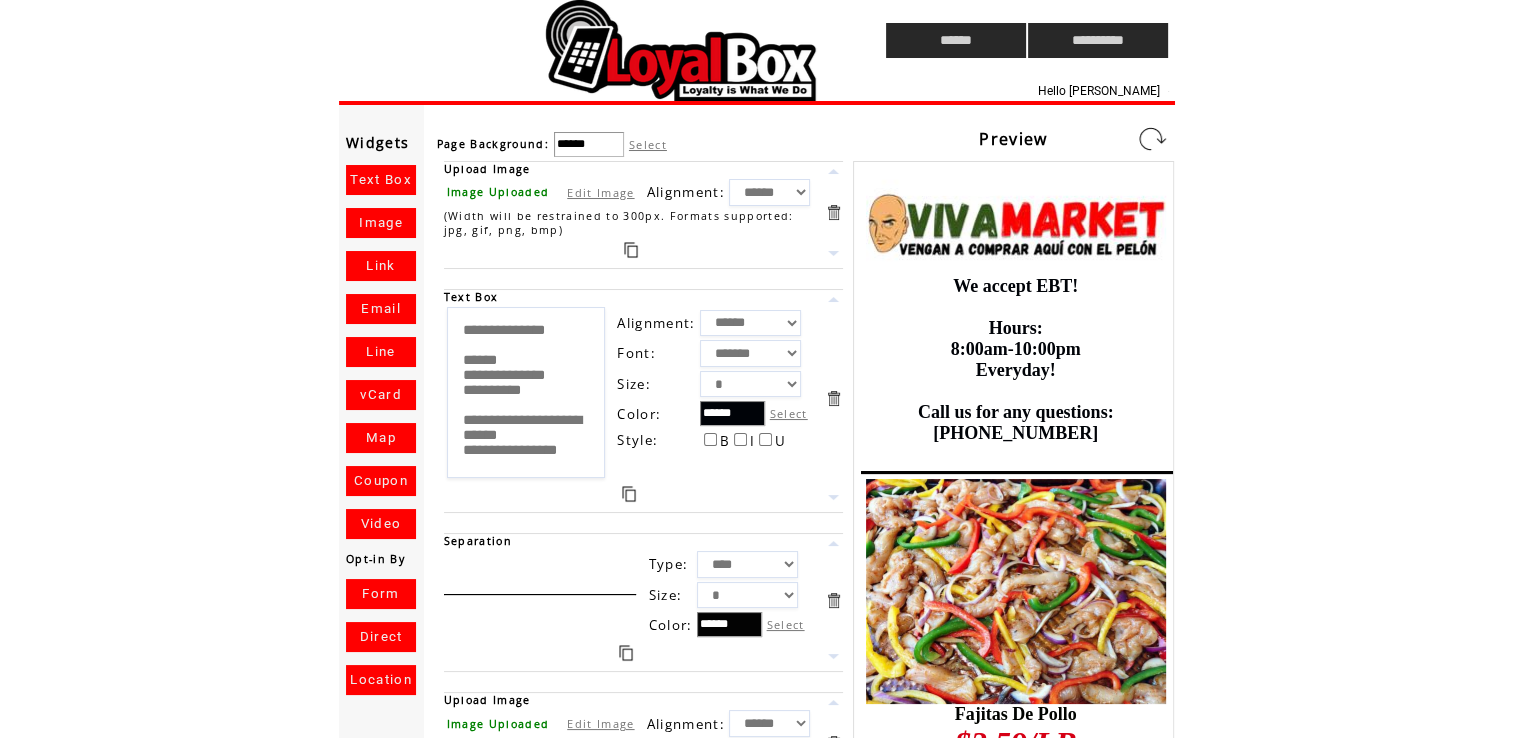 click at bounding box center [1152, 139] 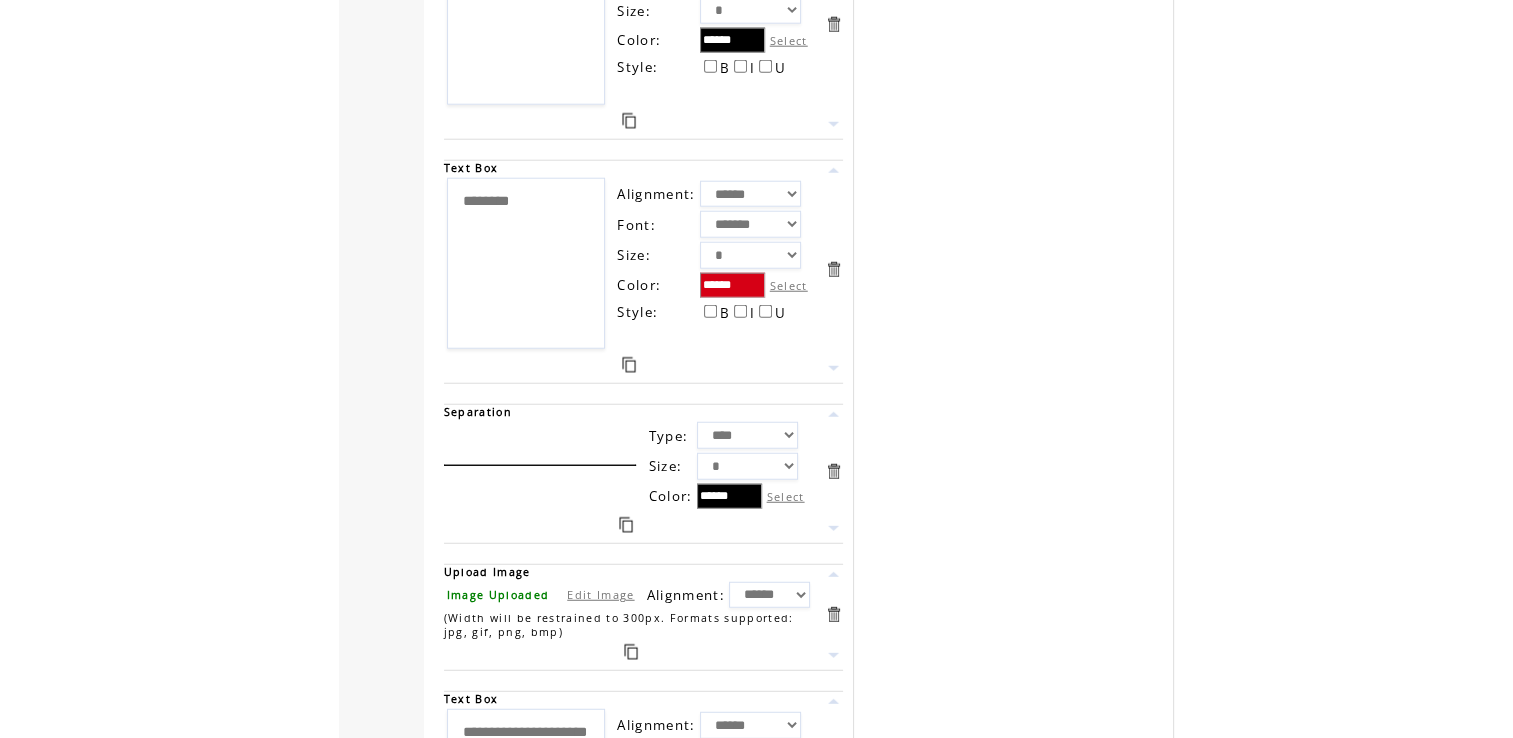 scroll, scrollTop: 20739, scrollLeft: 0, axis: vertical 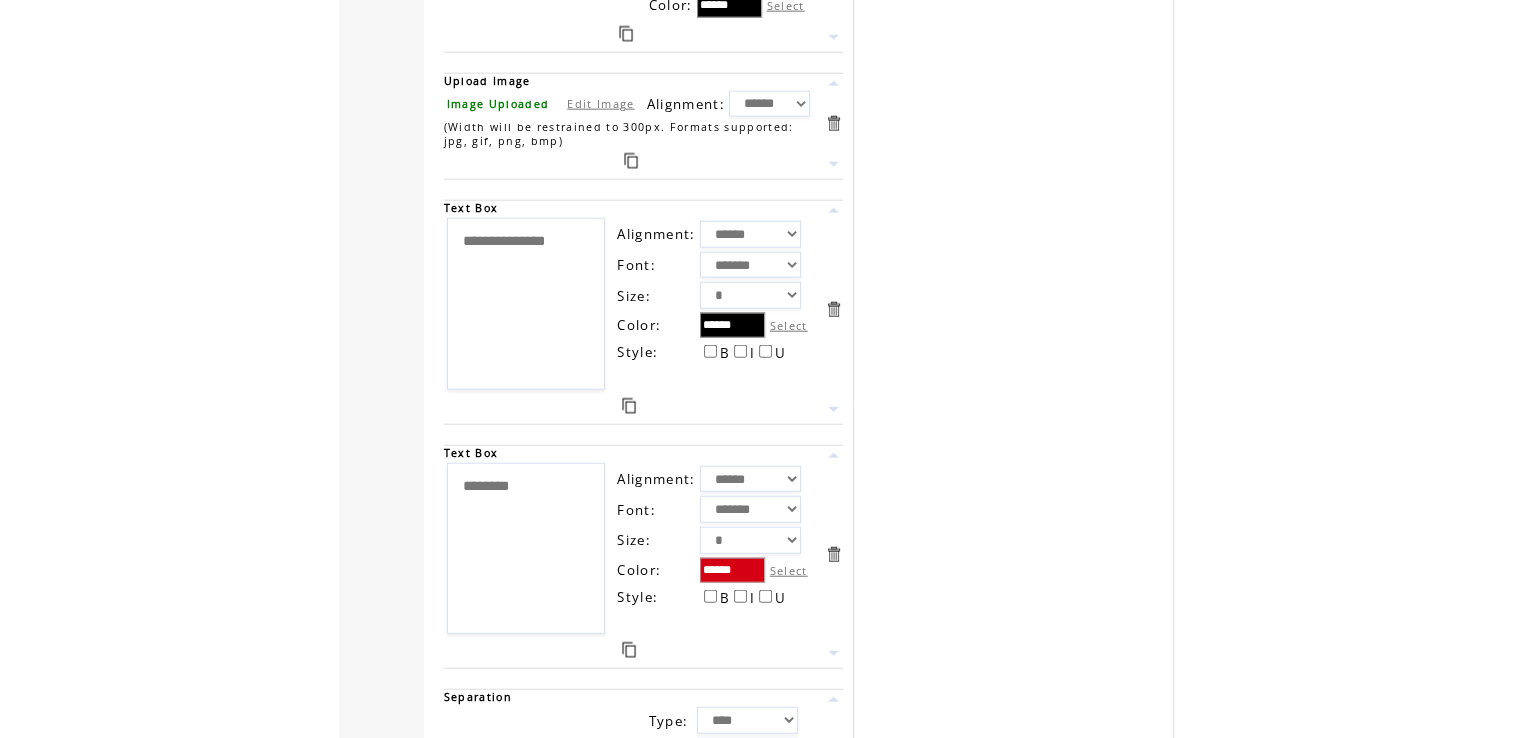drag, startPoint x: 589, startPoint y: 159, endPoint x: 293, endPoint y: 183, distance: 296.97137 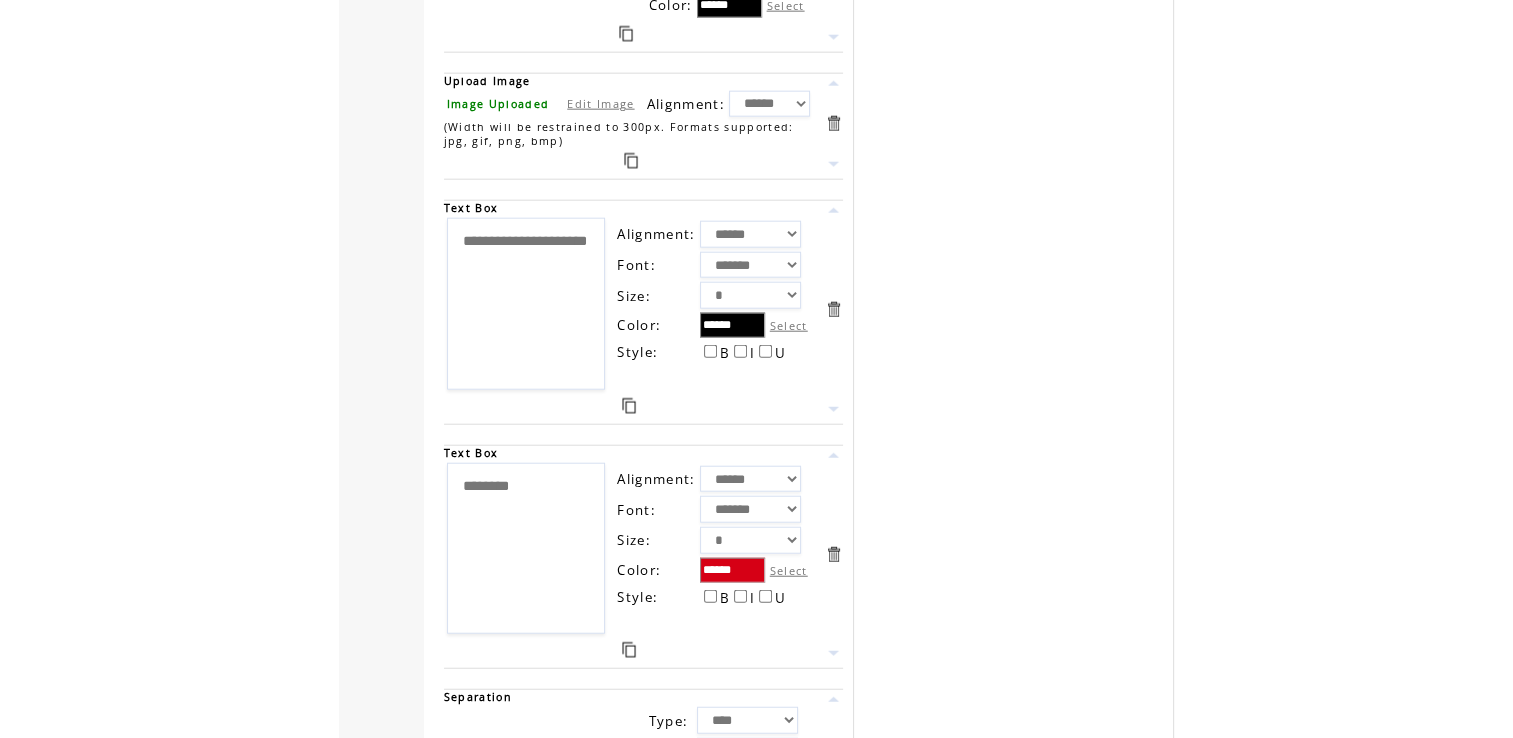 type on "**********" 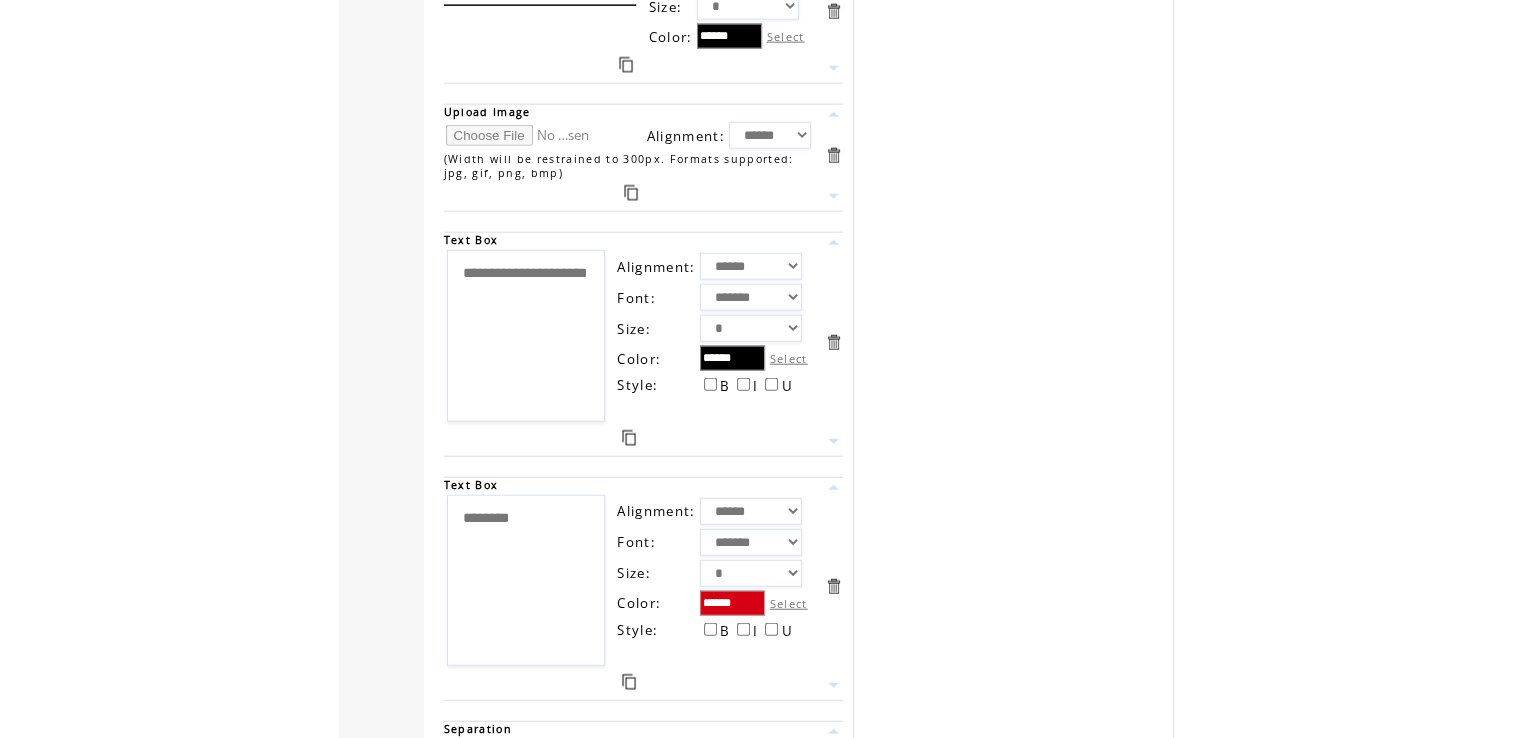 click at bounding box center (521, 135) 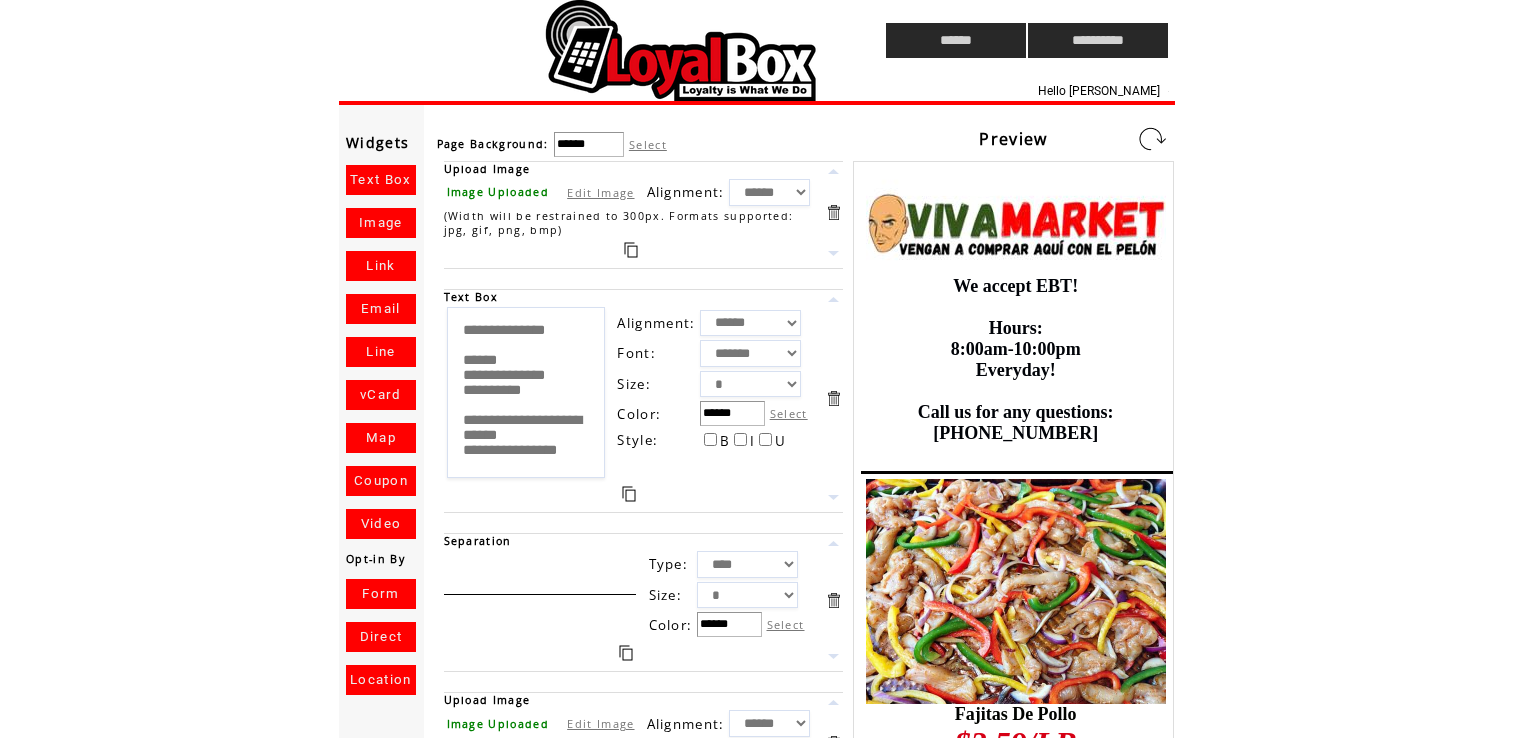 scroll, scrollTop: 0, scrollLeft: 0, axis: both 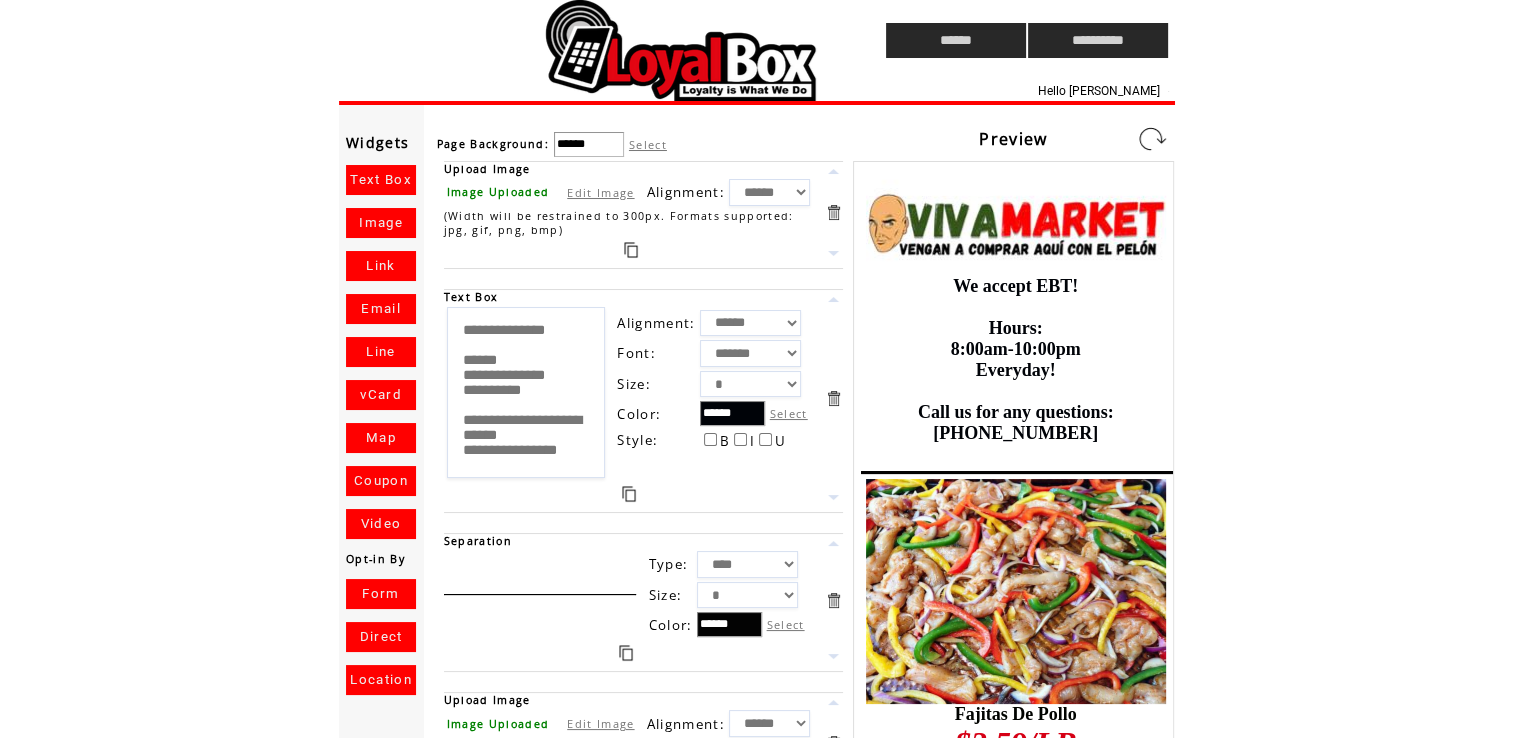 click at bounding box center [1152, 139] 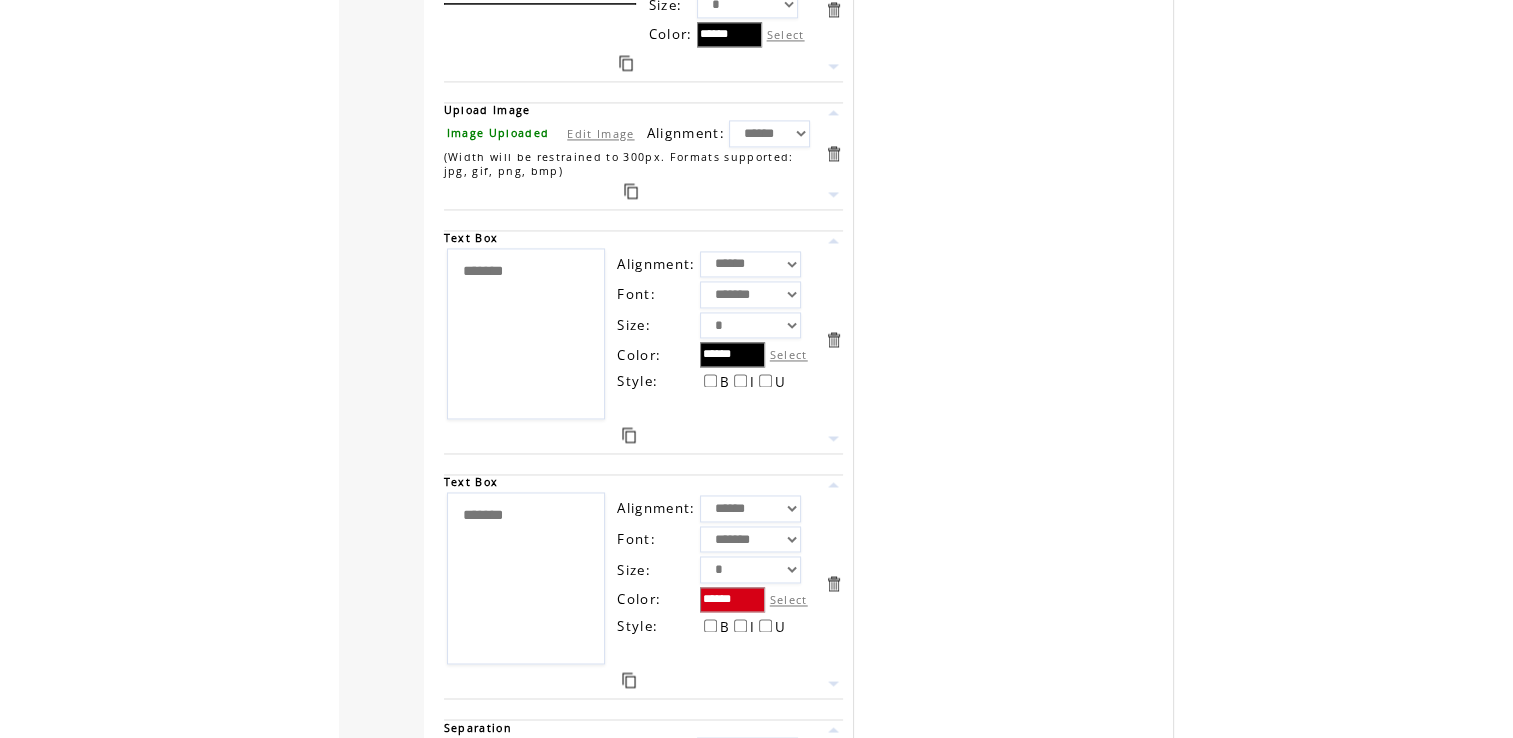 scroll, scrollTop: 10680, scrollLeft: 0, axis: vertical 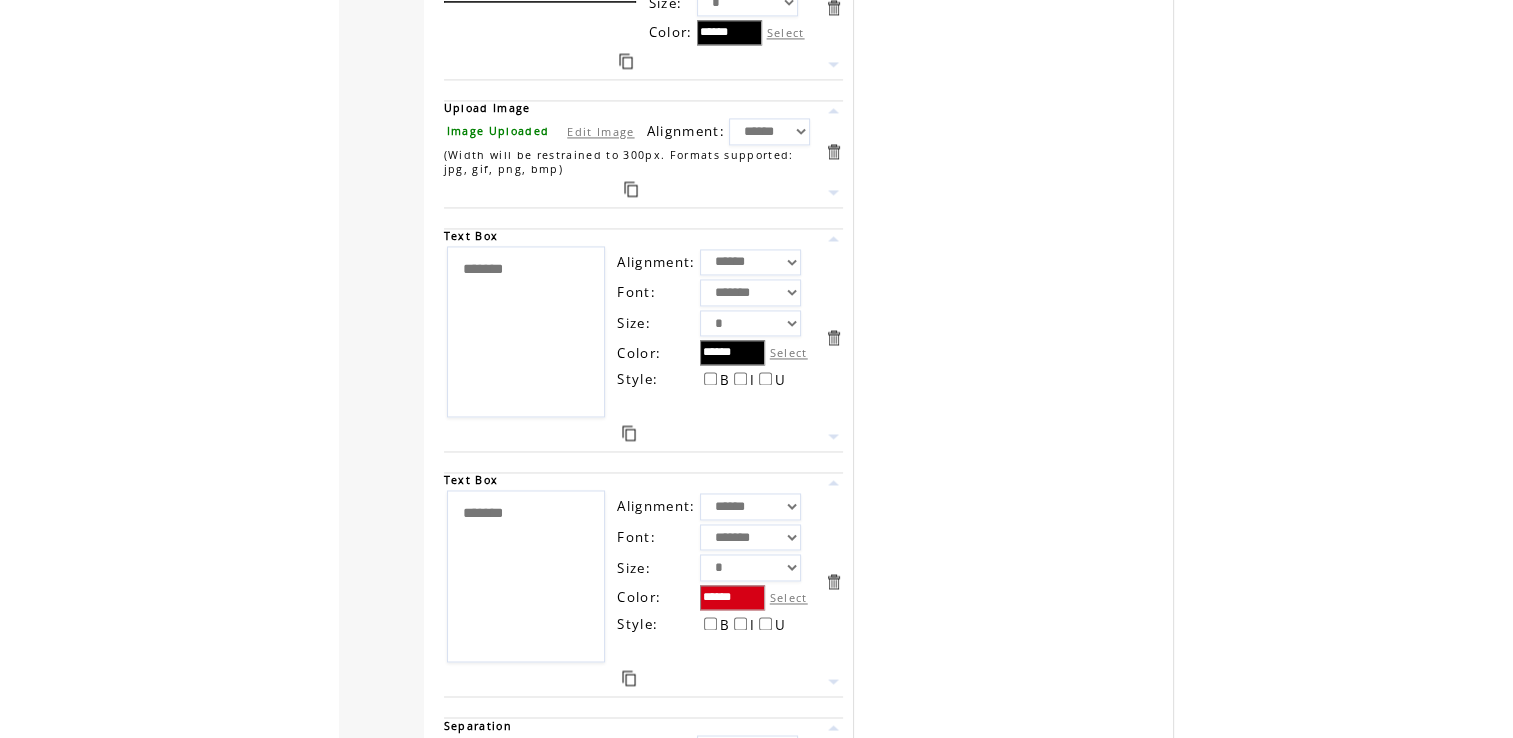 click on "*******" at bounding box center (526, 576) 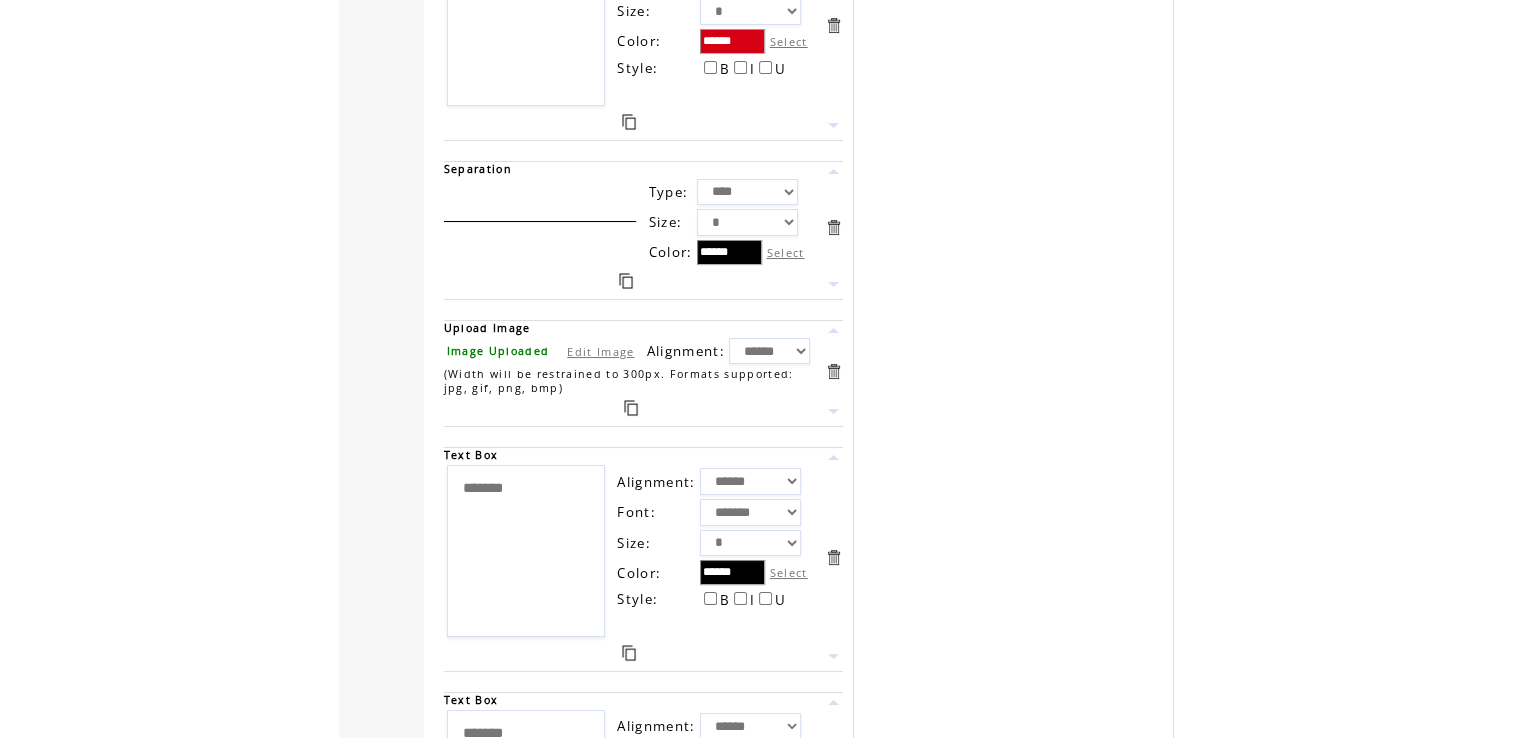 scroll, scrollTop: 15124, scrollLeft: 0, axis: vertical 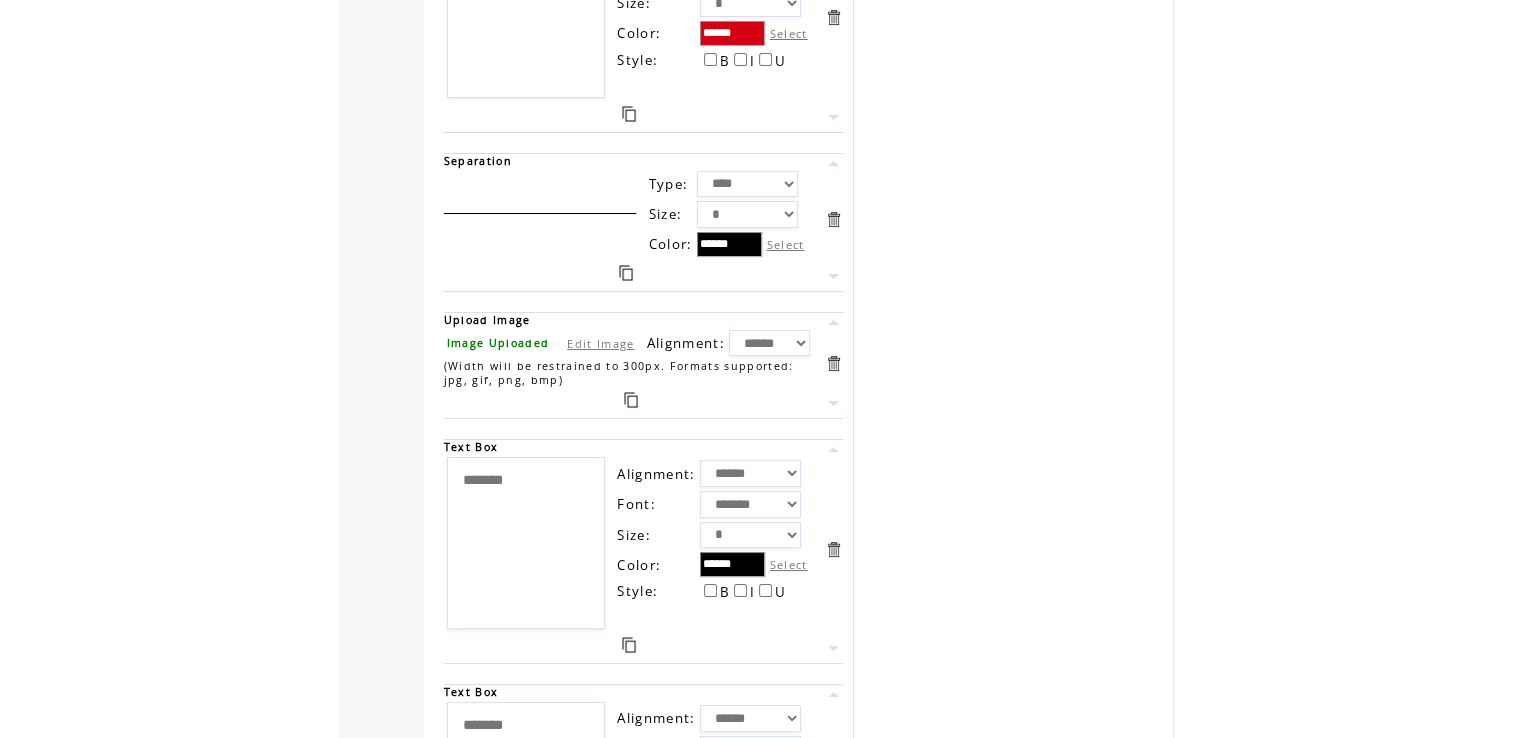 type on "*******" 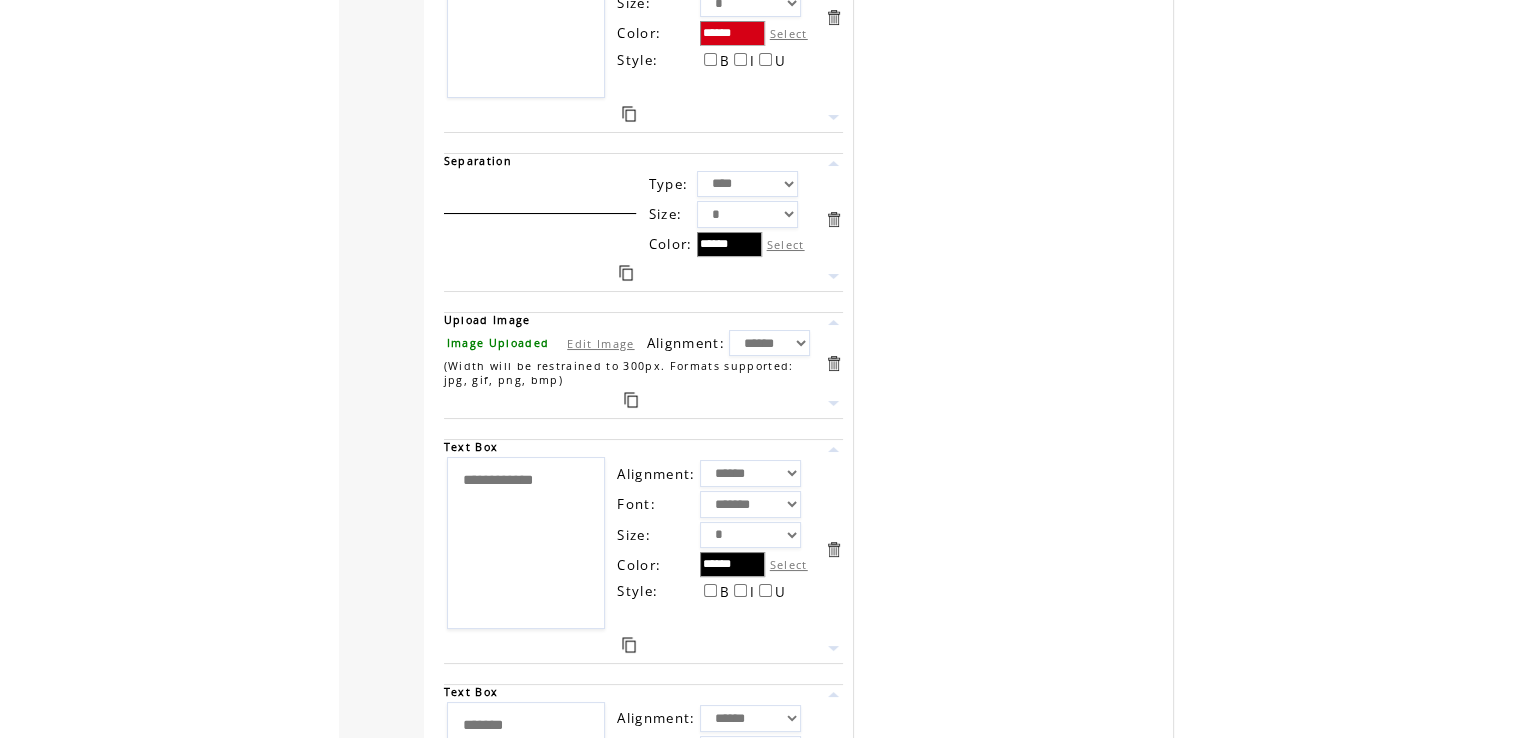 type on "**********" 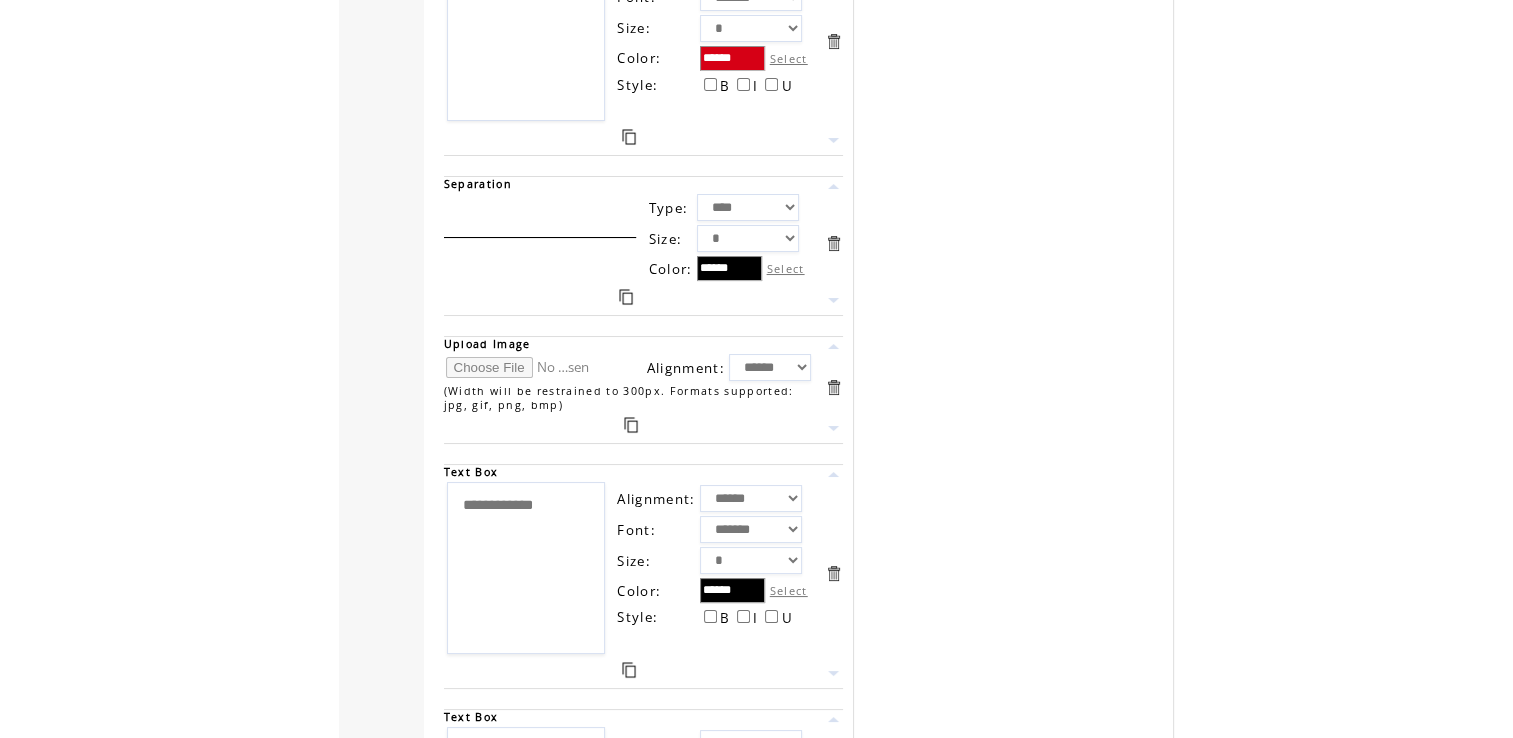click at bounding box center [521, 367] 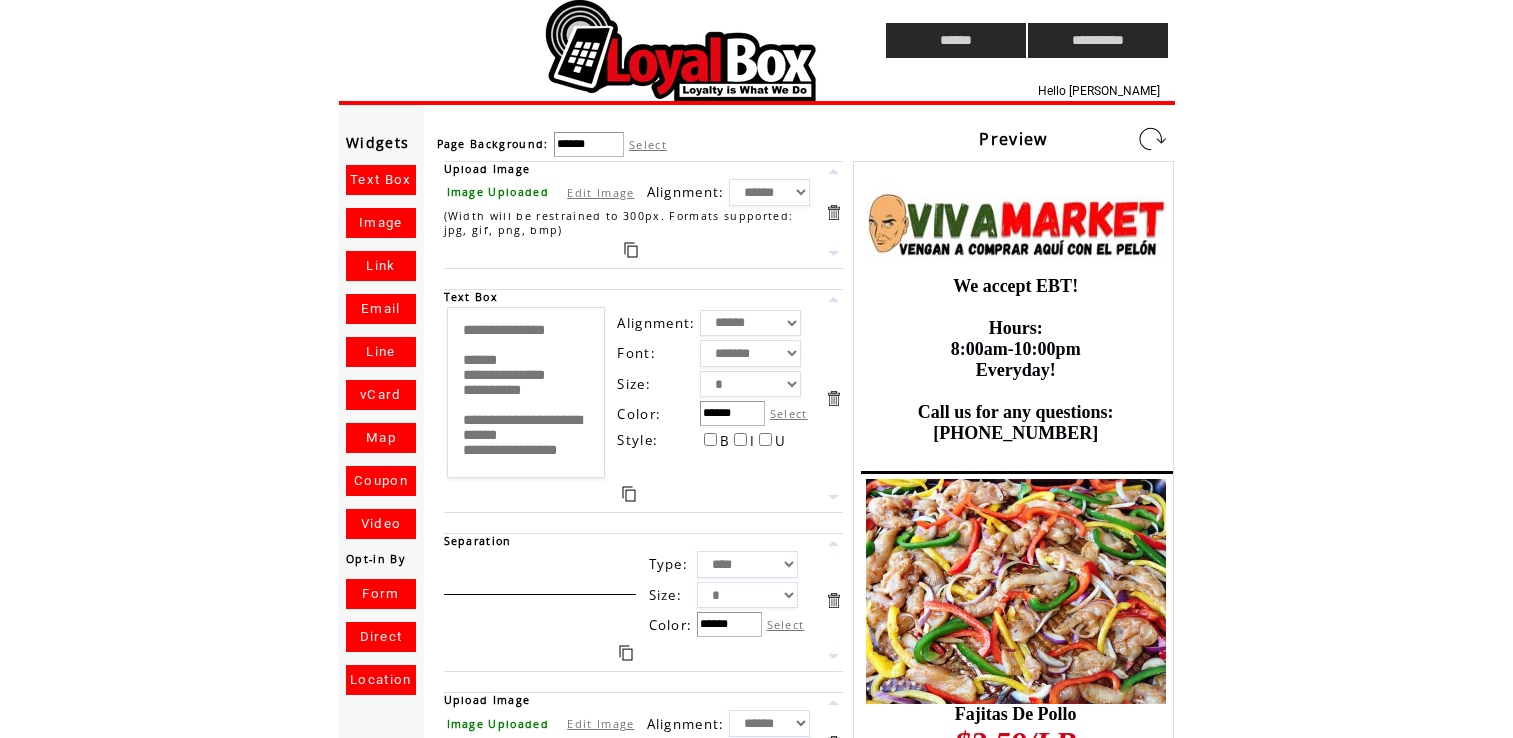 scroll, scrollTop: 0, scrollLeft: 0, axis: both 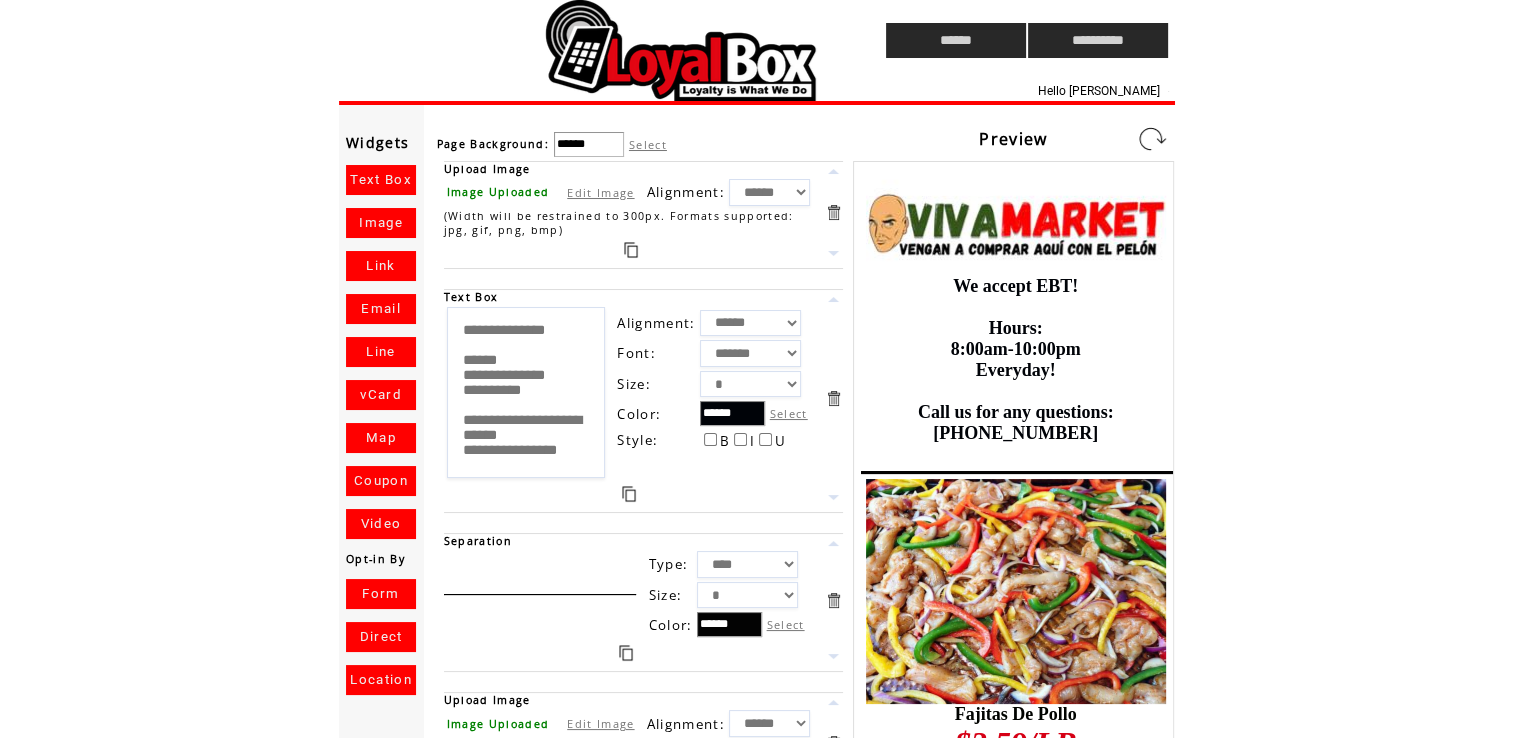 click at bounding box center (1152, 139) 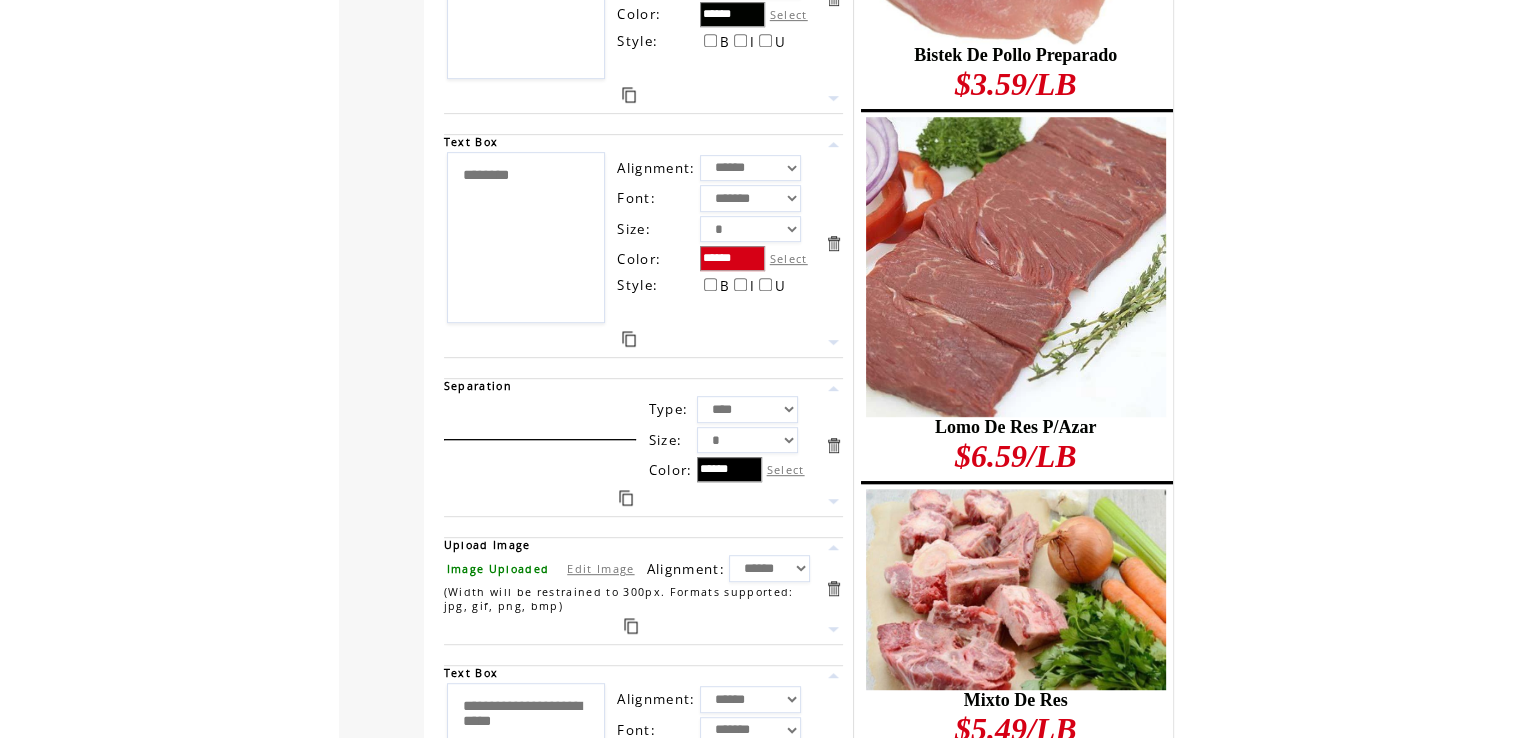 scroll, scrollTop: 1005, scrollLeft: 0, axis: vertical 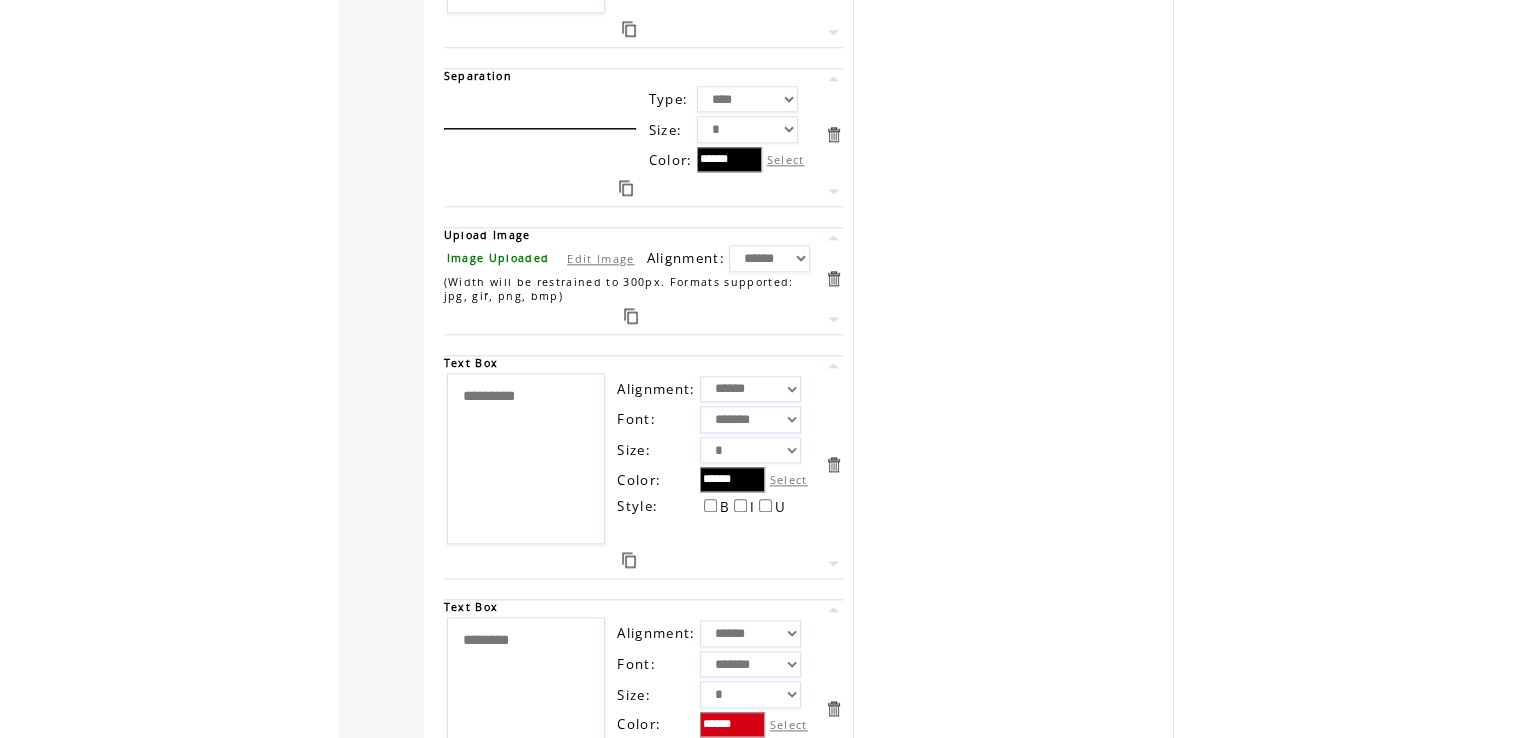 drag, startPoint x: 566, startPoint y: 375, endPoint x: 356, endPoint y: 402, distance: 211.7286 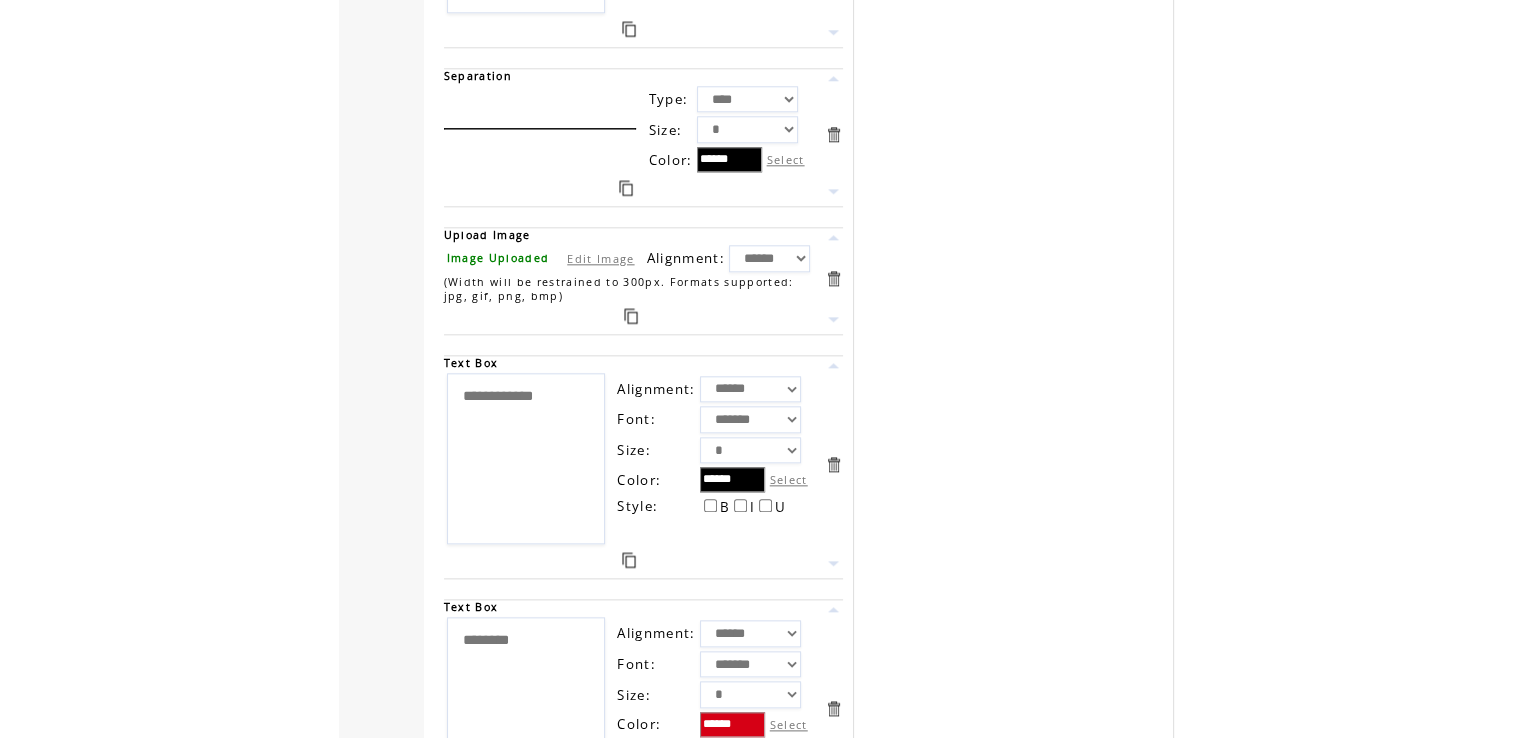type on "**********" 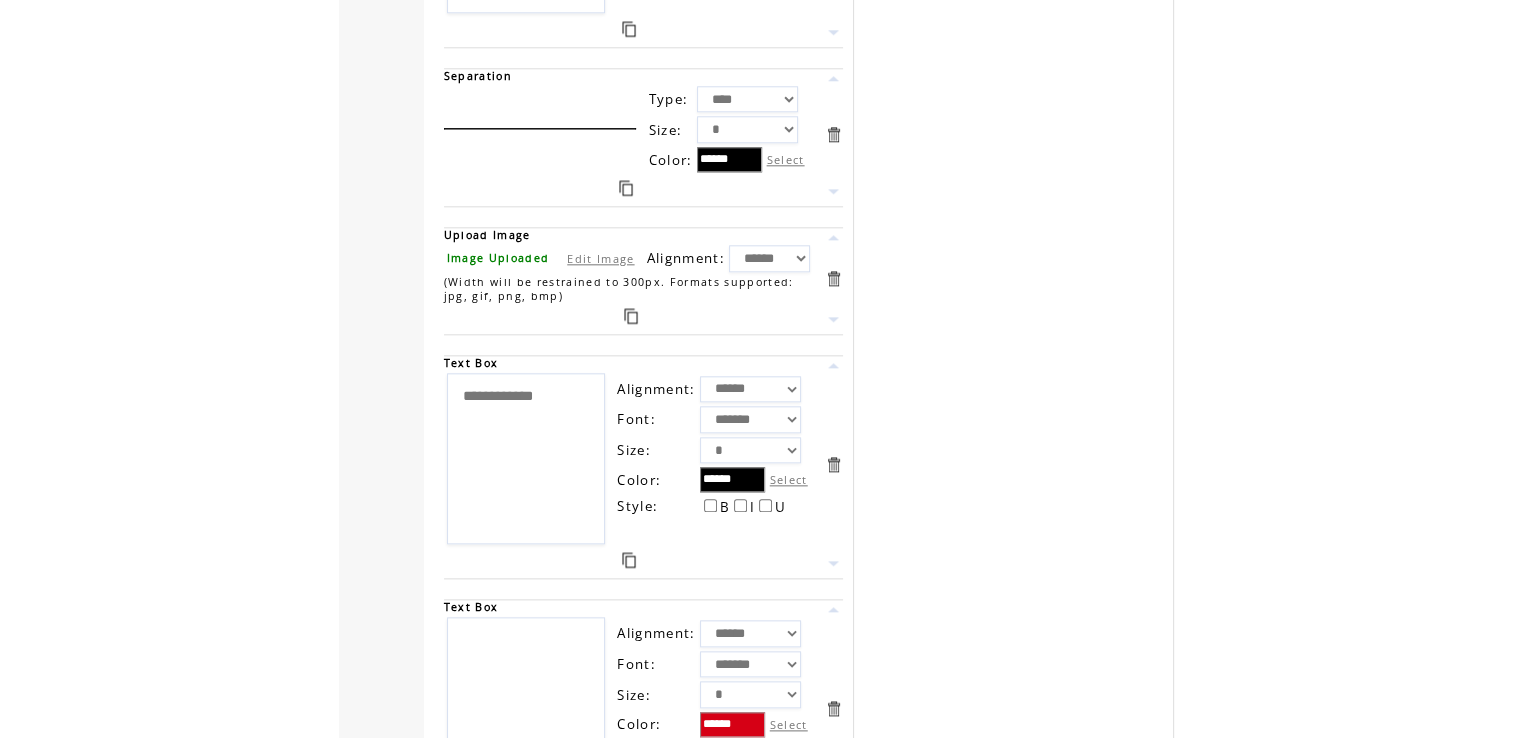 paste on "*******" 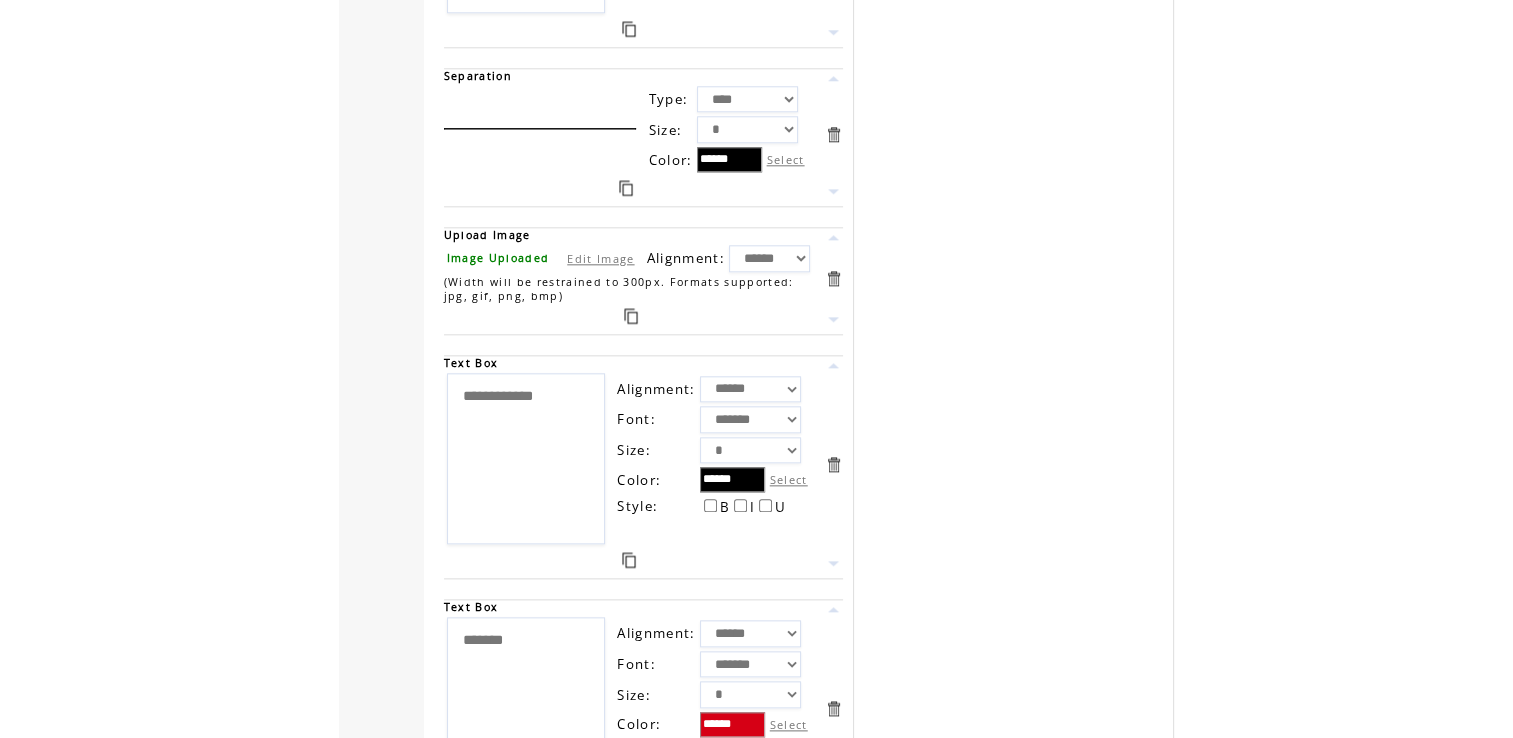type on "*******" 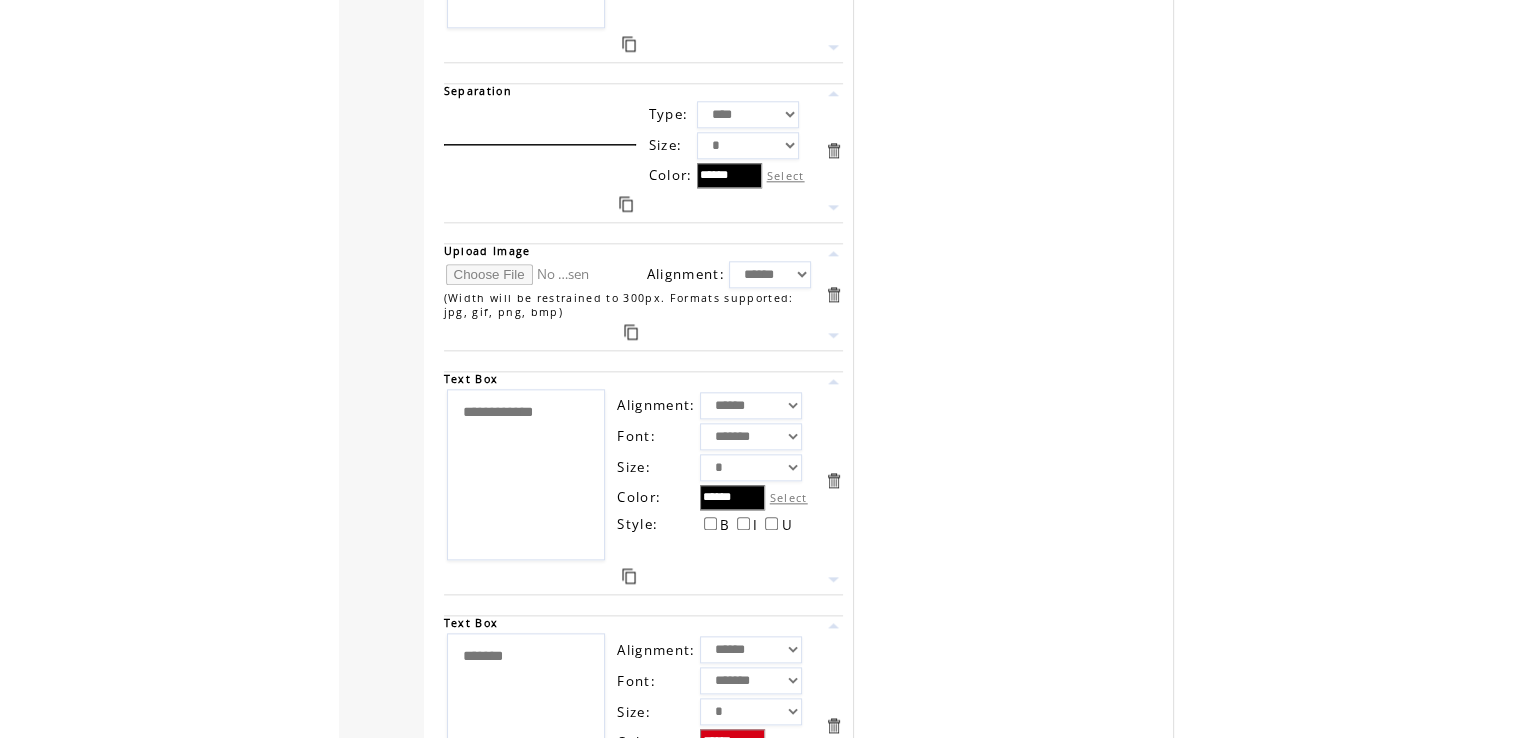 click at bounding box center [521, 274] 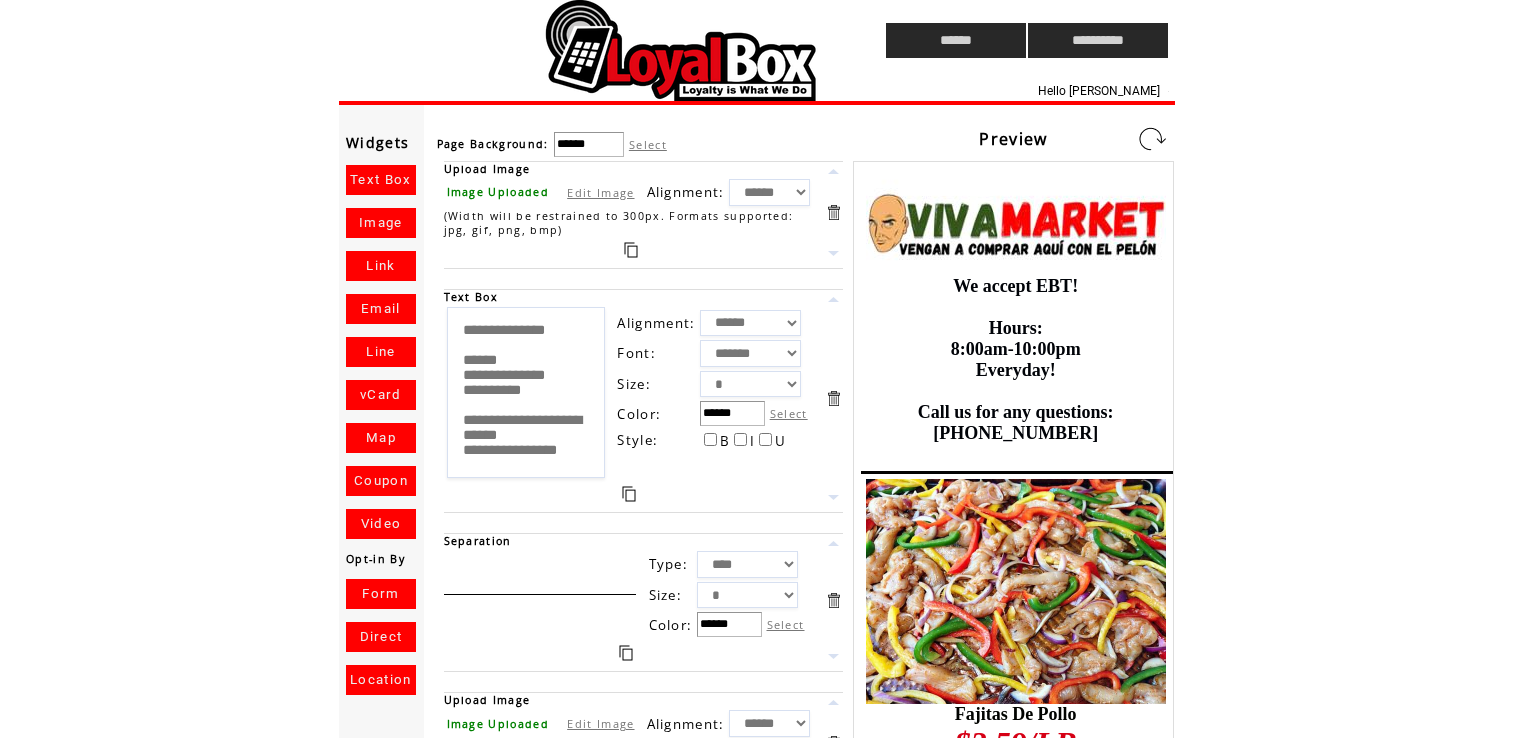 scroll, scrollTop: 0, scrollLeft: 0, axis: both 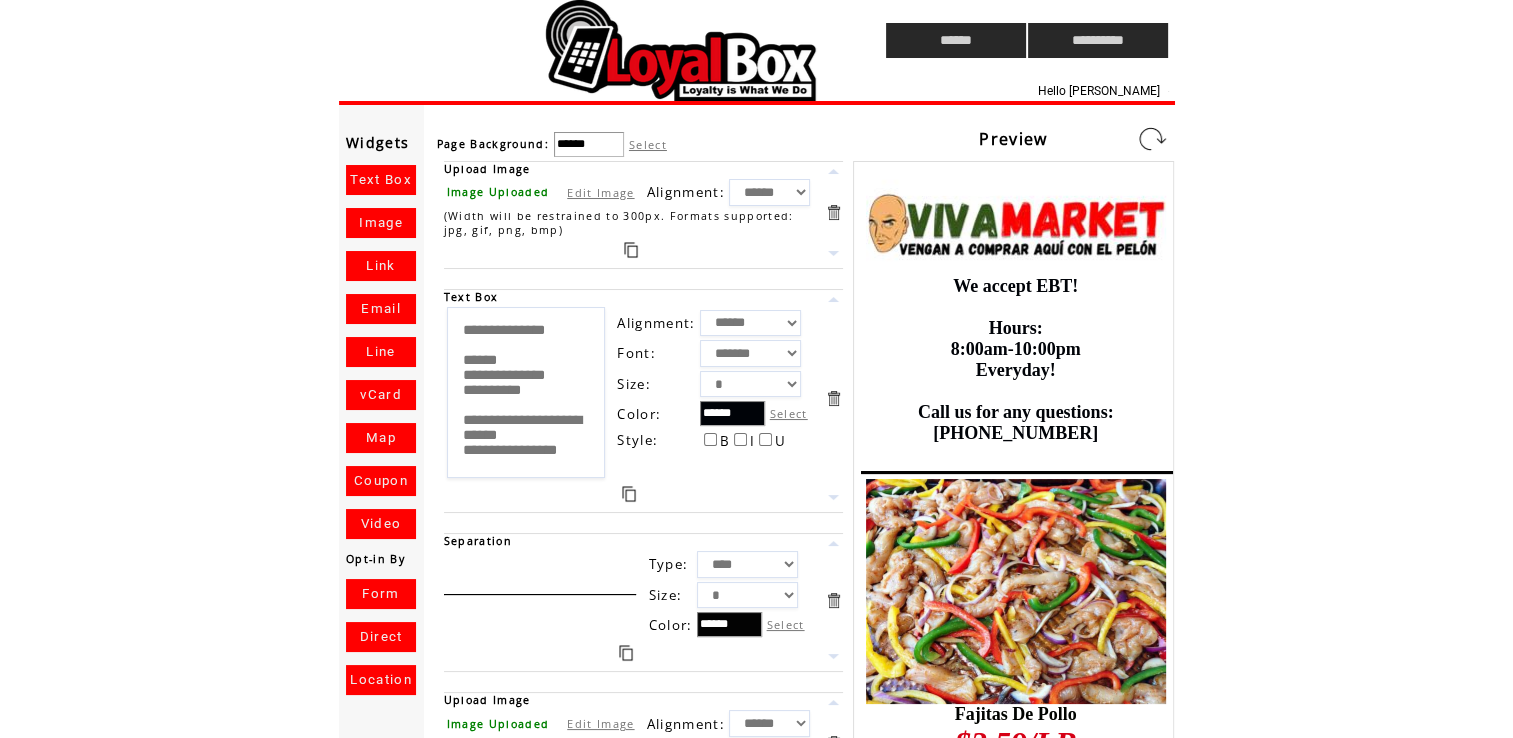 click at bounding box center [1152, 139] 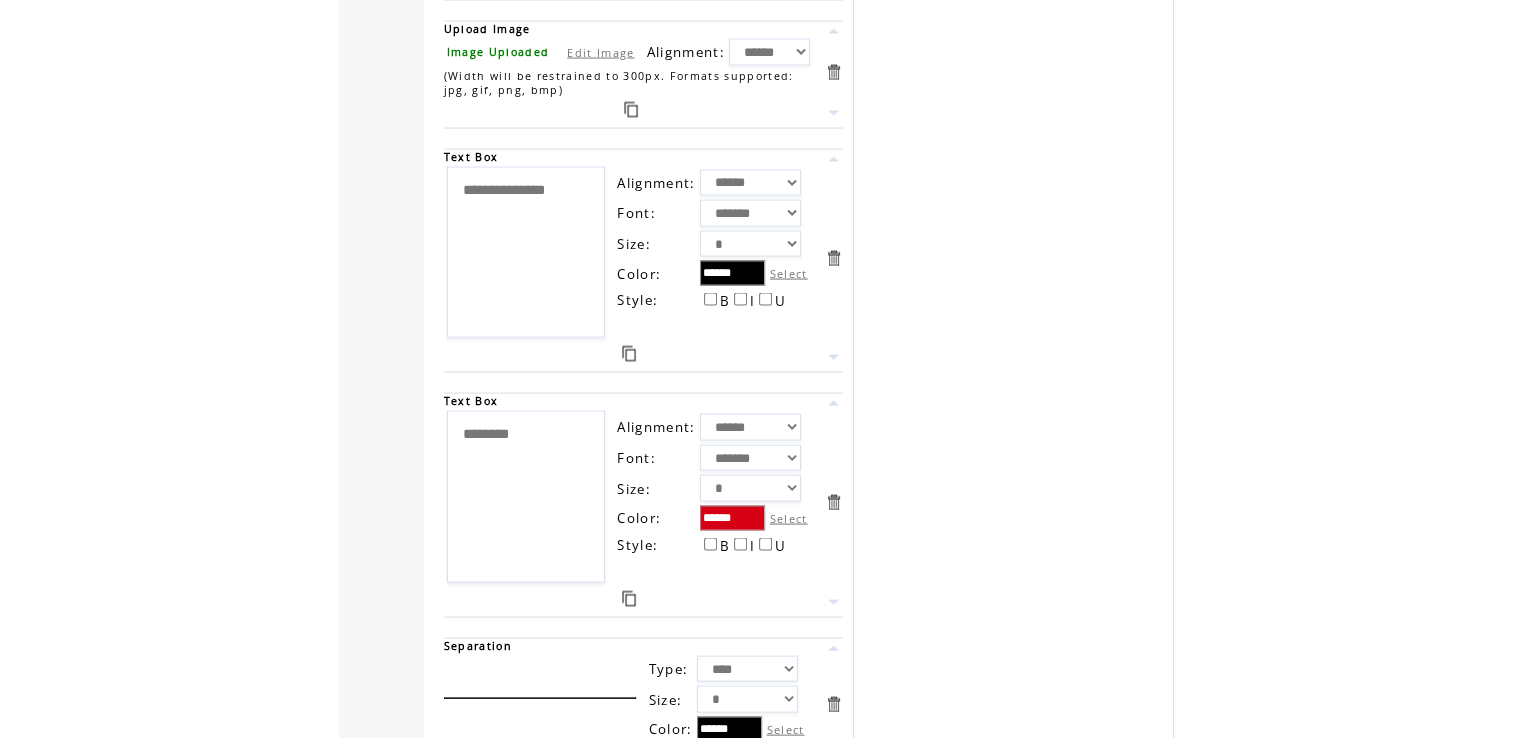 scroll, scrollTop: 11523, scrollLeft: 0, axis: vertical 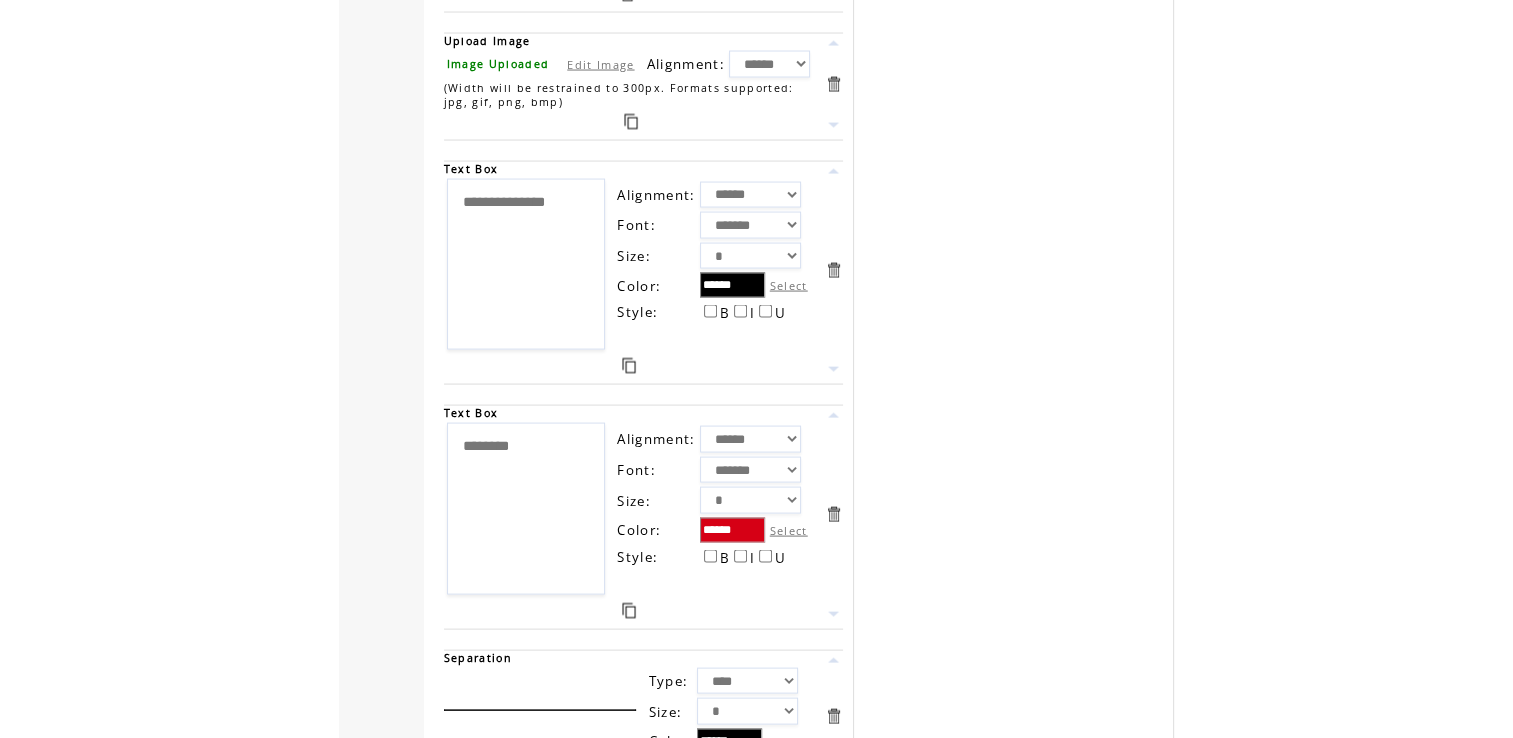 drag, startPoint x: 594, startPoint y: 158, endPoint x: 308, endPoint y: 182, distance: 287.00522 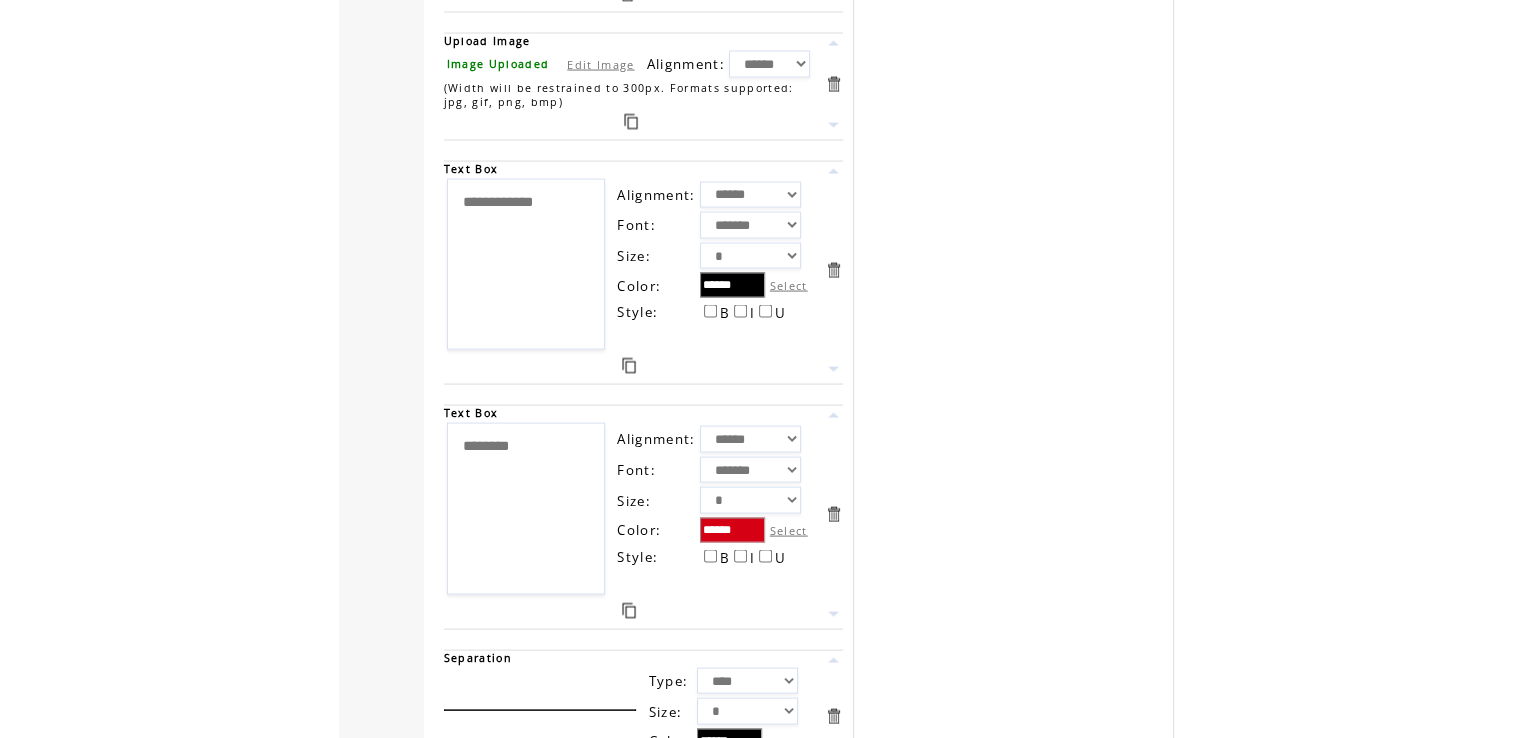 type on "**********" 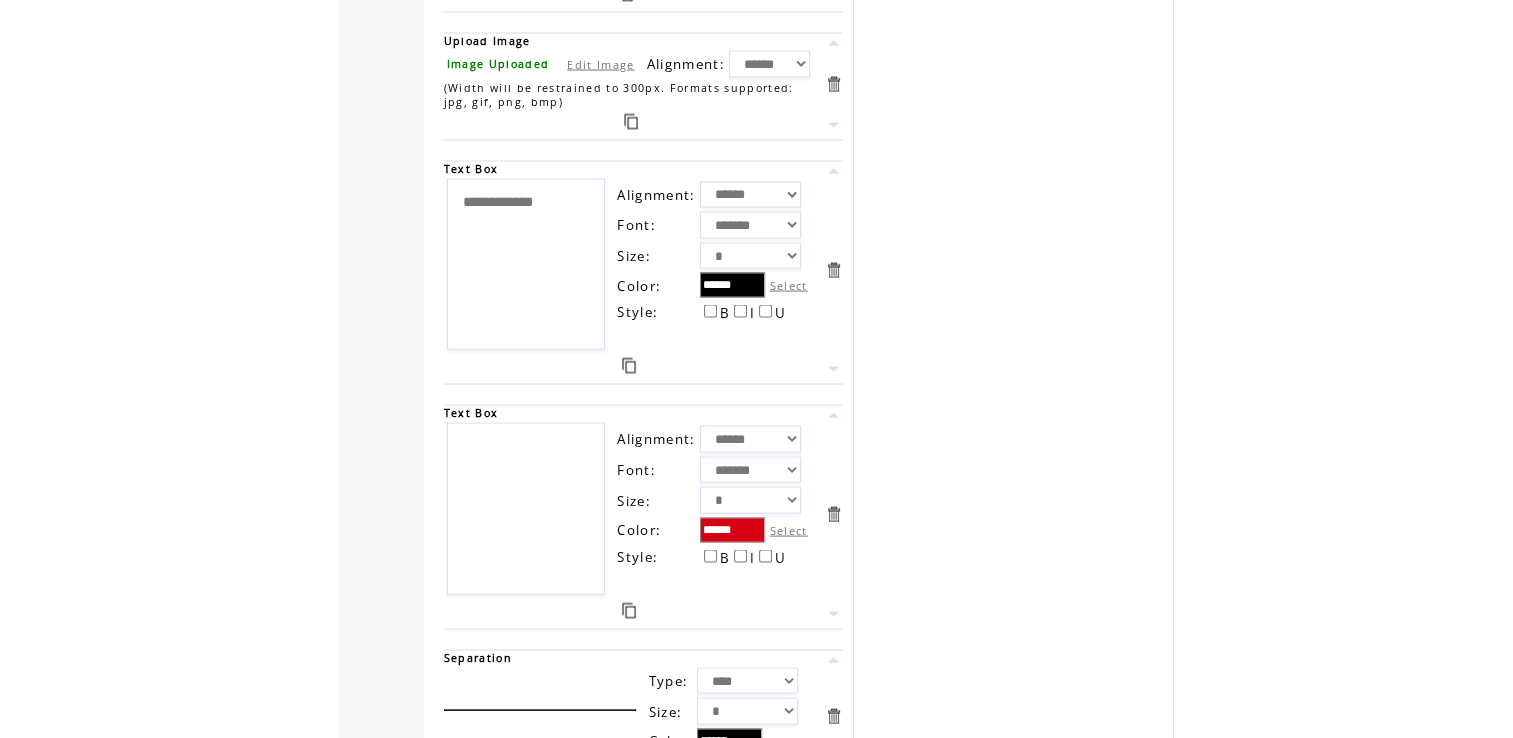 paste on "*******" 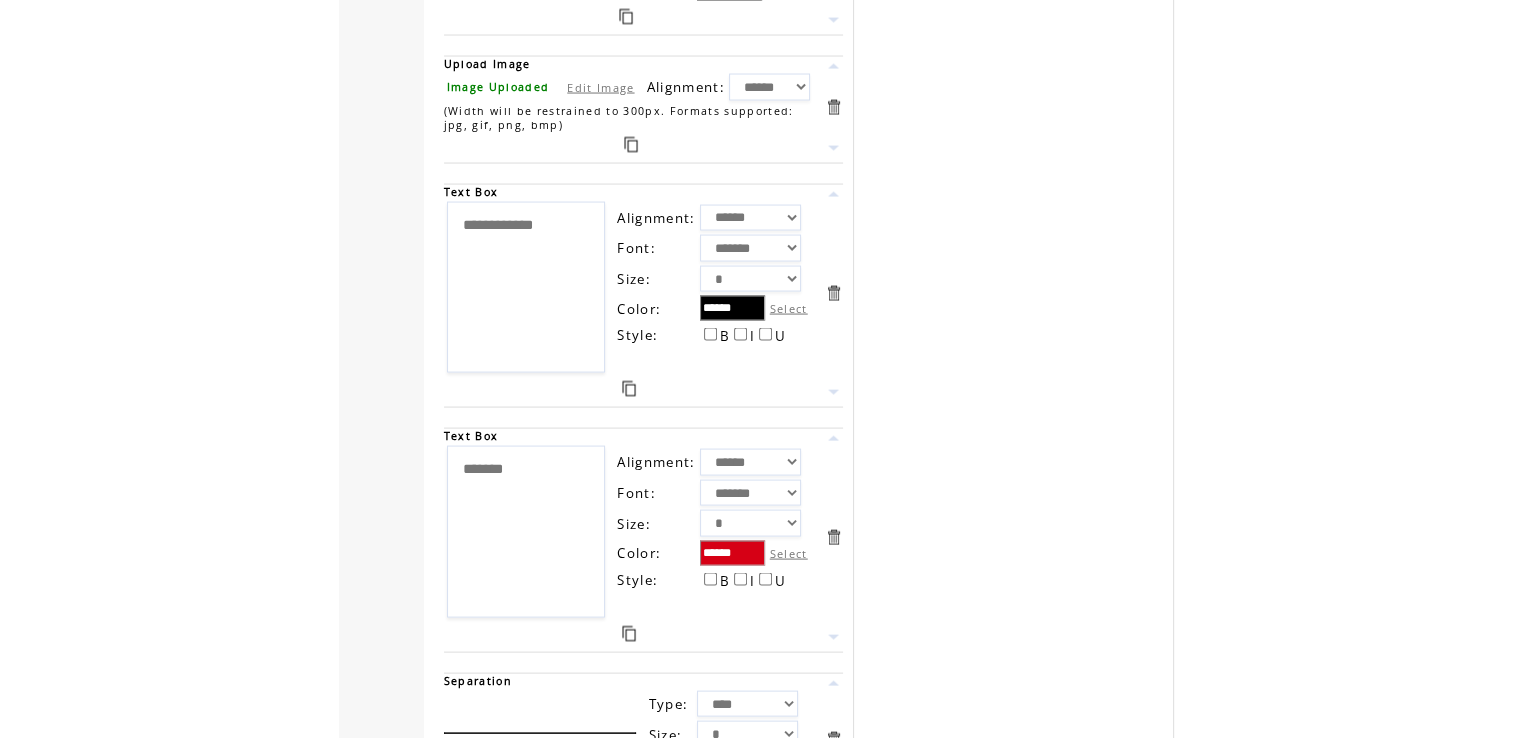 scroll, scrollTop: 11499, scrollLeft: 0, axis: vertical 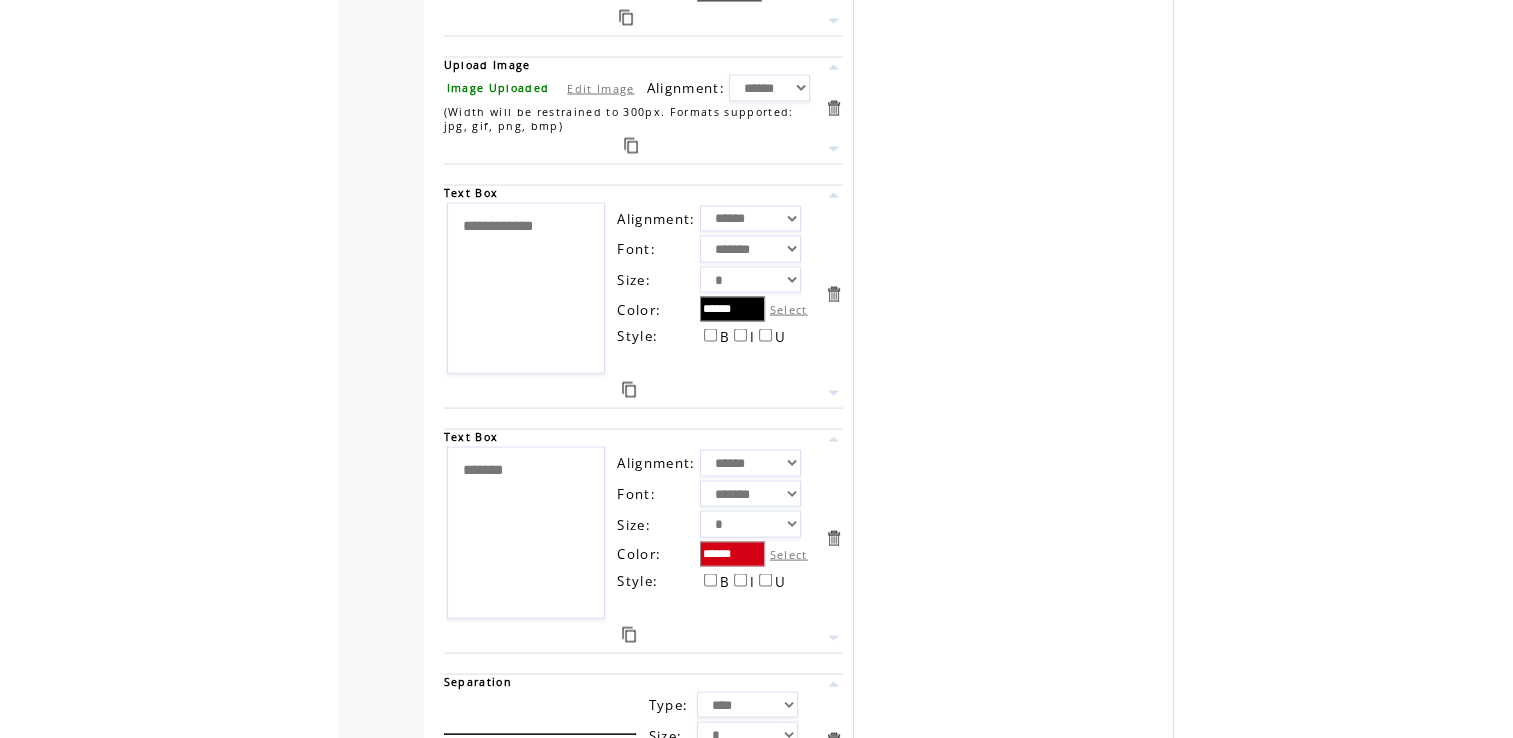 type on "*******" 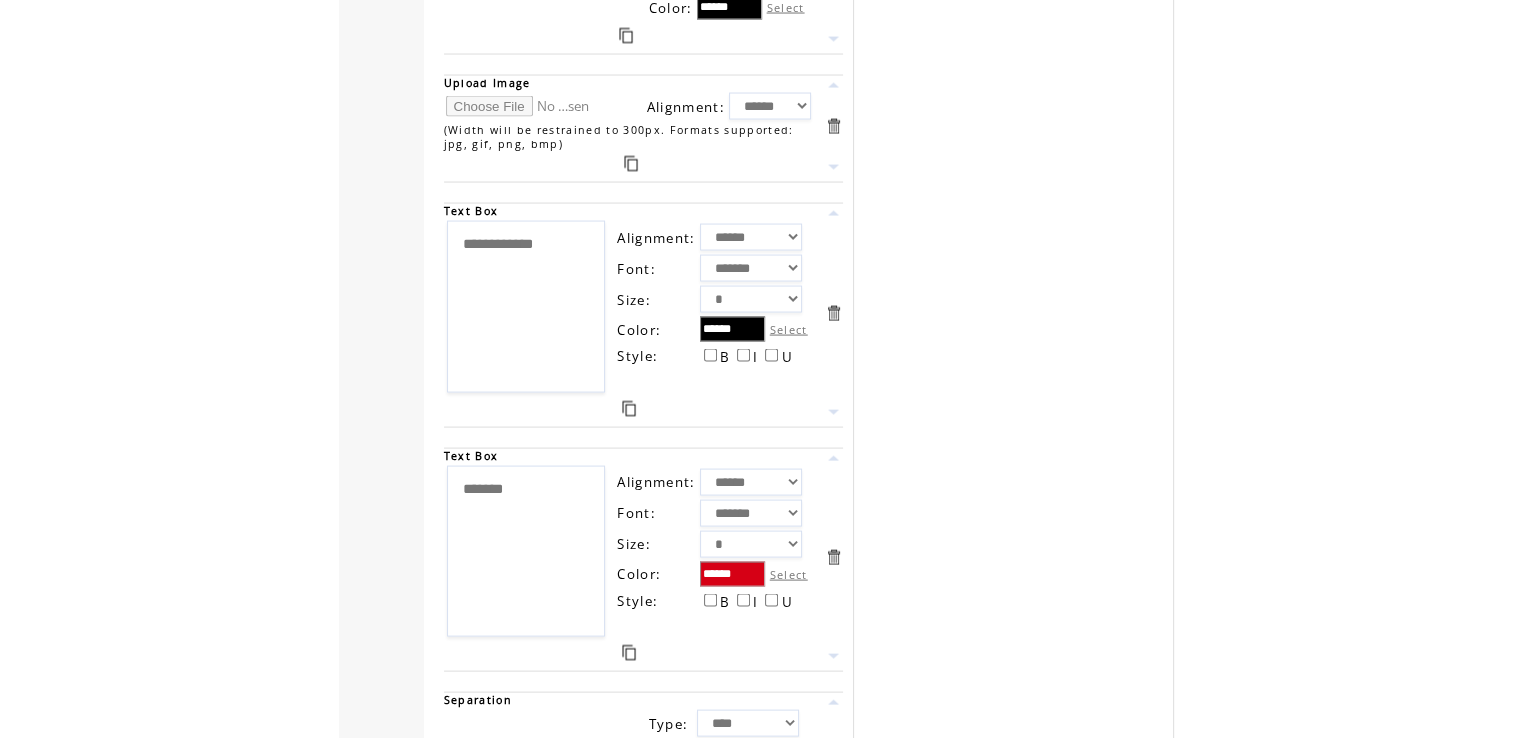 click at bounding box center (521, 106) 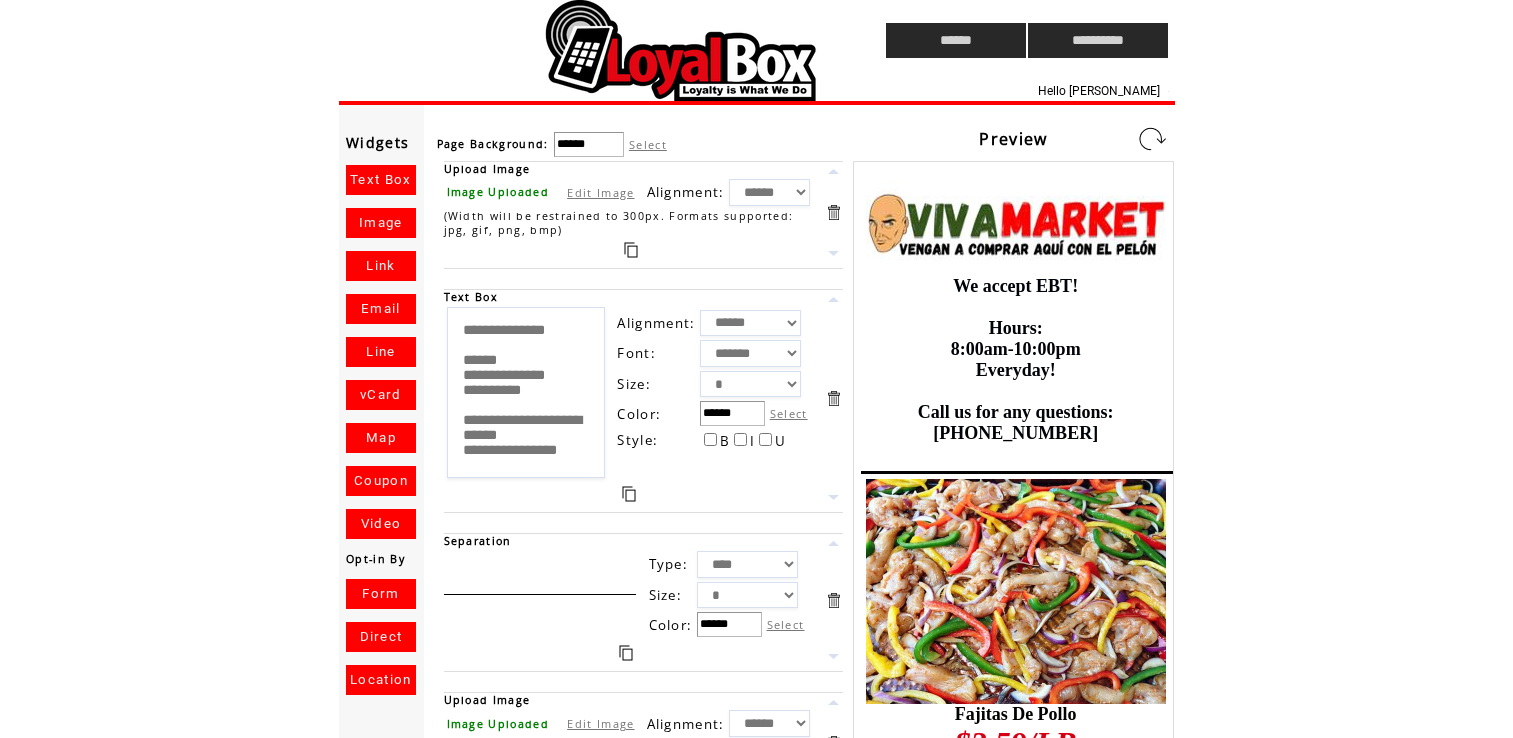 scroll, scrollTop: 0, scrollLeft: 0, axis: both 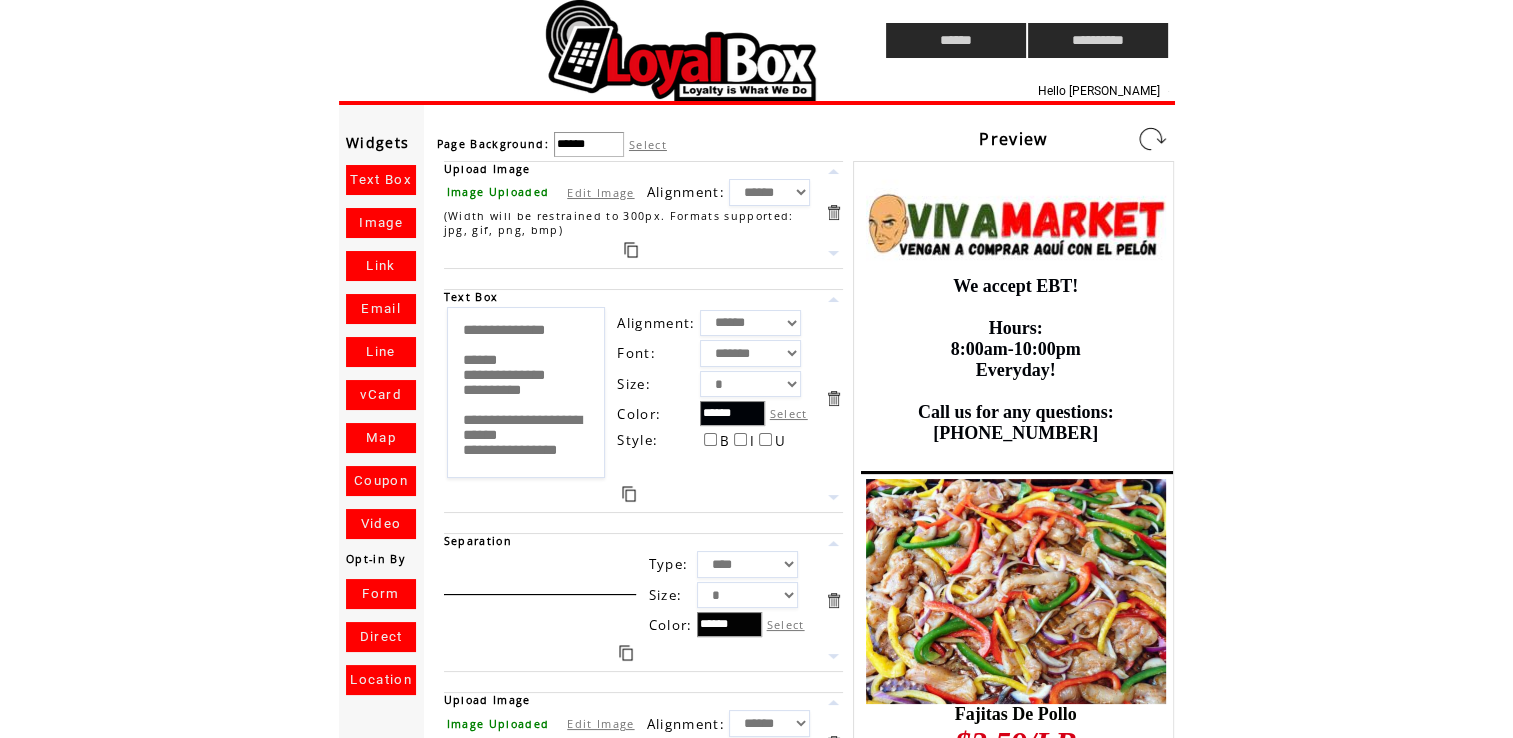 click at bounding box center (1152, 139) 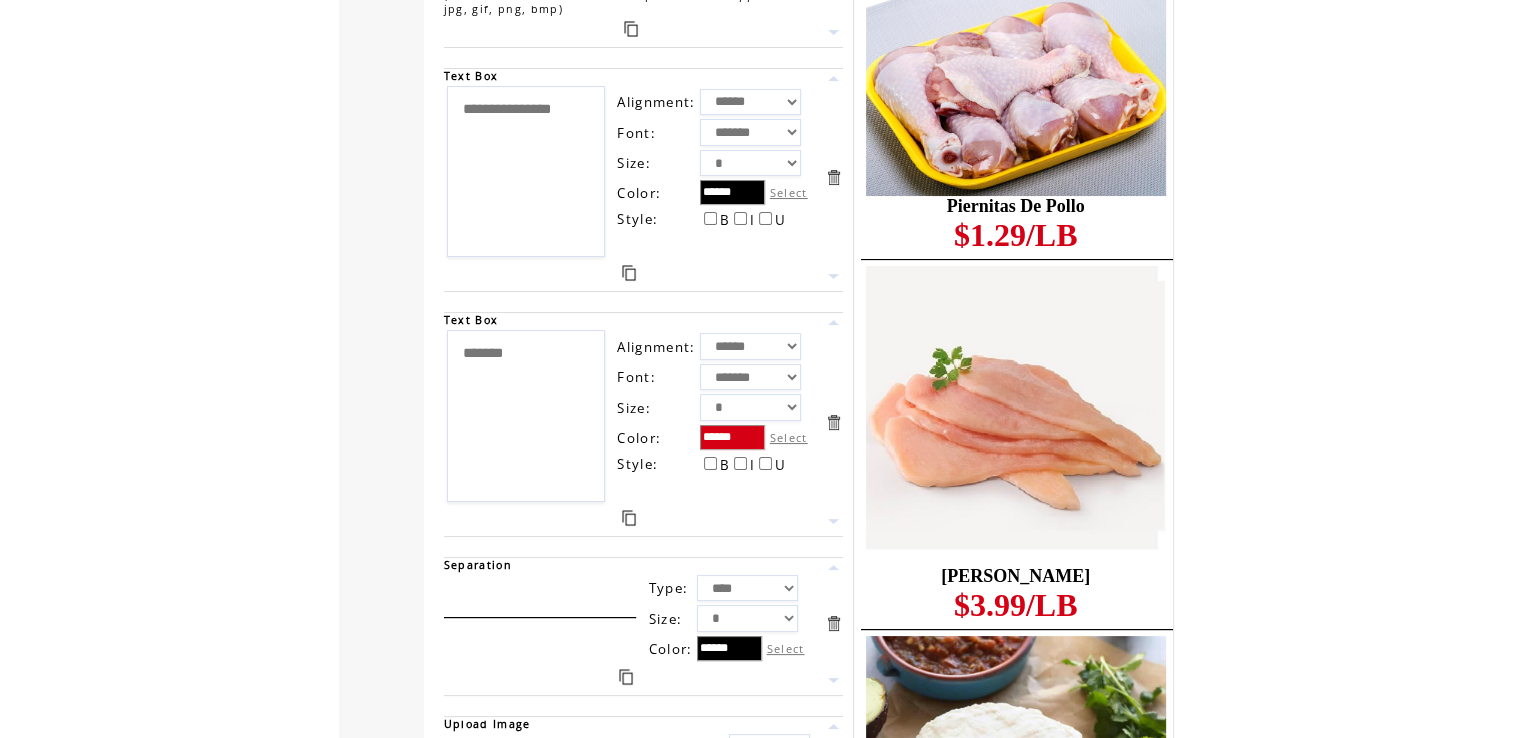 scroll, scrollTop: 7786, scrollLeft: 0, axis: vertical 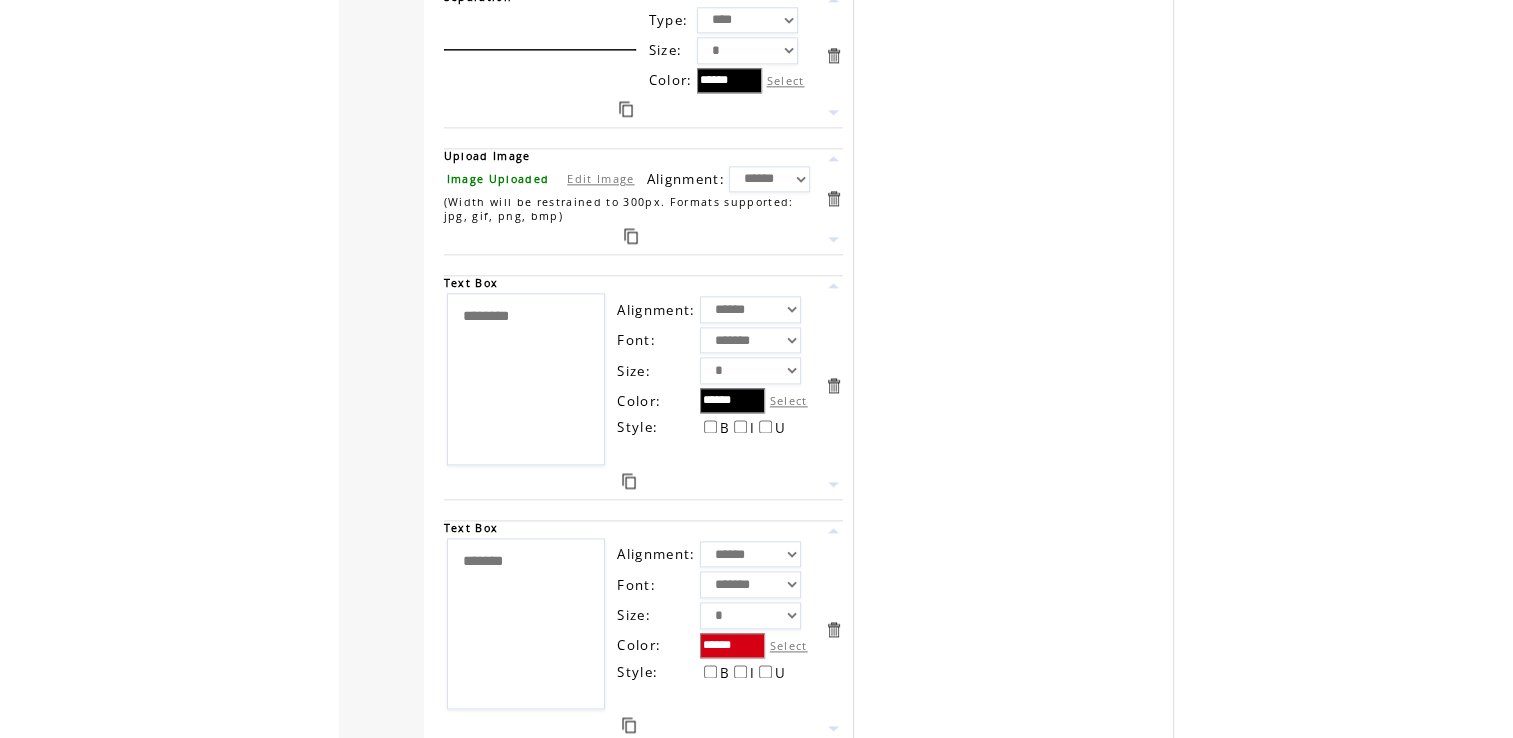 drag, startPoint x: 558, startPoint y: 259, endPoint x: 385, endPoint y: 248, distance: 173.34937 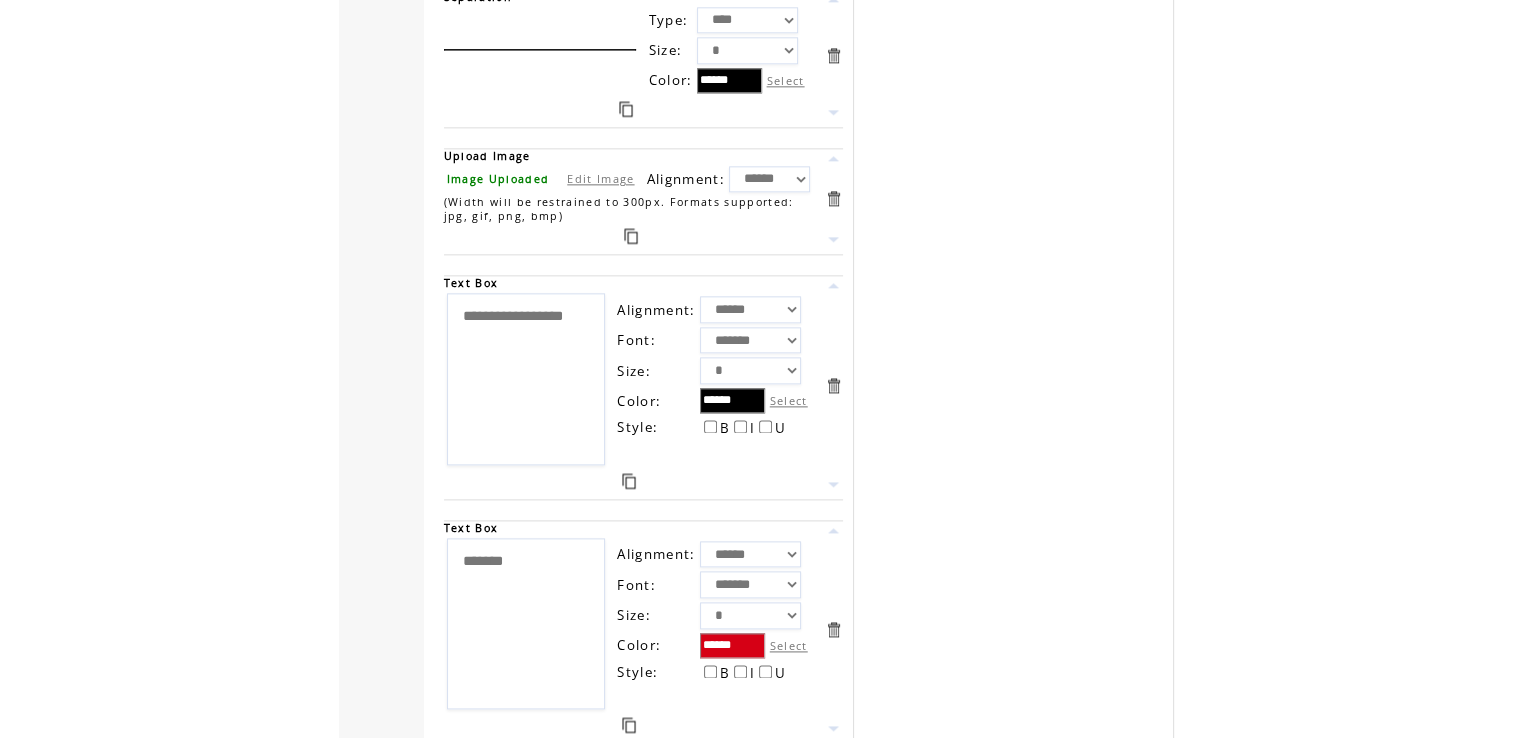 type on "**********" 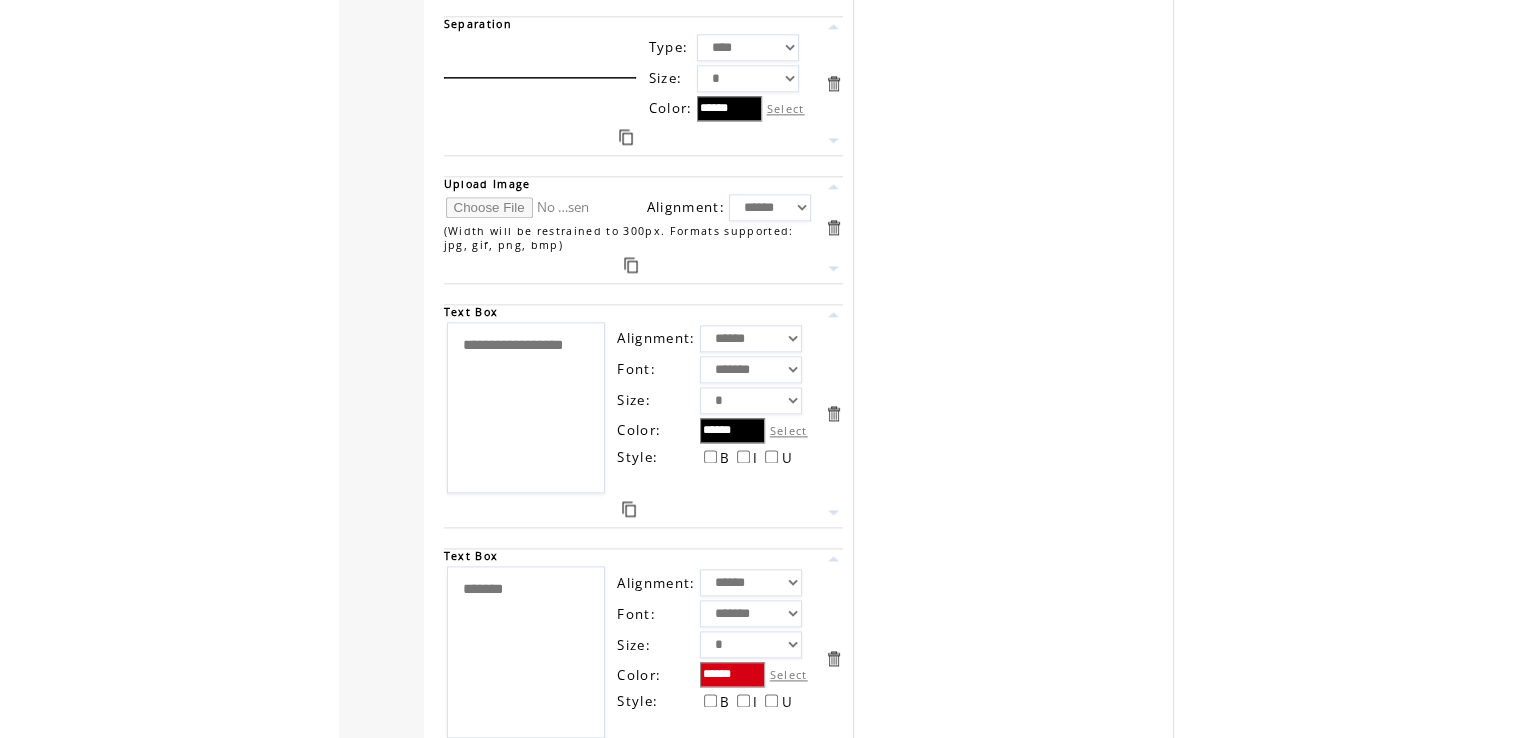 click at bounding box center (521, 207) 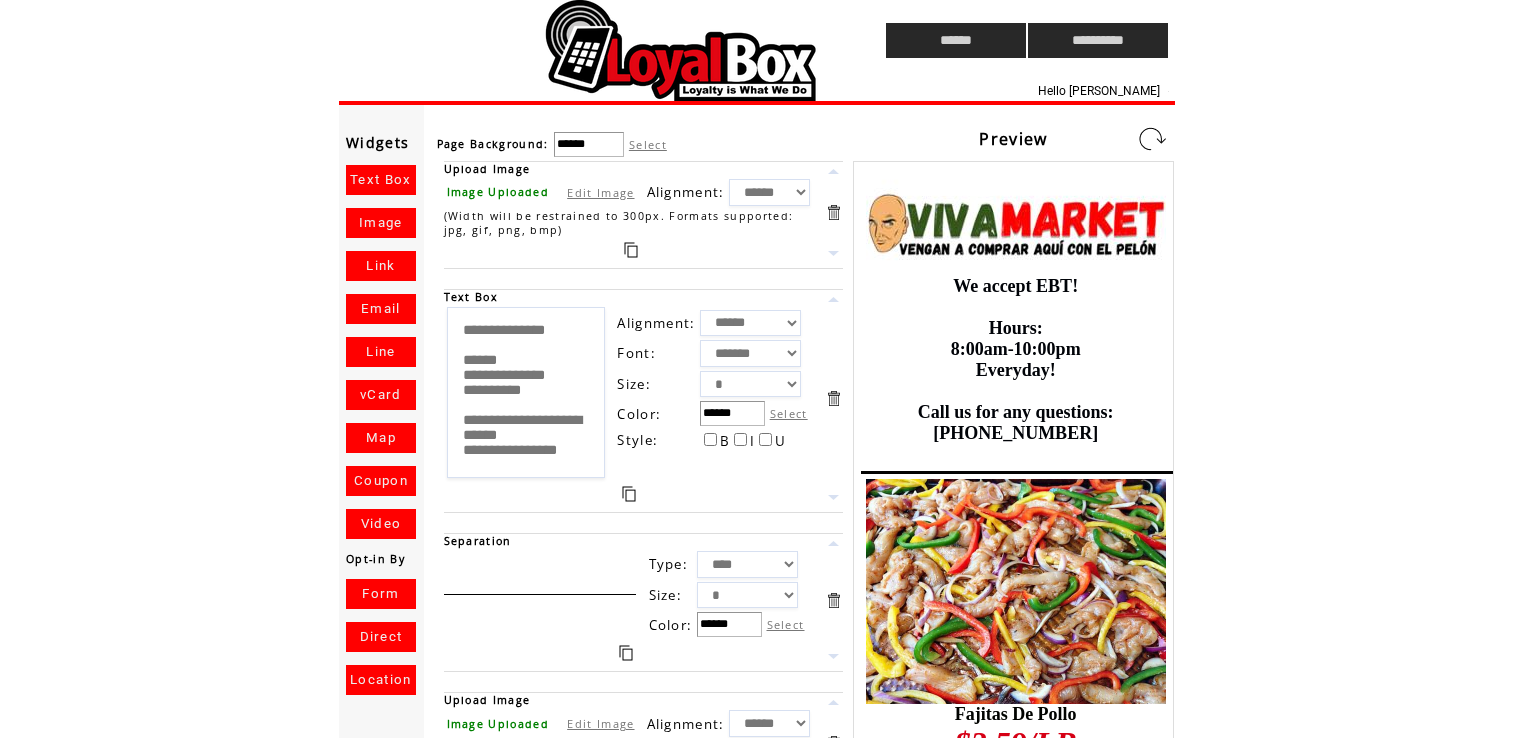 scroll, scrollTop: 0, scrollLeft: 0, axis: both 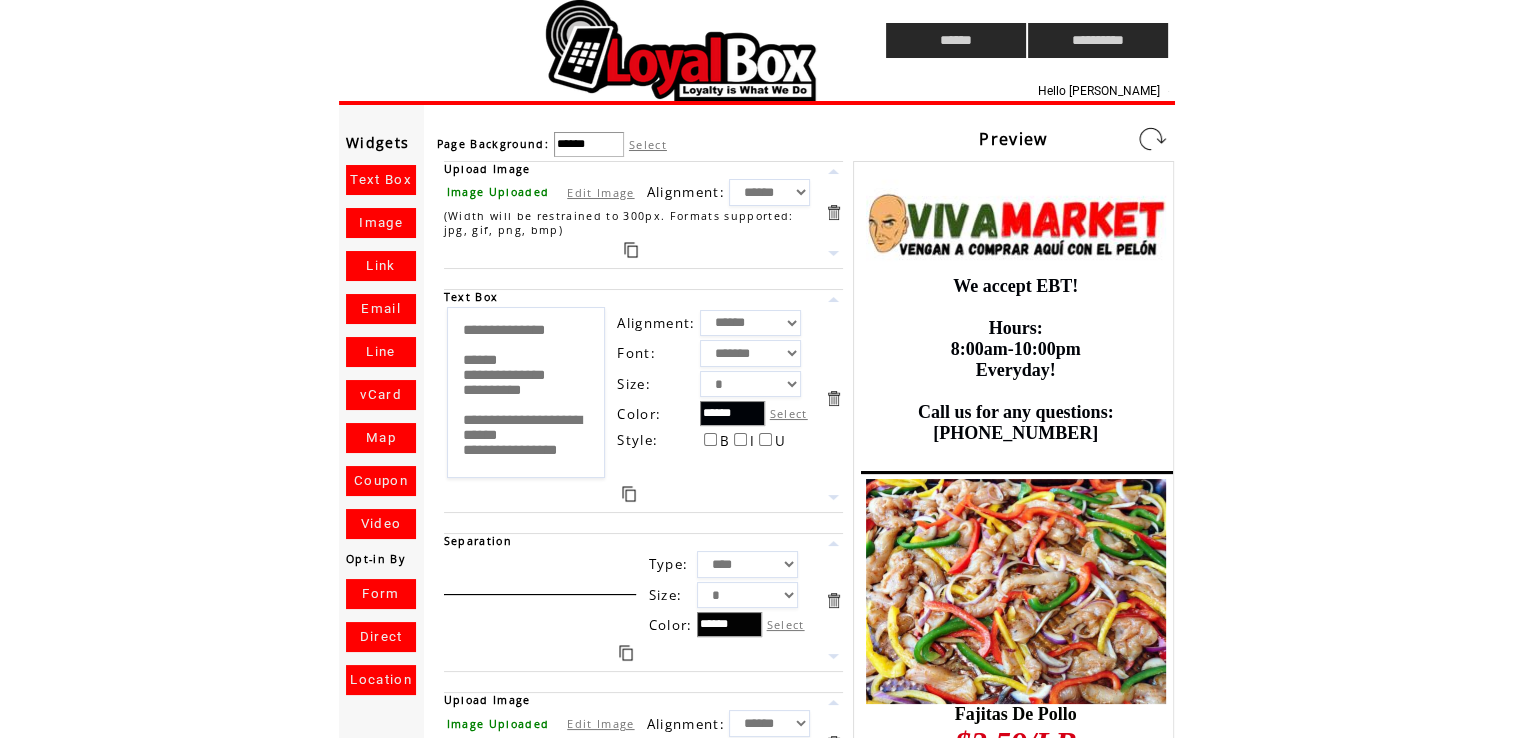 click at bounding box center (1152, 139) 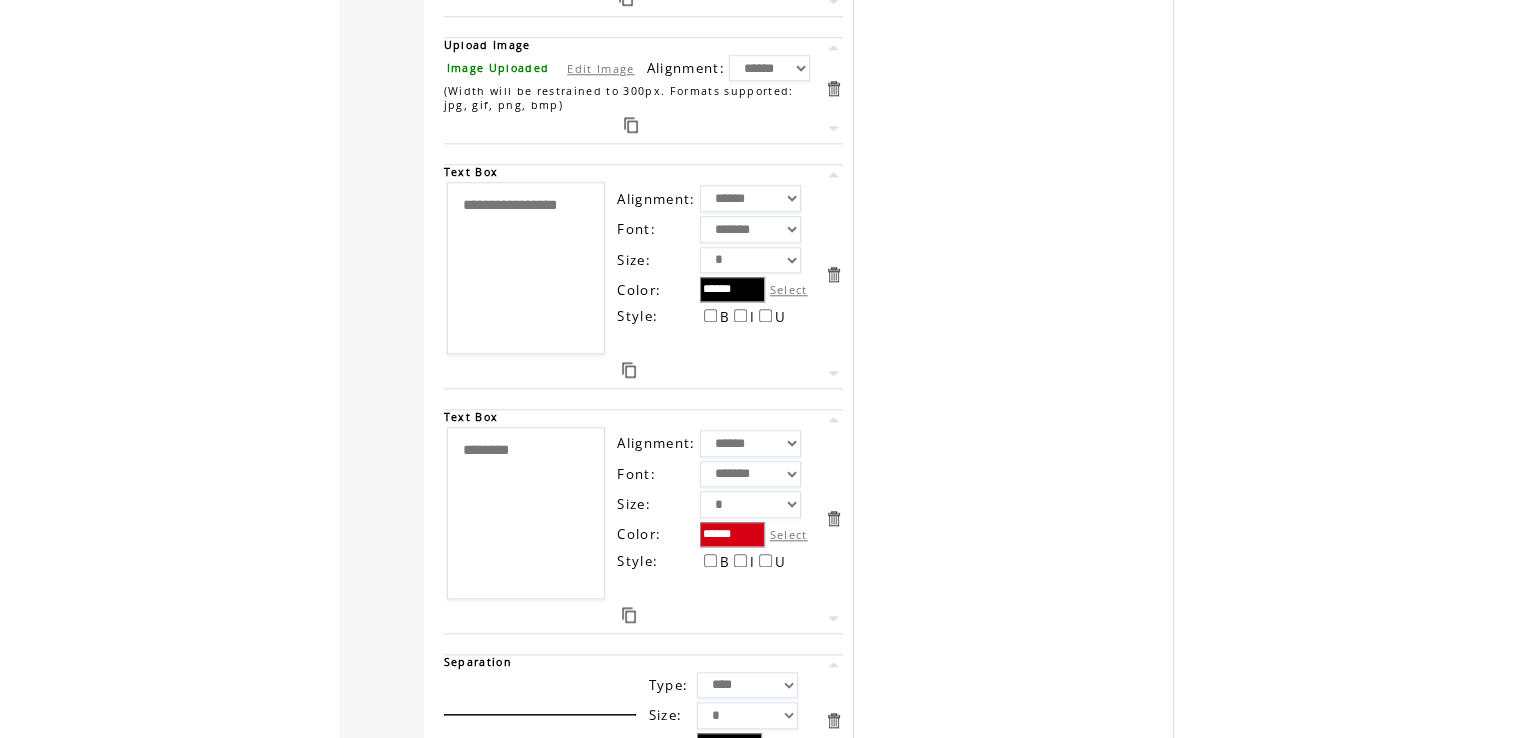 scroll, scrollTop: 20739, scrollLeft: 0, axis: vertical 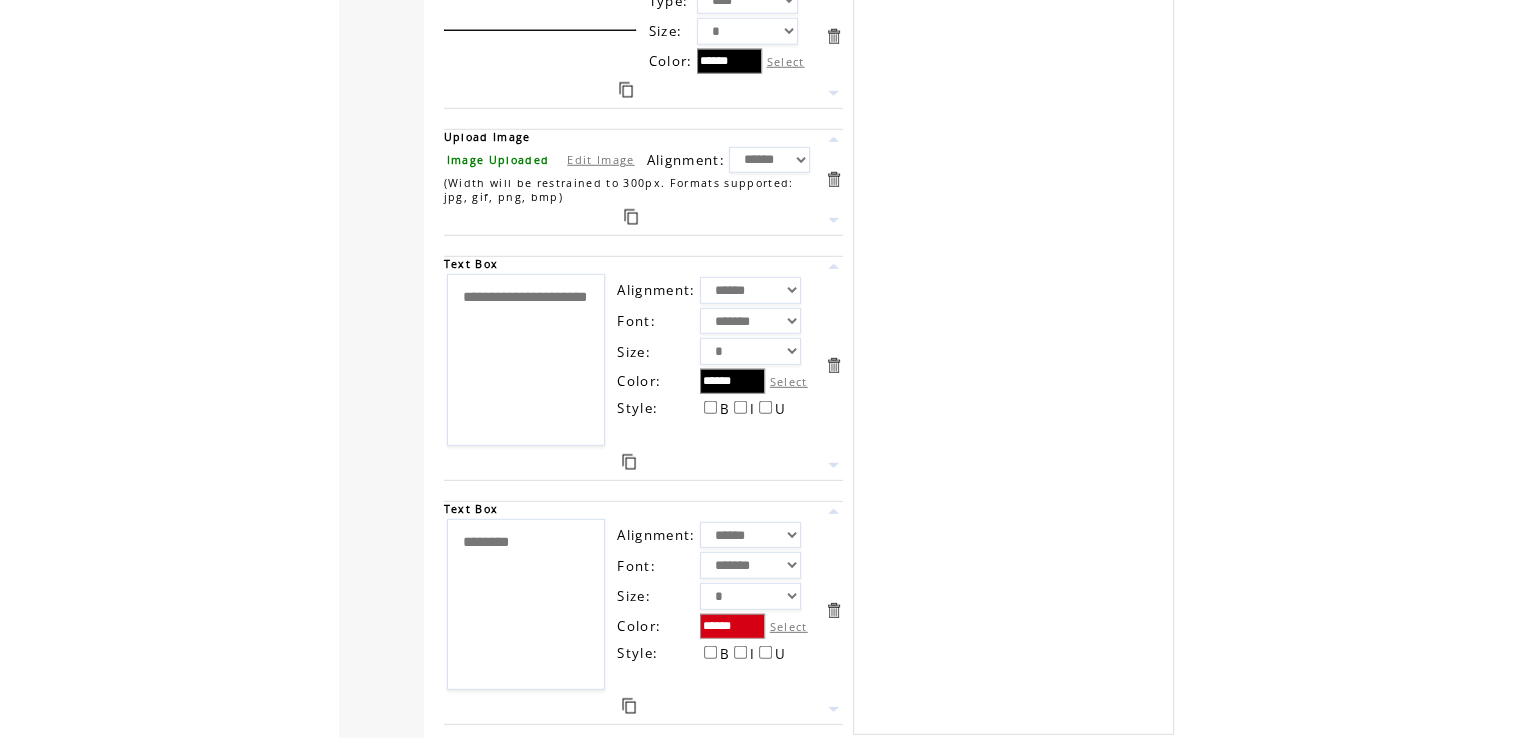 click on "Next" at bounding box center (655, 770) 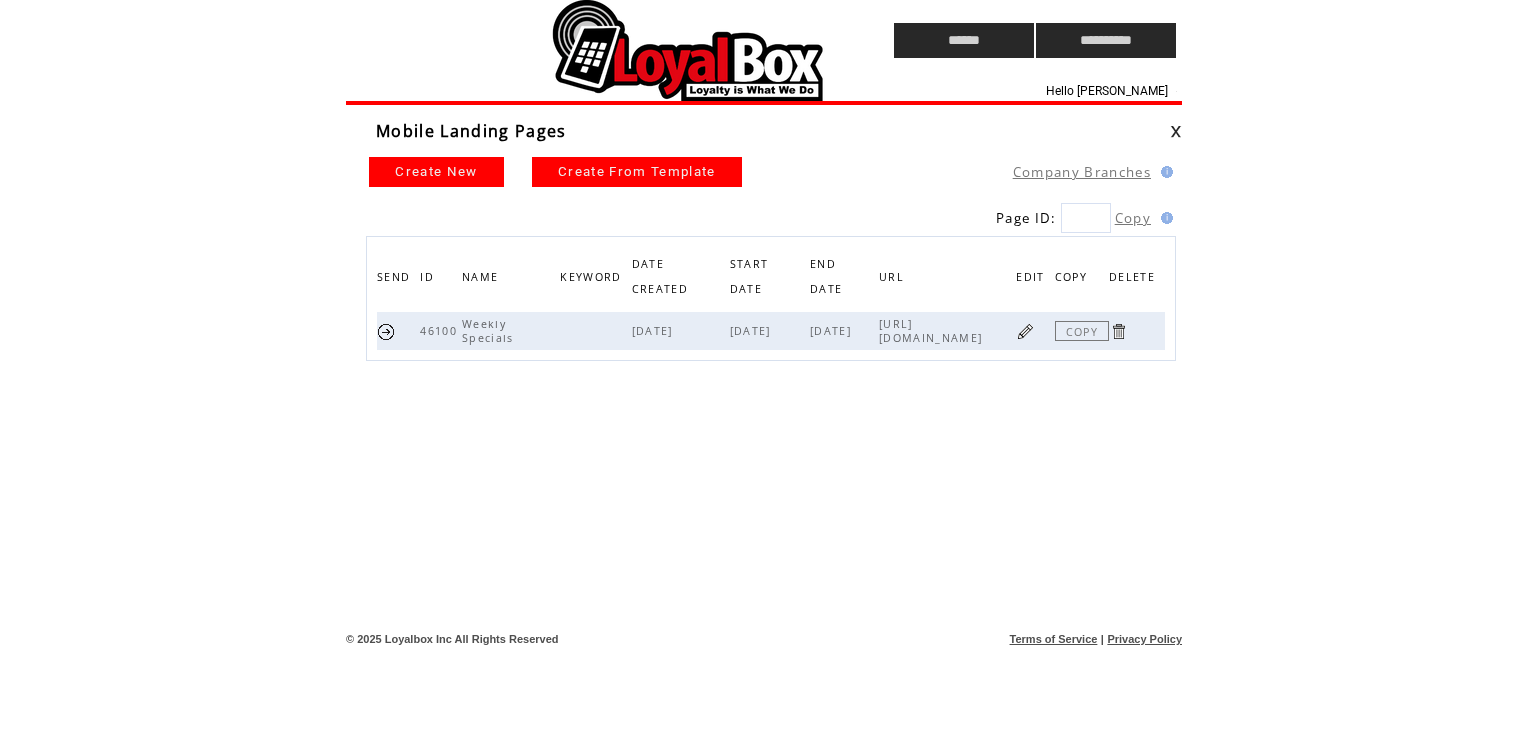 scroll, scrollTop: 0, scrollLeft: 0, axis: both 